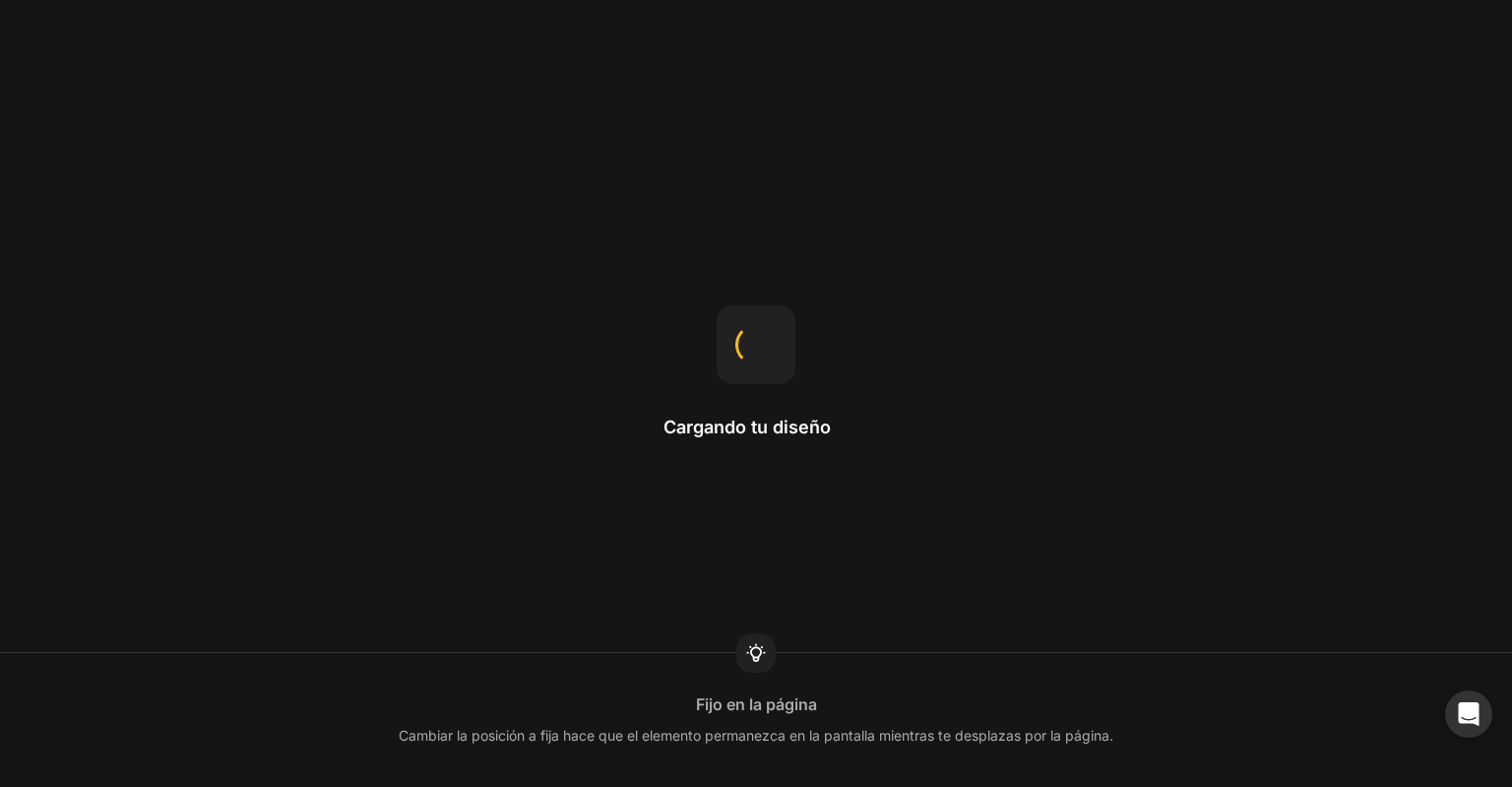 scroll, scrollTop: 0, scrollLeft: 0, axis: both 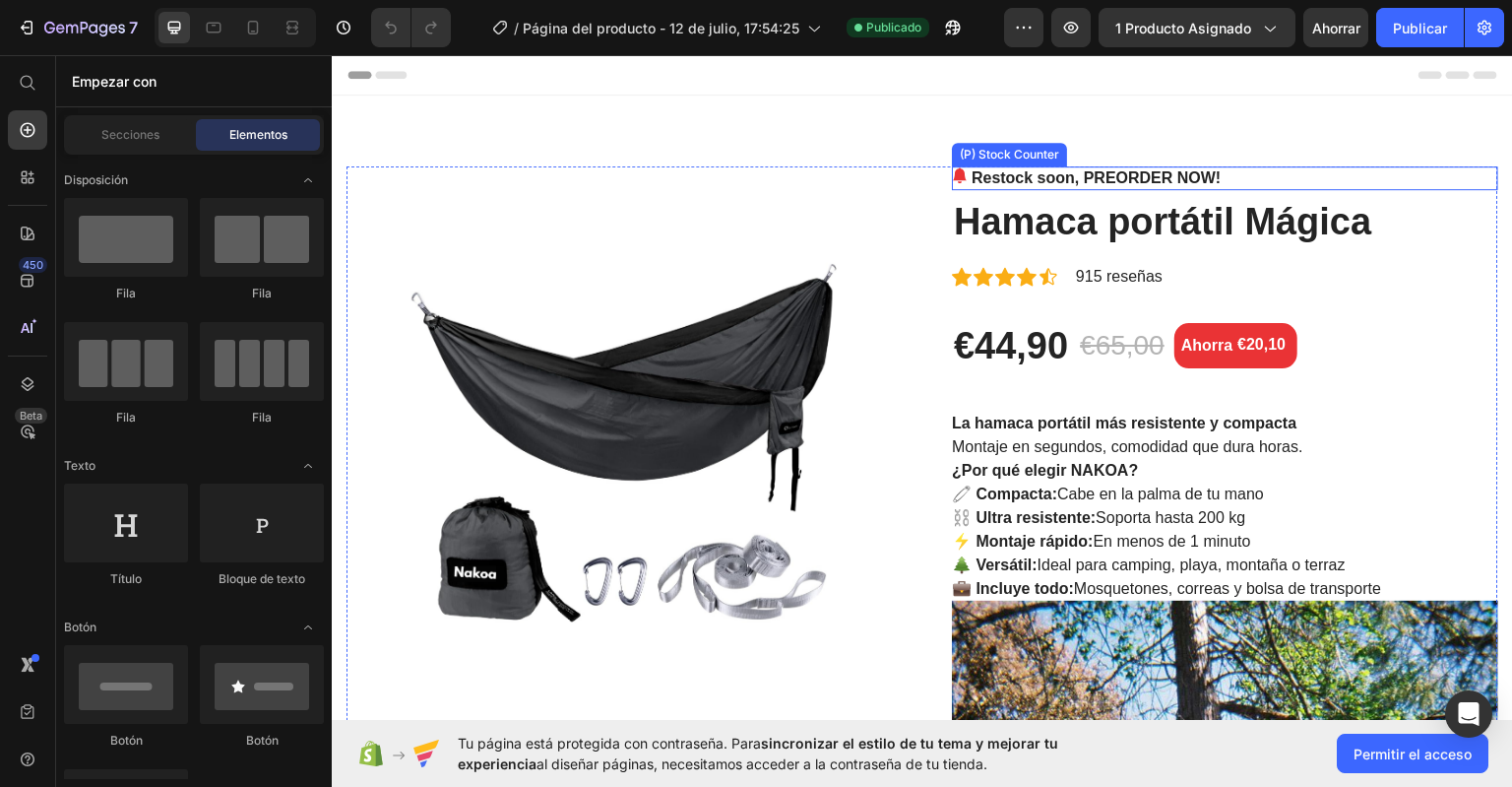 click on "Restock soon, PREORDER NOW!" at bounding box center (1096, 177) 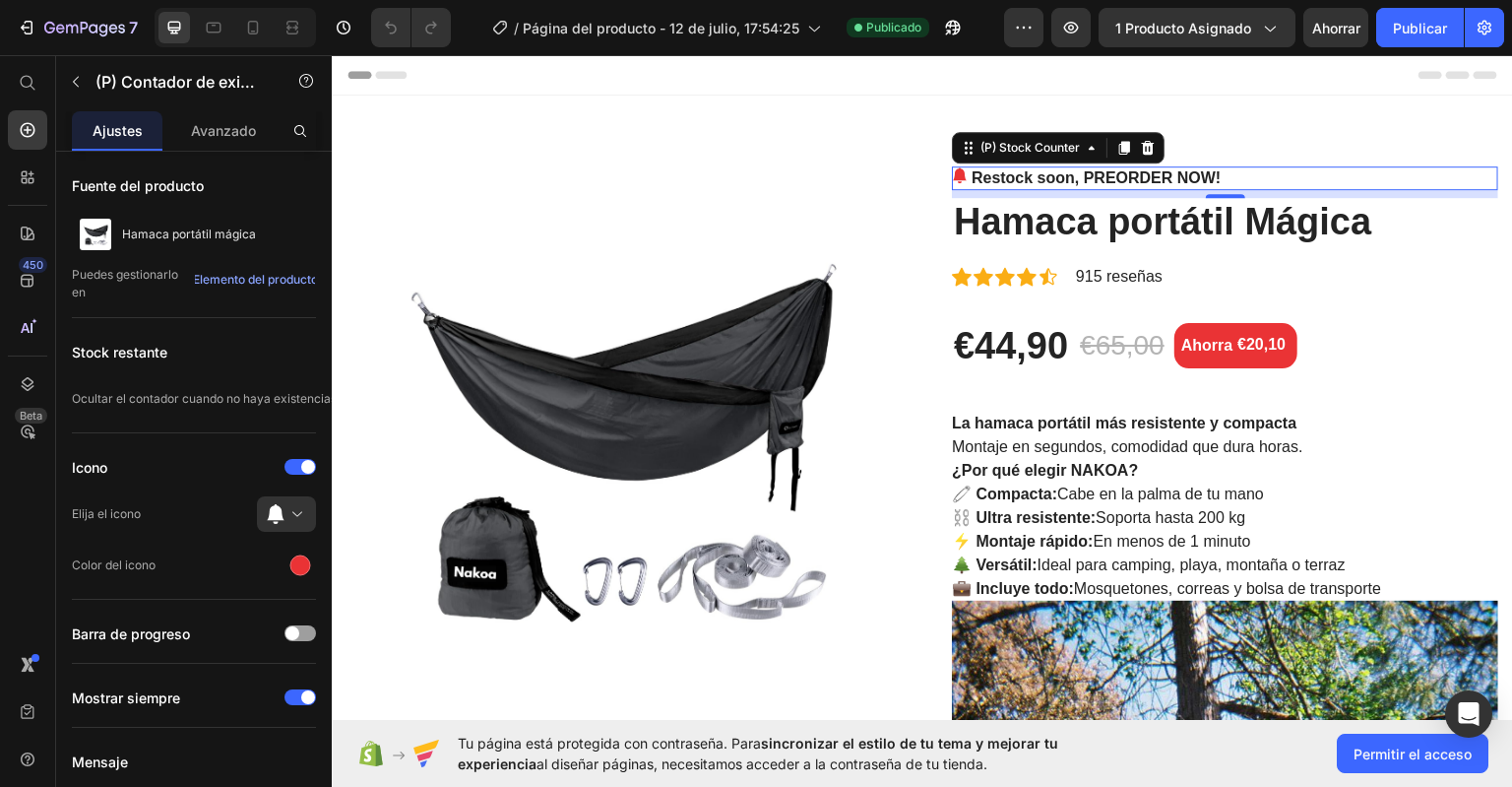 click on "Restock soon, PREORDER NOW!" at bounding box center [1096, 177] 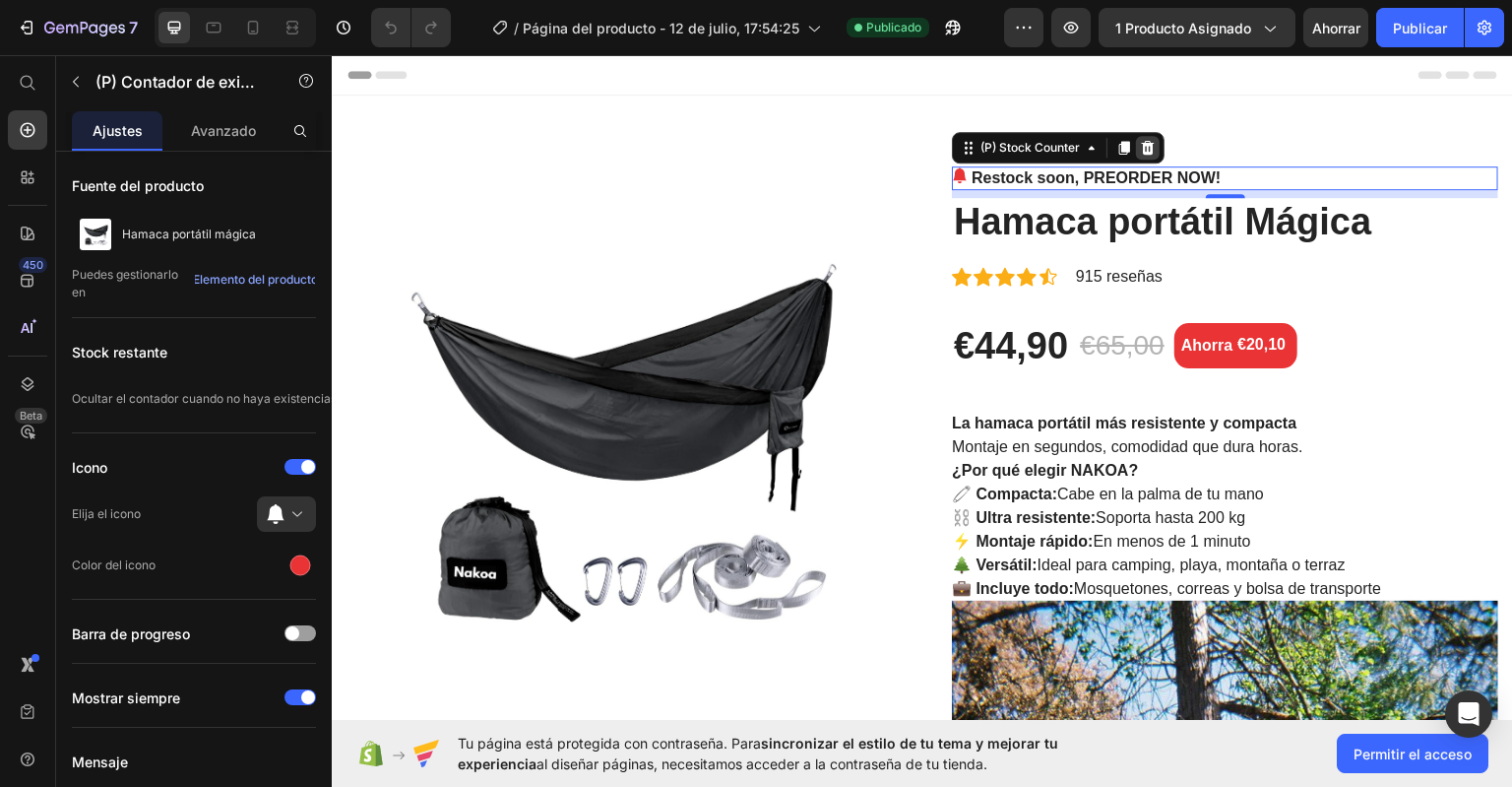 click at bounding box center [1148, 147] 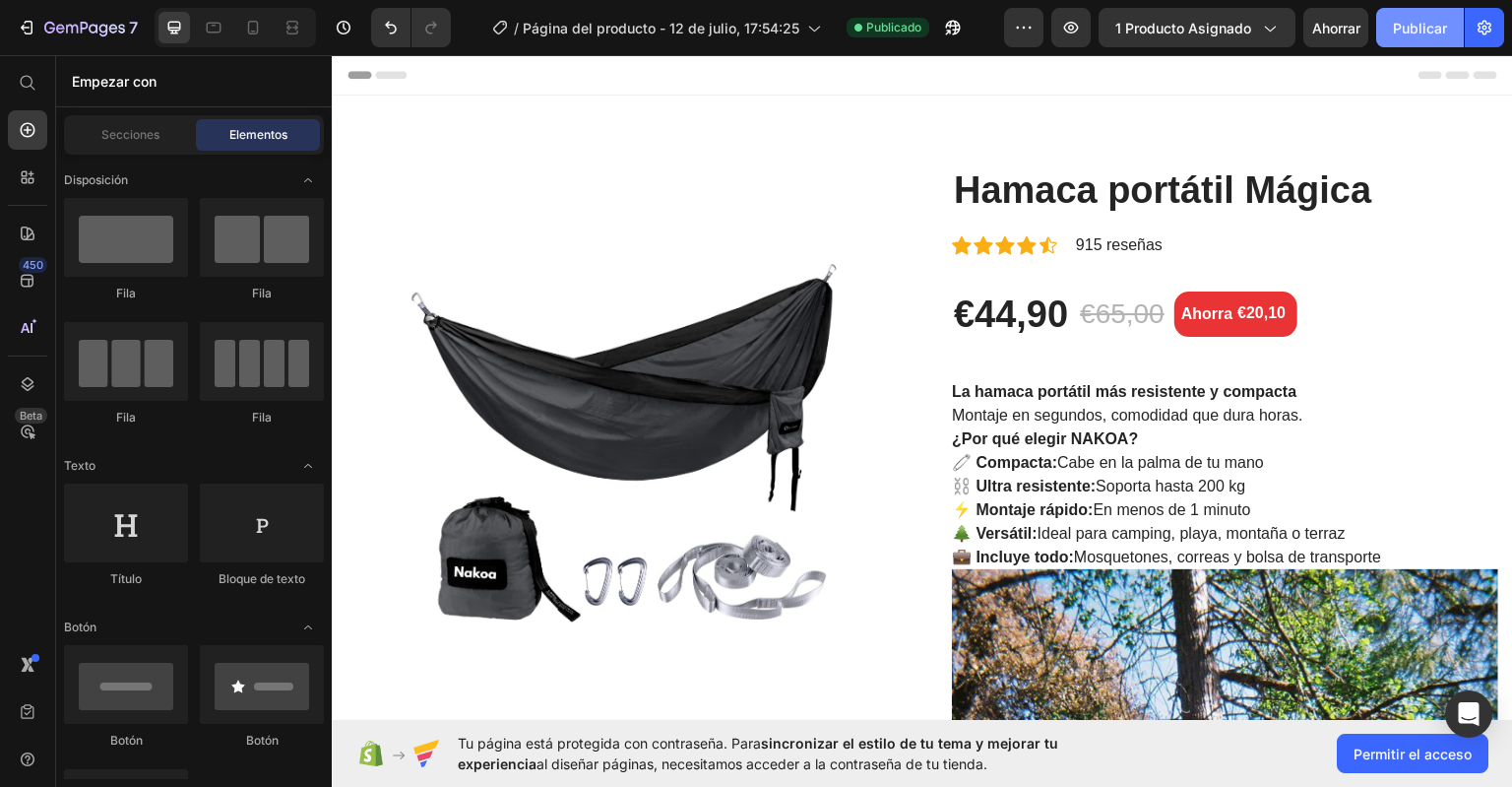 drag, startPoint x: 1421, startPoint y: 31, endPoint x: 1161, endPoint y: 7, distance: 261.10534 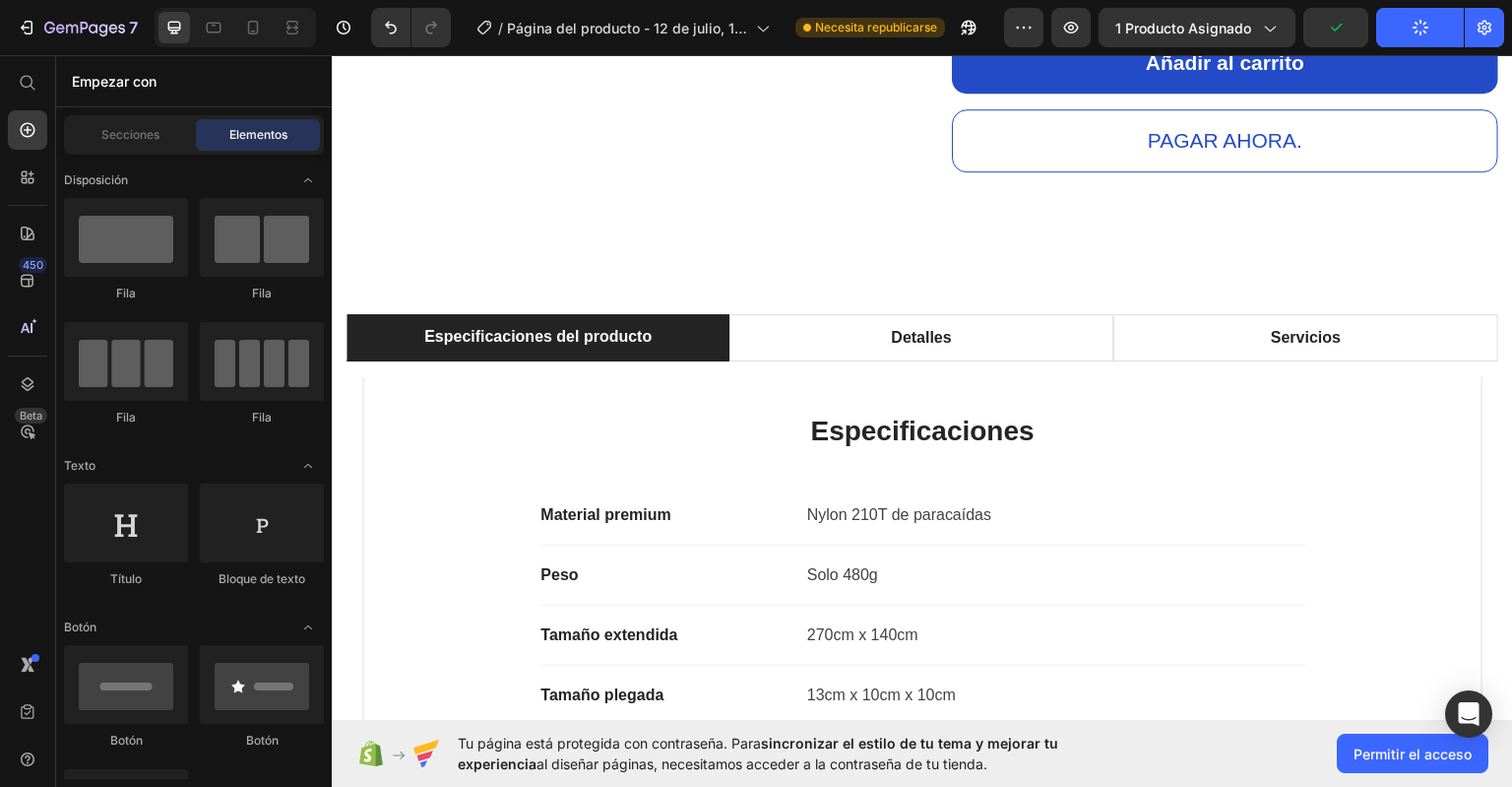 scroll, scrollTop: 2724, scrollLeft: 0, axis: vertical 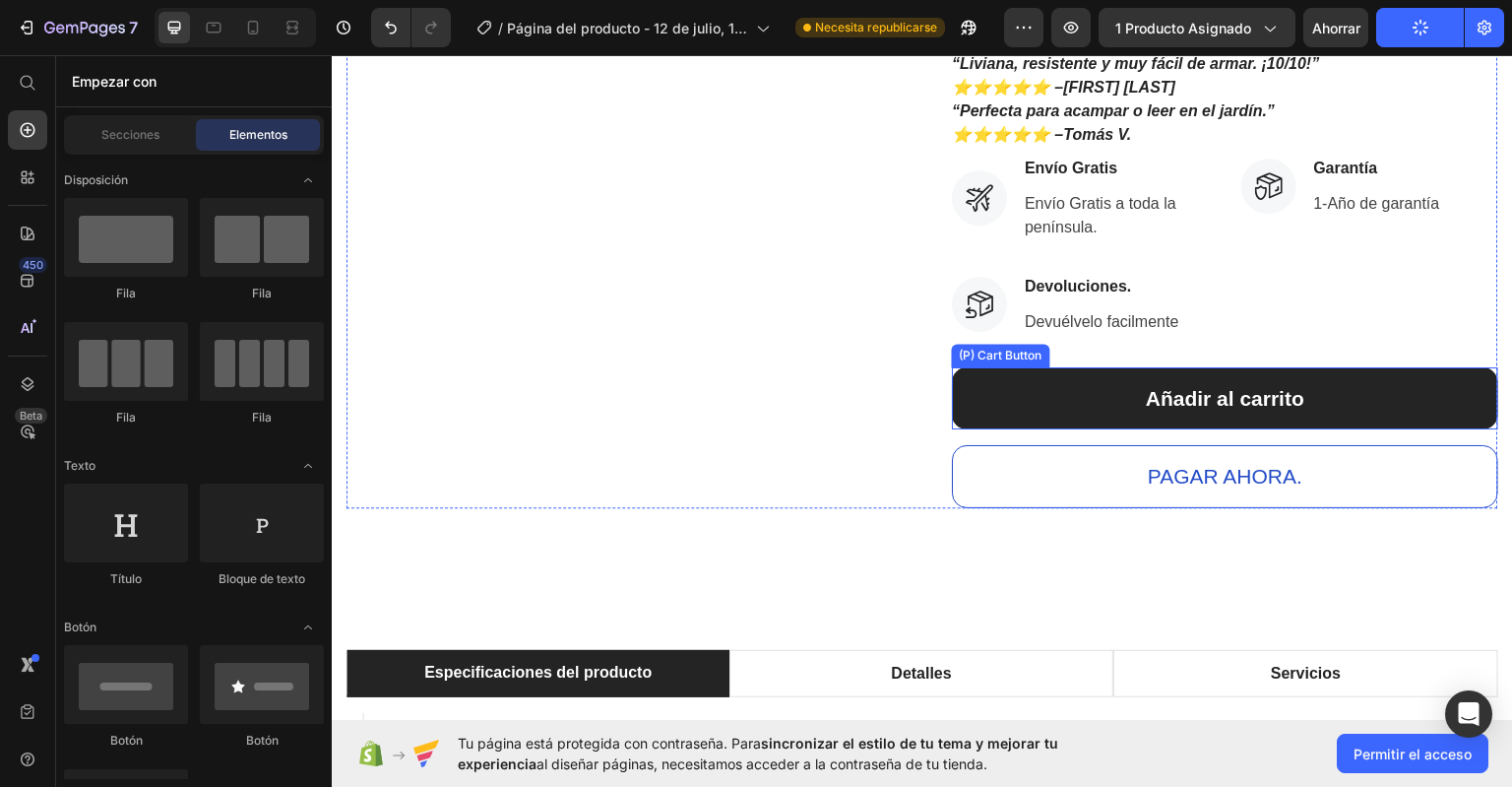 click on "Añadir al carrito" at bounding box center (1225, 398) 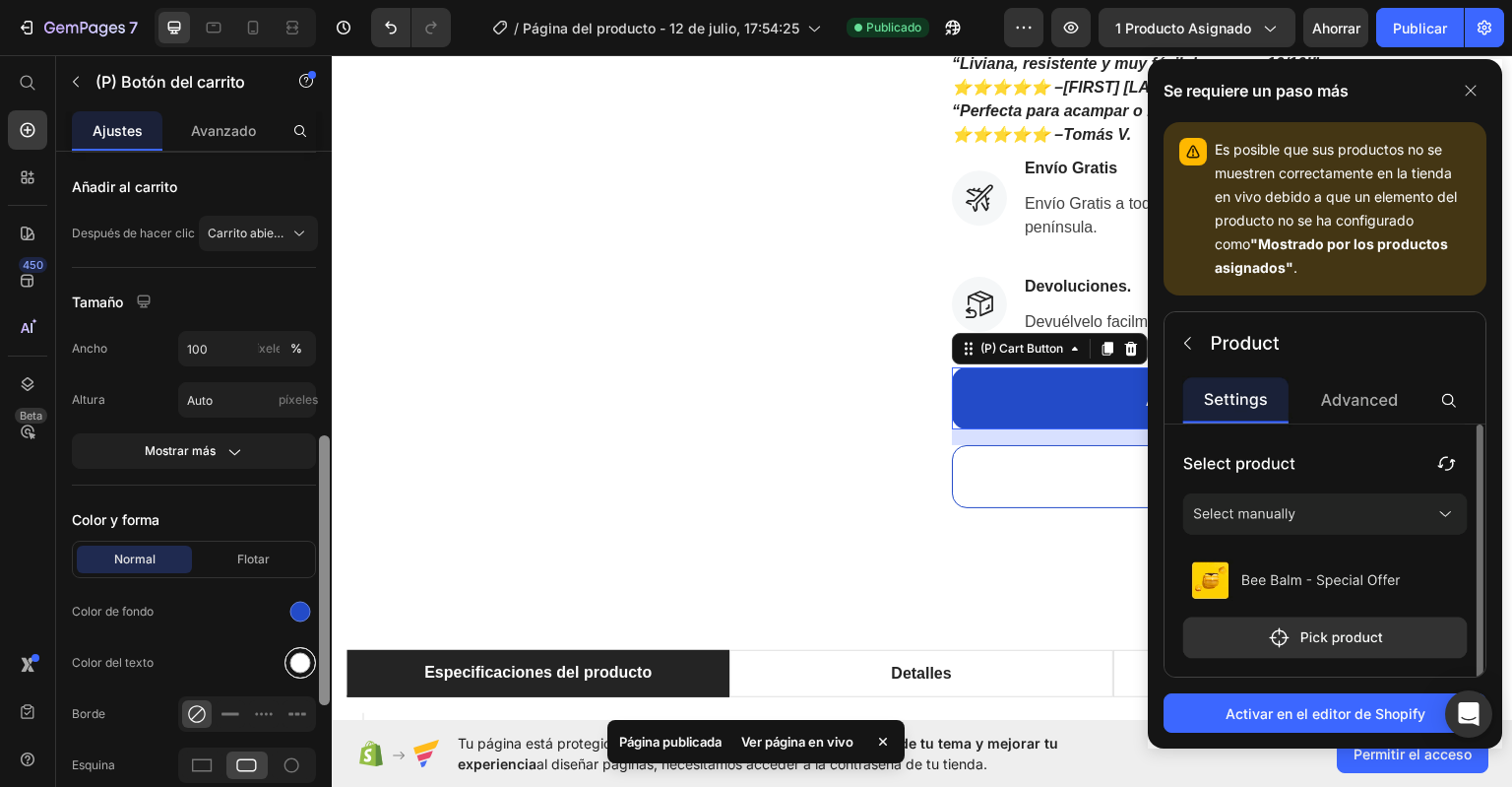 drag, startPoint x: 322, startPoint y: 370, endPoint x: 310, endPoint y: 638, distance: 268.2685 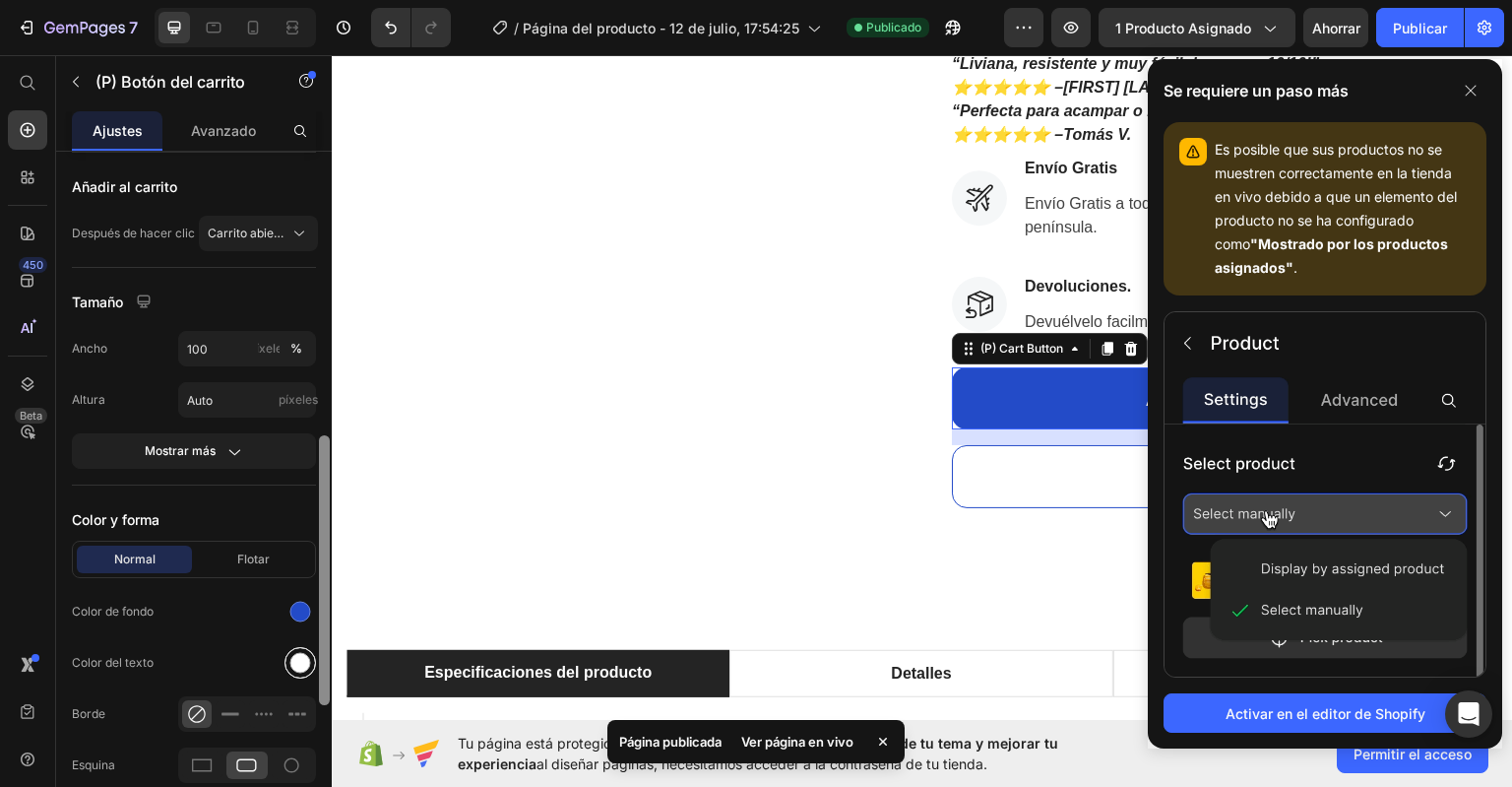 click on "Fuente del producto Hamaca portátil mágica Puedes gestionarlo en Elemento del producto Contenido Etiqueta Añadir al carrito Estilos Párrafo 1* Fuente sans-serif Tamaño 21 Mostrar más Disposición Añadir a la cesta Añadir al carrito Después de hacer clic Carrito abierto Tamaño Ancho 100 píxeles % Altura Auto píxeles Mostrar más Color y forma Normal Flotar Color de fondo Color del texto Borde Esquina 15 15 15 15 Sombra Botón de fuera de stock Mensaje Out Of Stock Estilo personalizado Eliminar elemento" at bounding box center [194, 497] 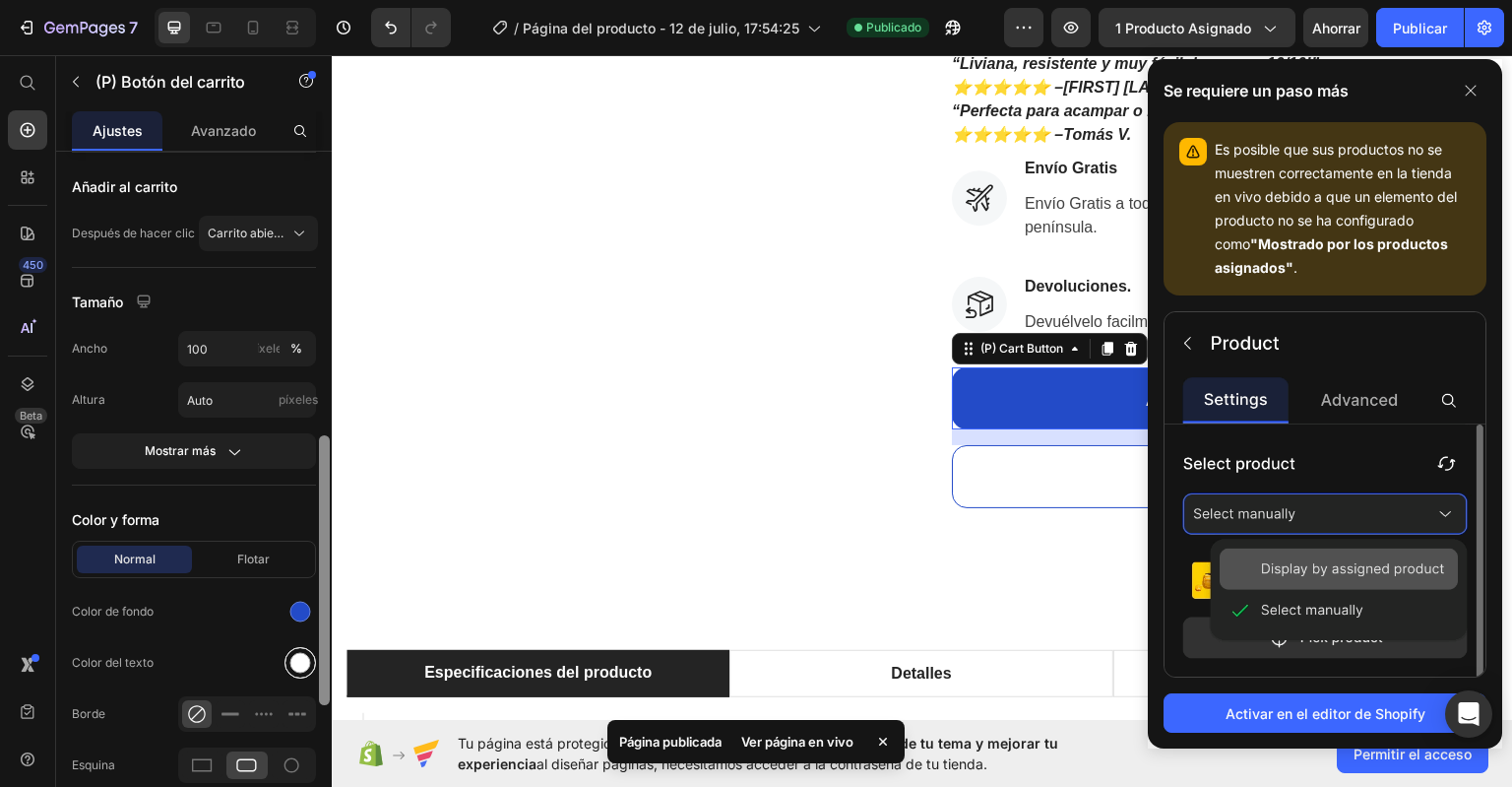 scroll, scrollTop: 682, scrollLeft: 0, axis: vertical 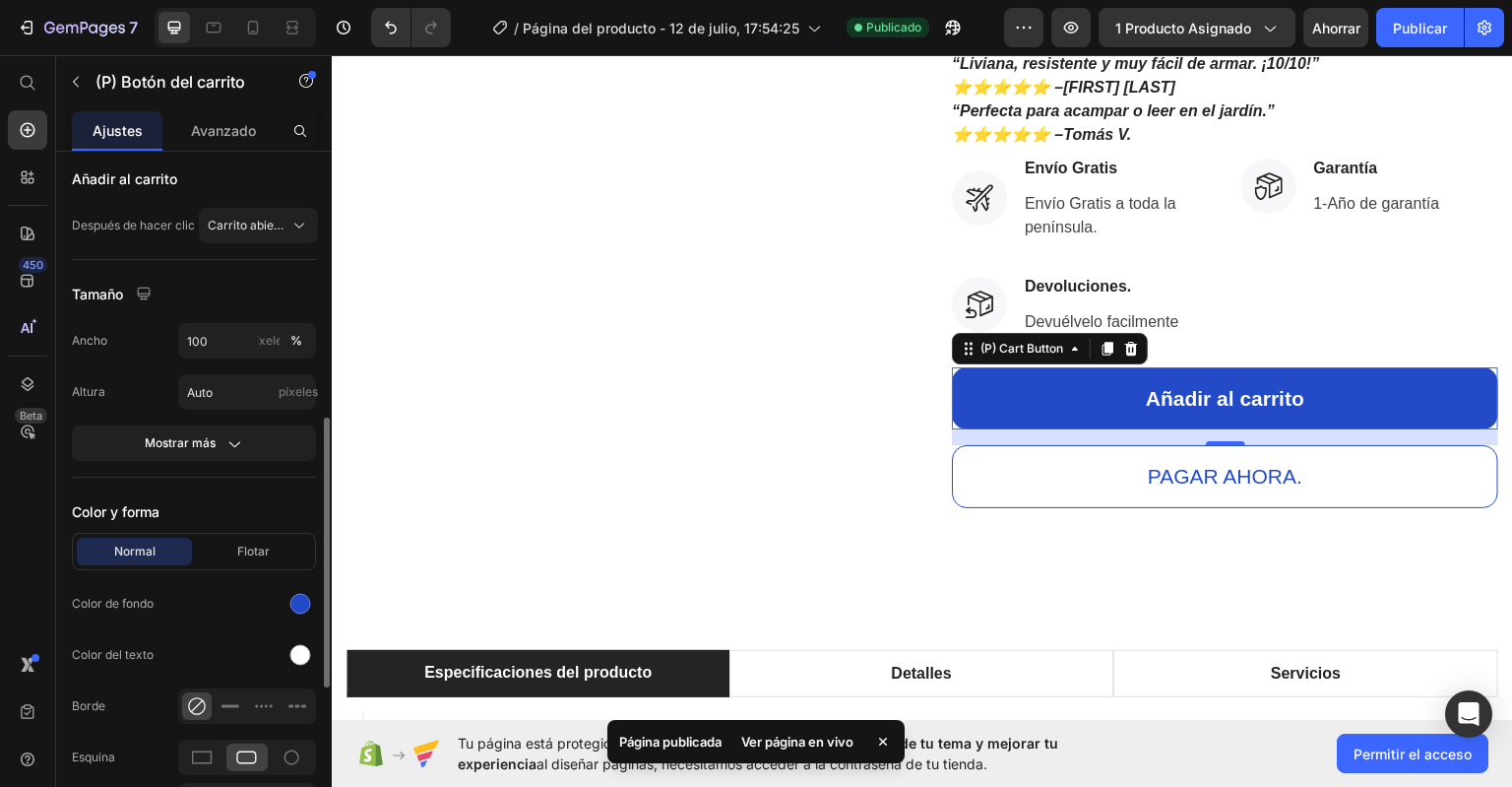 drag, startPoint x: 237, startPoint y: 617, endPoint x: 232, endPoint y: 603, distance: 14.866069 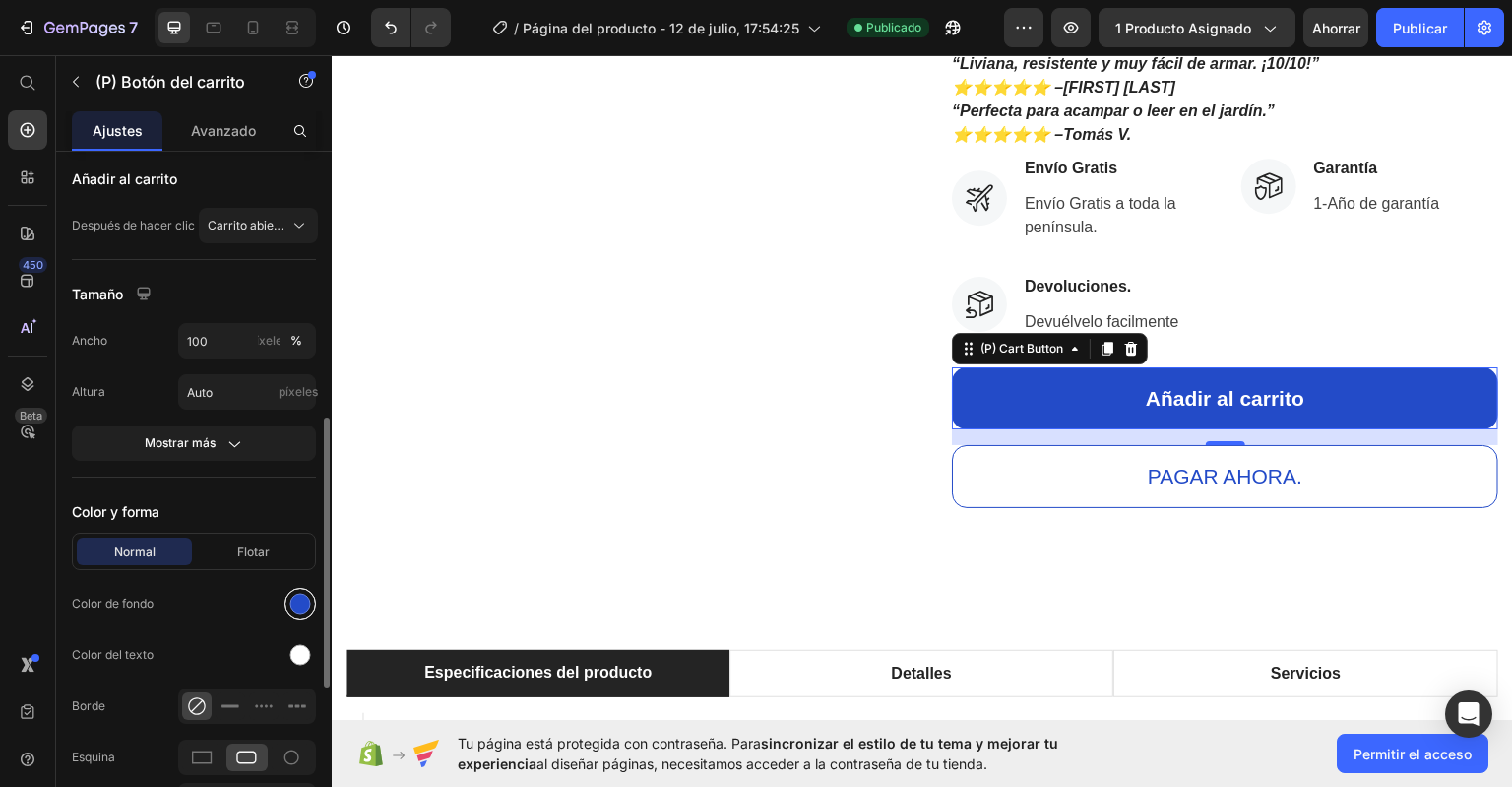 click at bounding box center (300, 604) 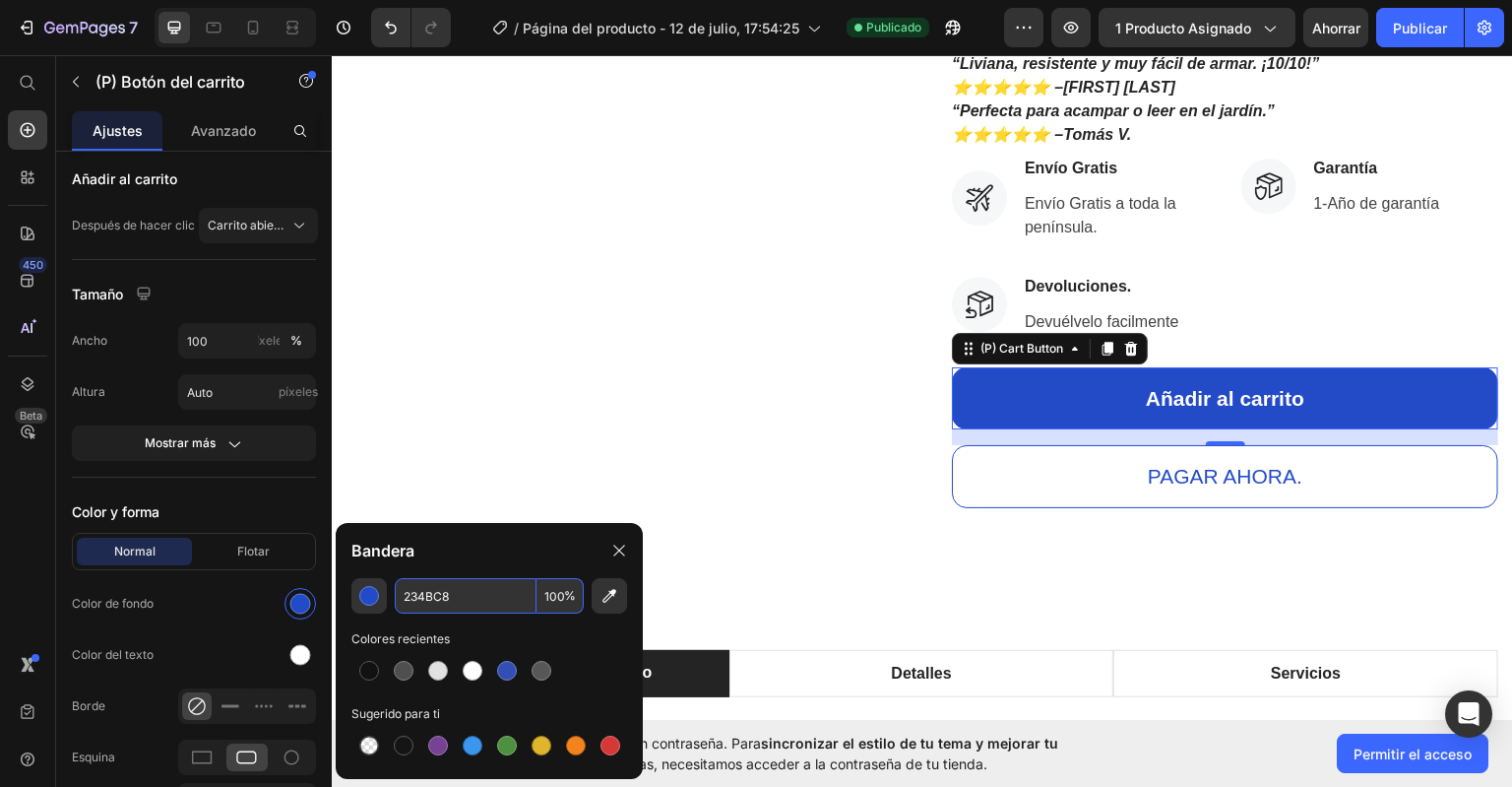 click on "234BC8" at bounding box center [466, 596] 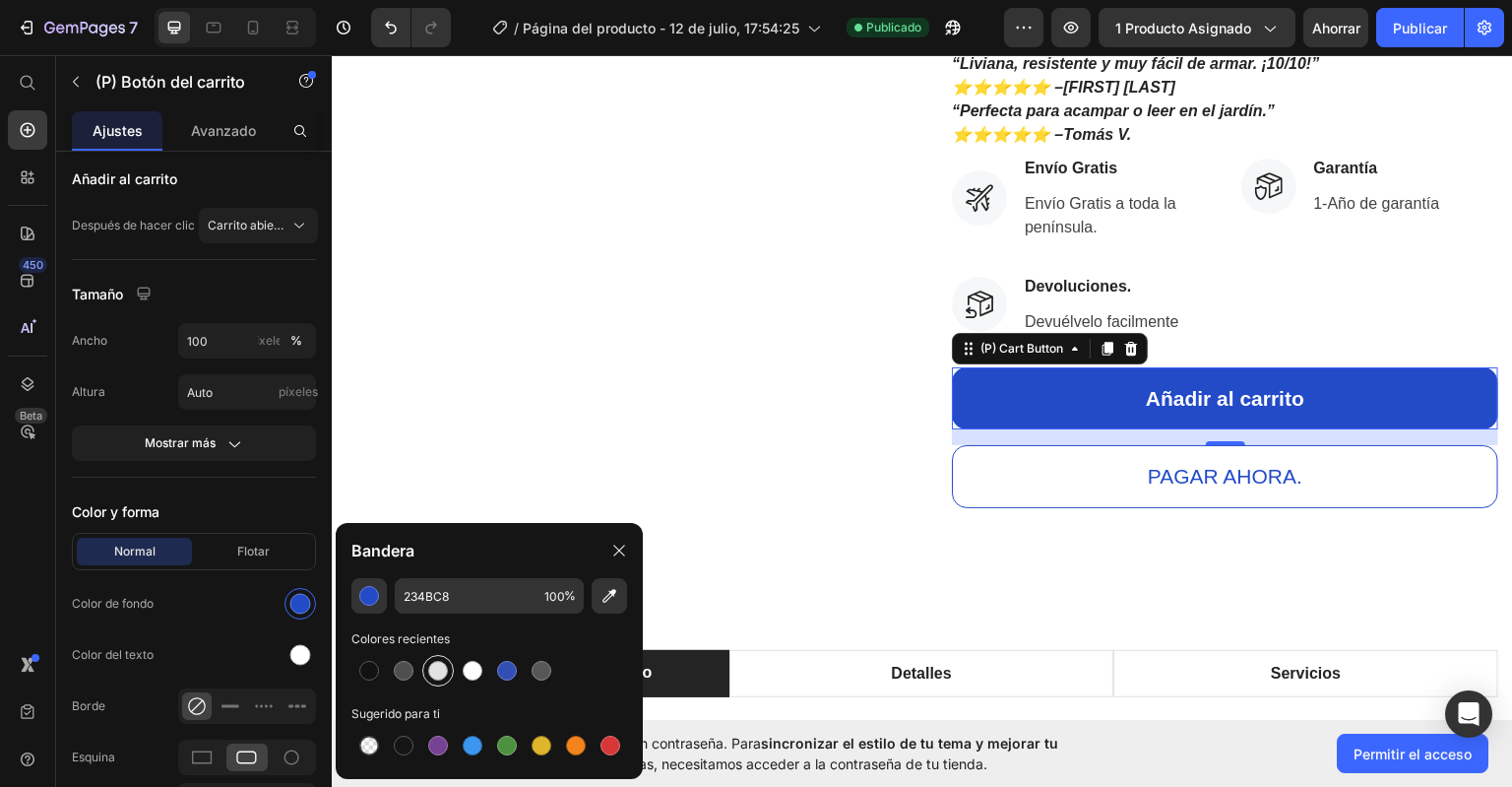 click at bounding box center [438, 671] 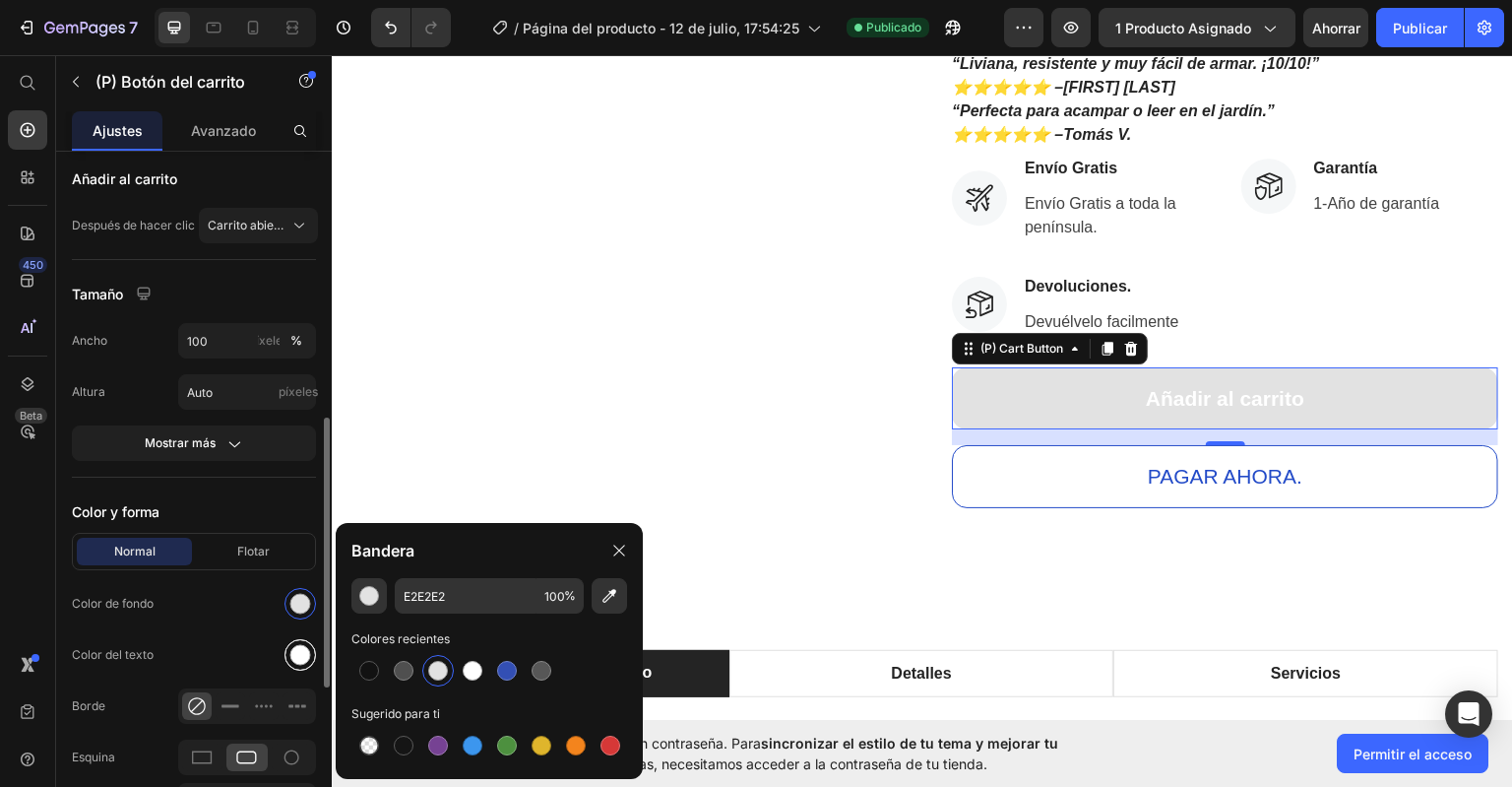 click at bounding box center [300, 655] 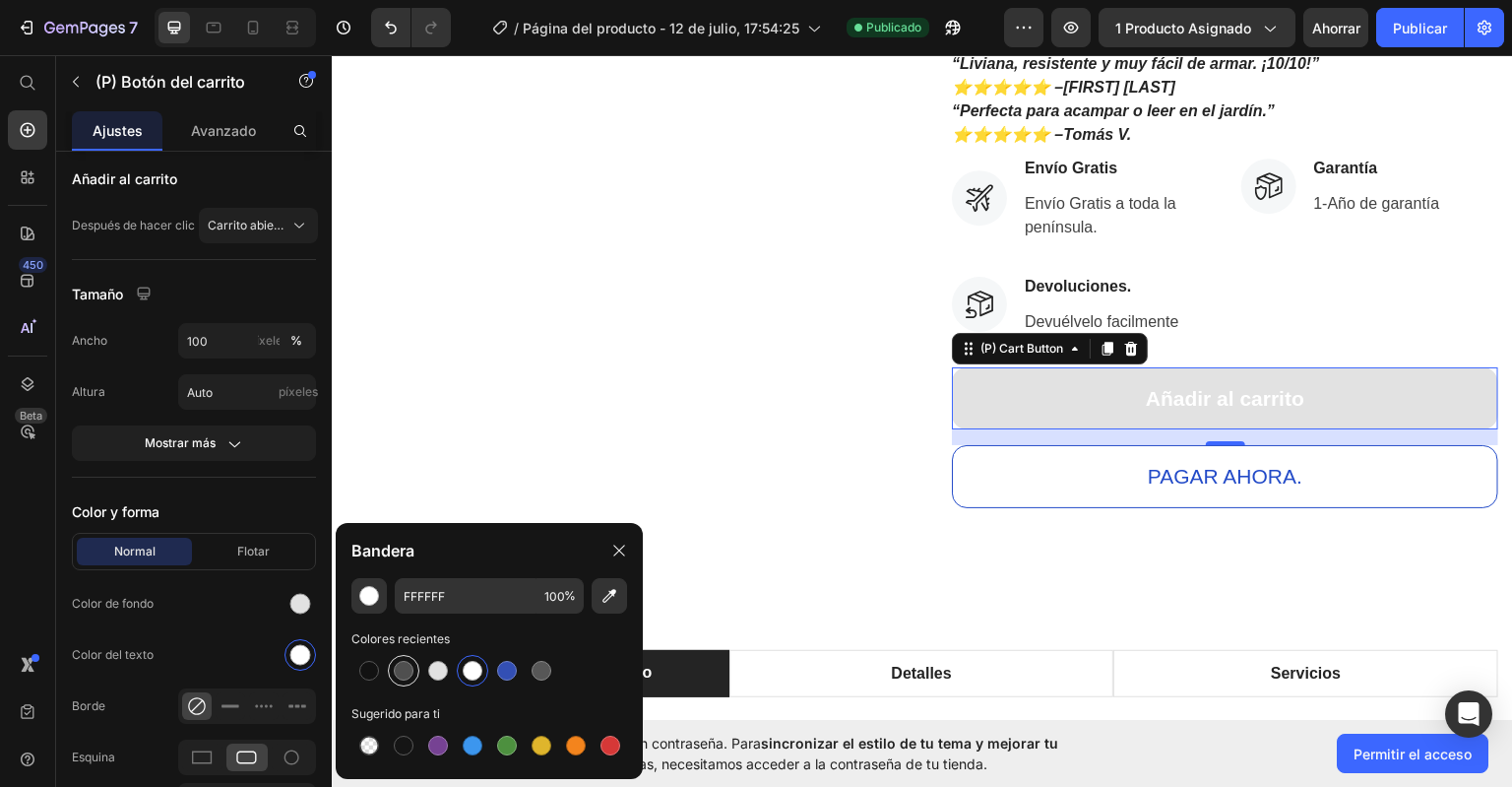 click at bounding box center (404, 671) 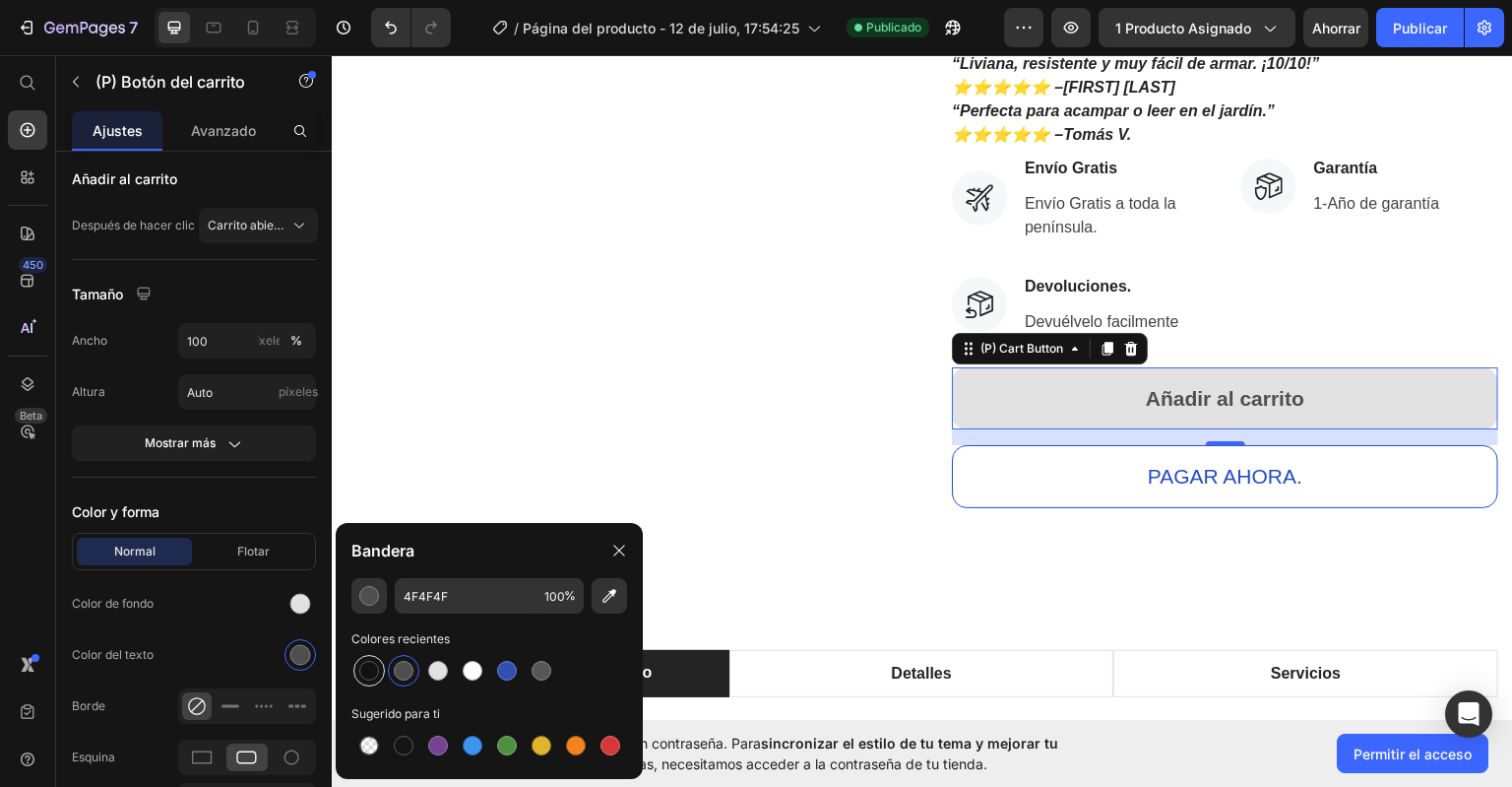 click at bounding box center (369, 671) 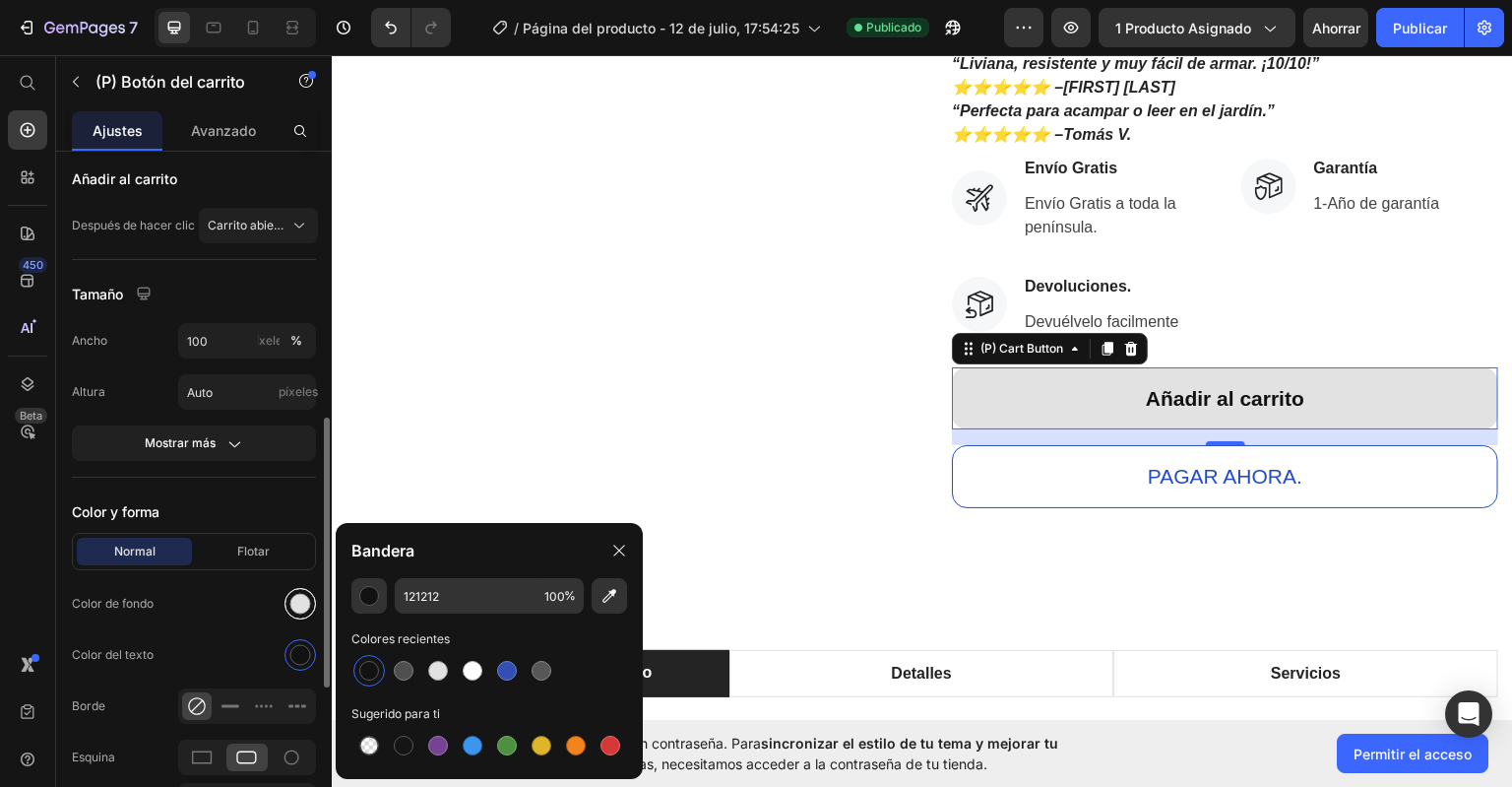 click at bounding box center [300, 604] 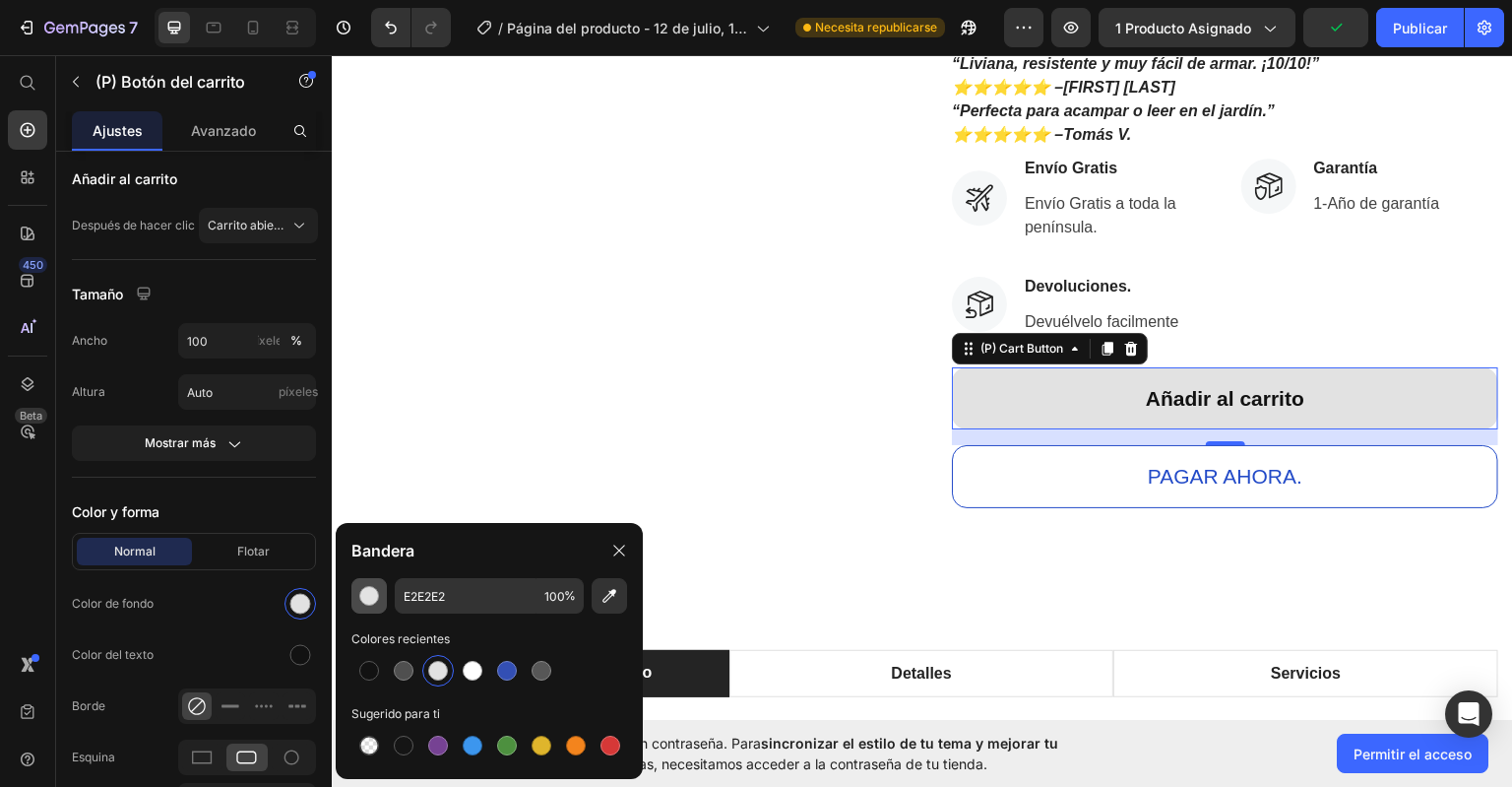 click at bounding box center (369, 596) 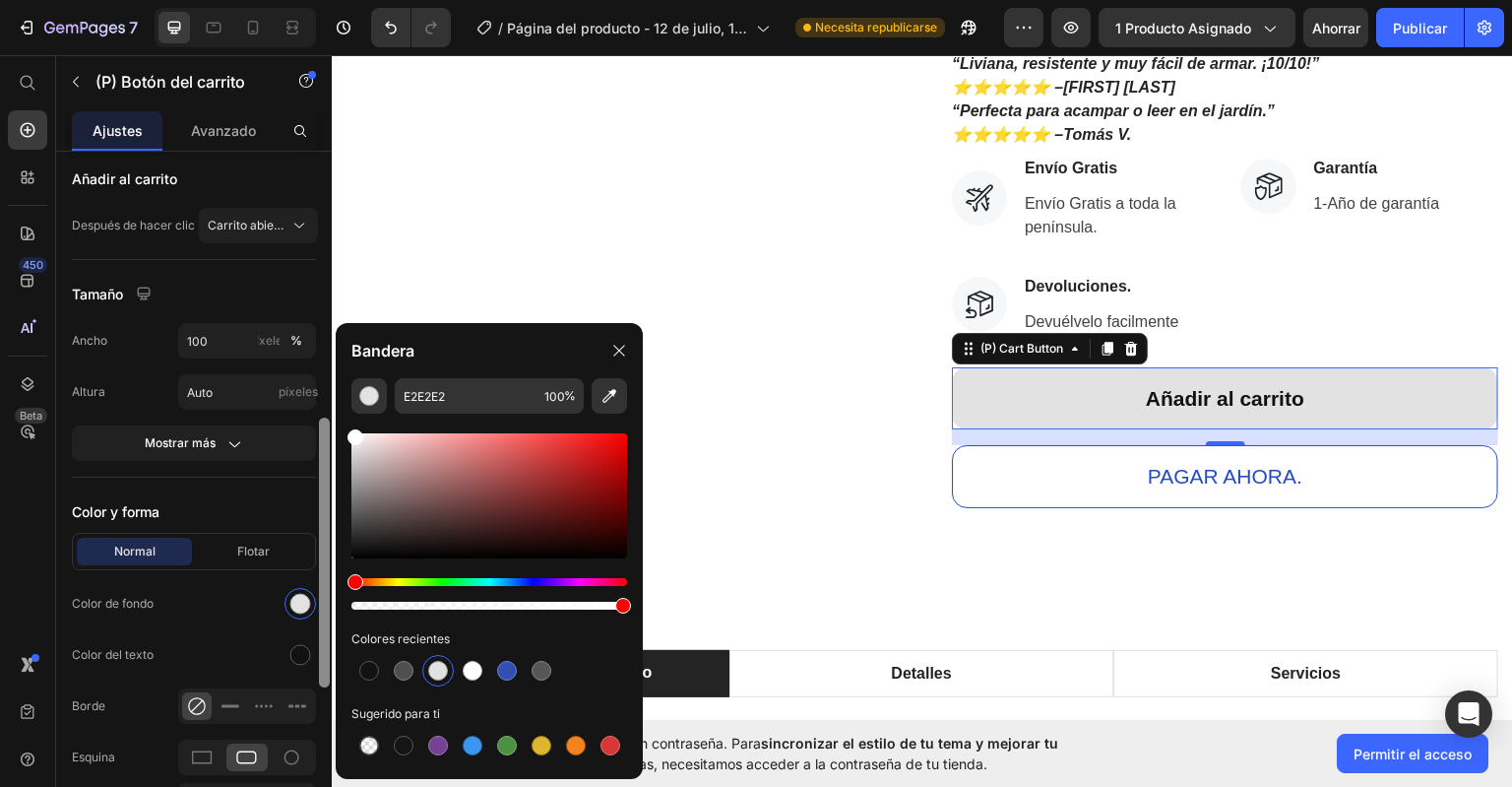 drag, startPoint x: 404, startPoint y: 495, endPoint x: 319, endPoint y: 422, distance: 112.0446 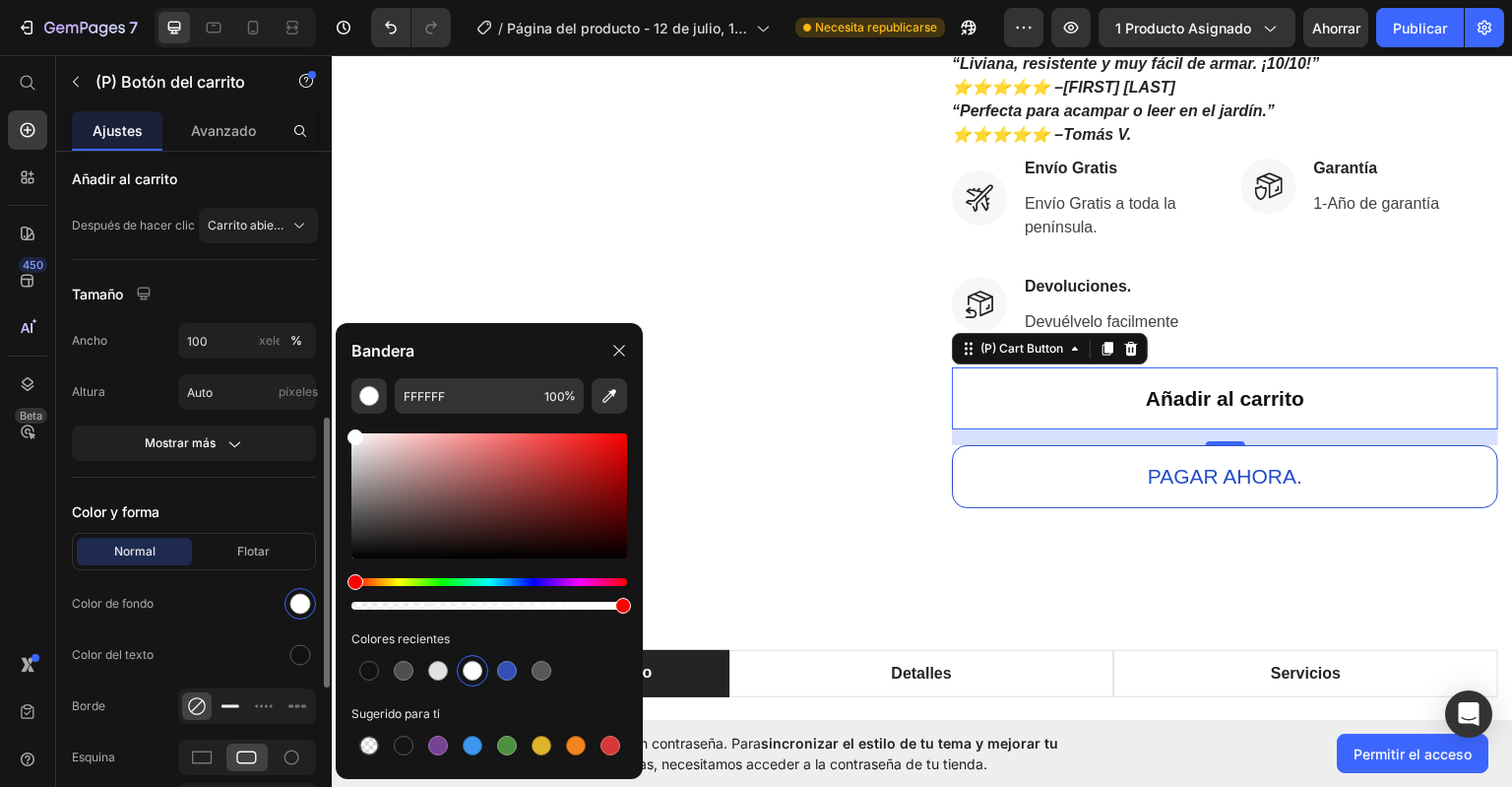 click 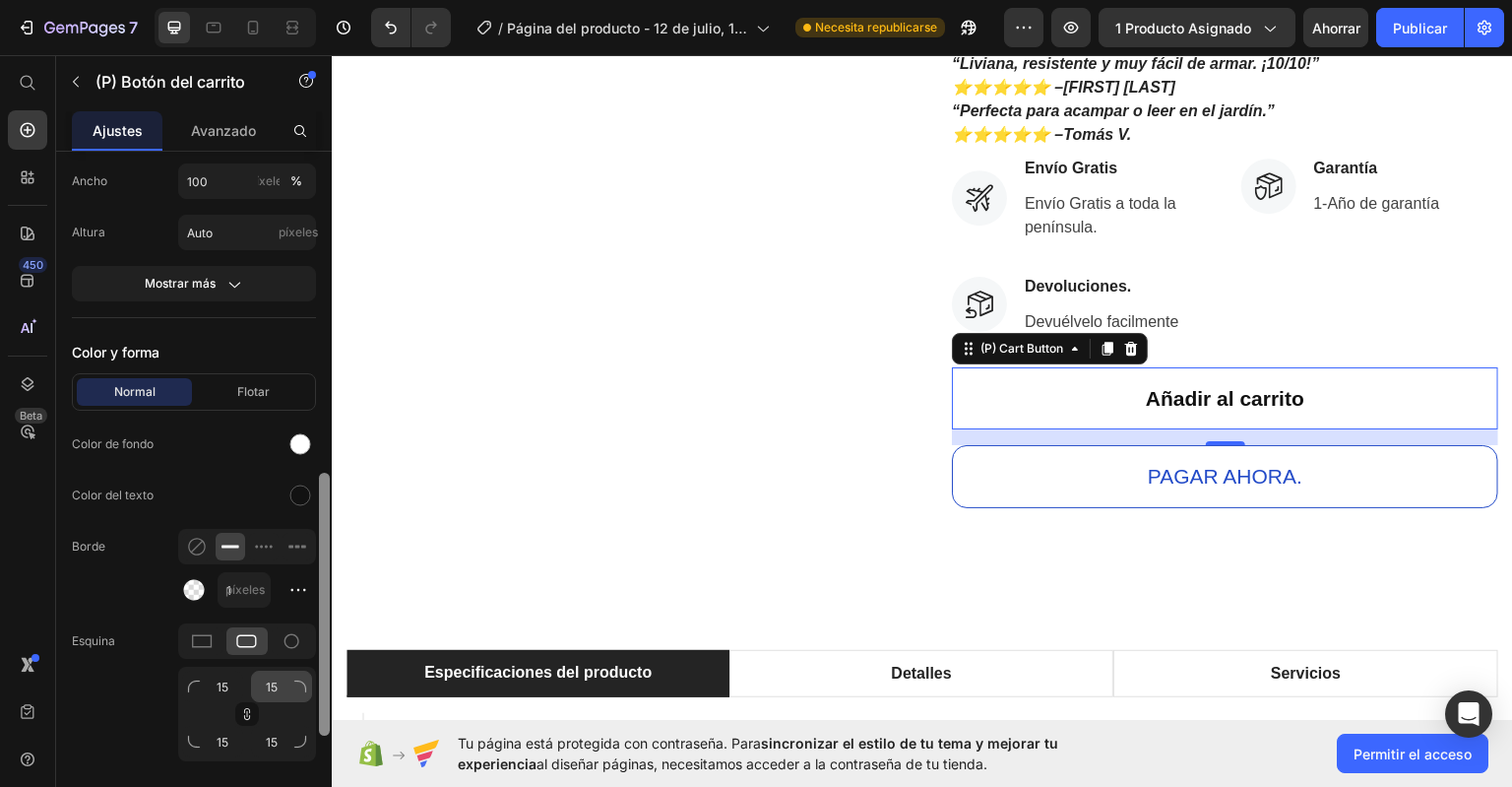 drag, startPoint x: 320, startPoint y: 623, endPoint x: 311, endPoint y: 682, distance: 59.682493 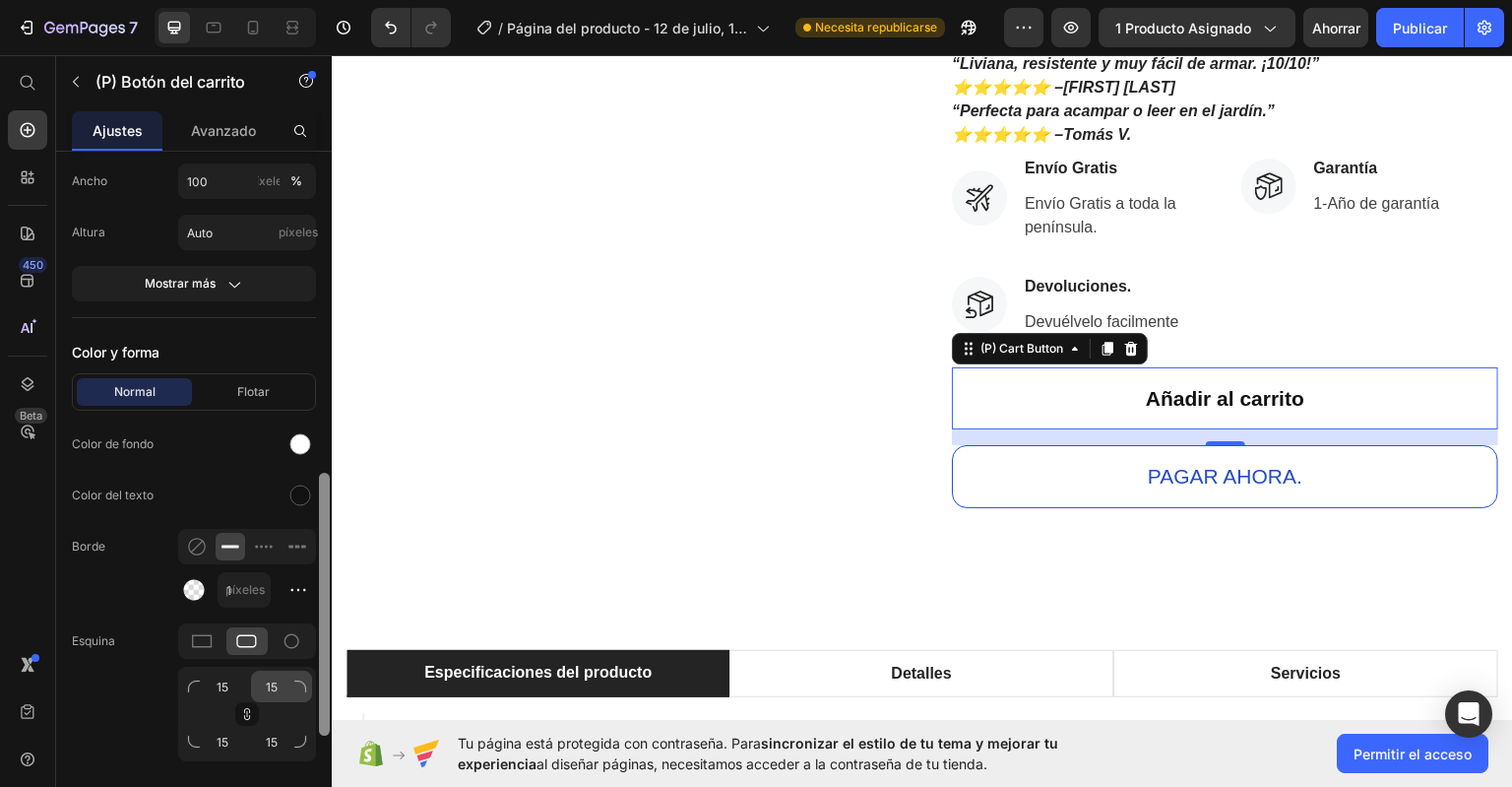click on "Fuente del producto Hamaca portátil mágica Puedes gestionarlo en Elemento del producto Contenido Etiqueta Añadir al carrito Estilos Párrafo 1* Fuente sans-serif Tamaño 21 Mostrar más Disposición Añadir a la cesta Añadir al carrito Después de hacer clic Carrito abierto Tamaño Ancho 100 píxeles % Altura Auto píxeles Mostrar más Color y forma Normal Flotar Color de fondo Color del texto Borde 1 píxeles Esquina 15 15 15 15 Sombra Botón de fuera de stock Mensaje Out Of Stock Estilo personalizado Eliminar elemento" at bounding box center [194, 497] 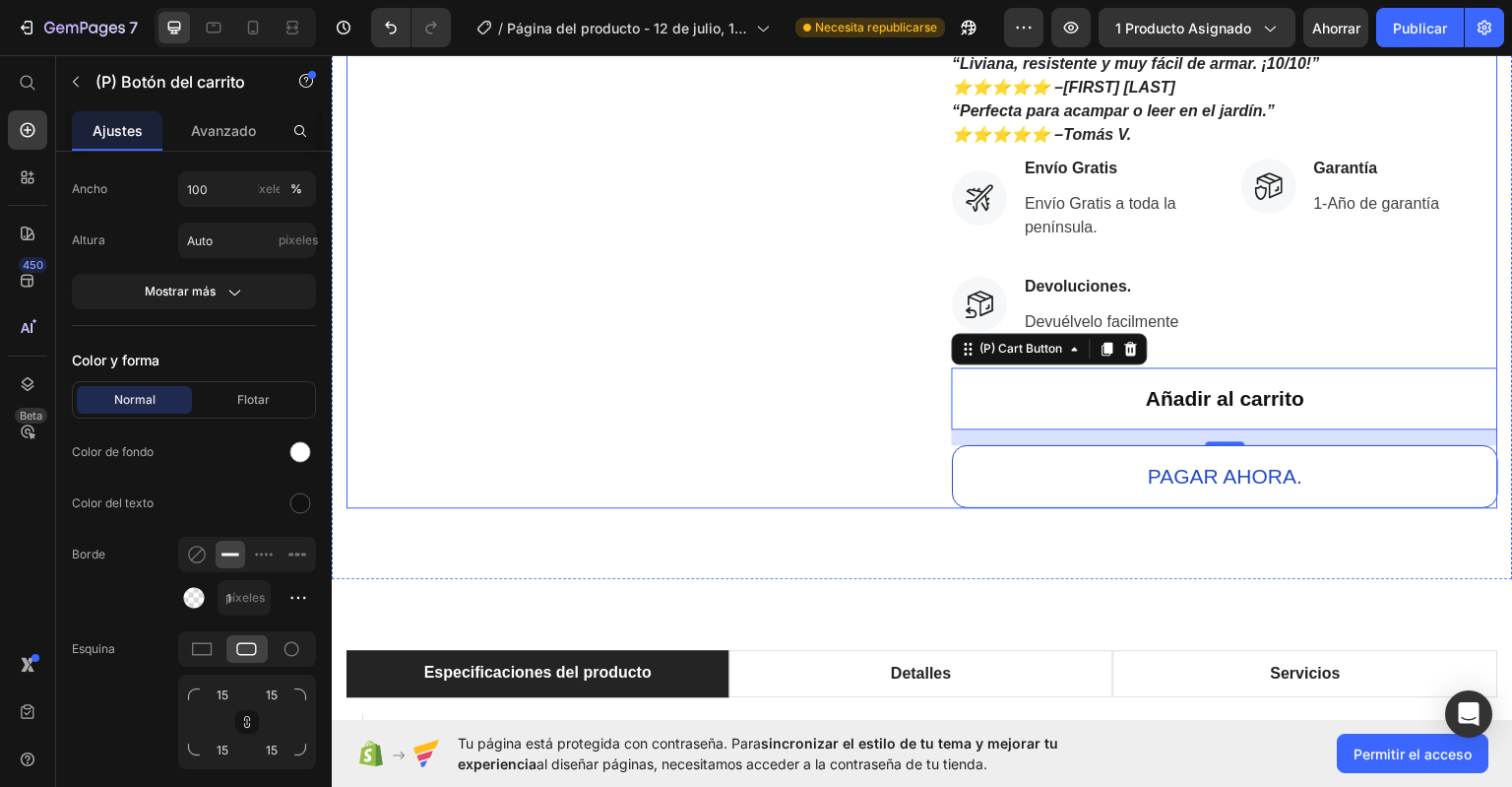 click on "Product Images" at bounding box center [619, -1026] 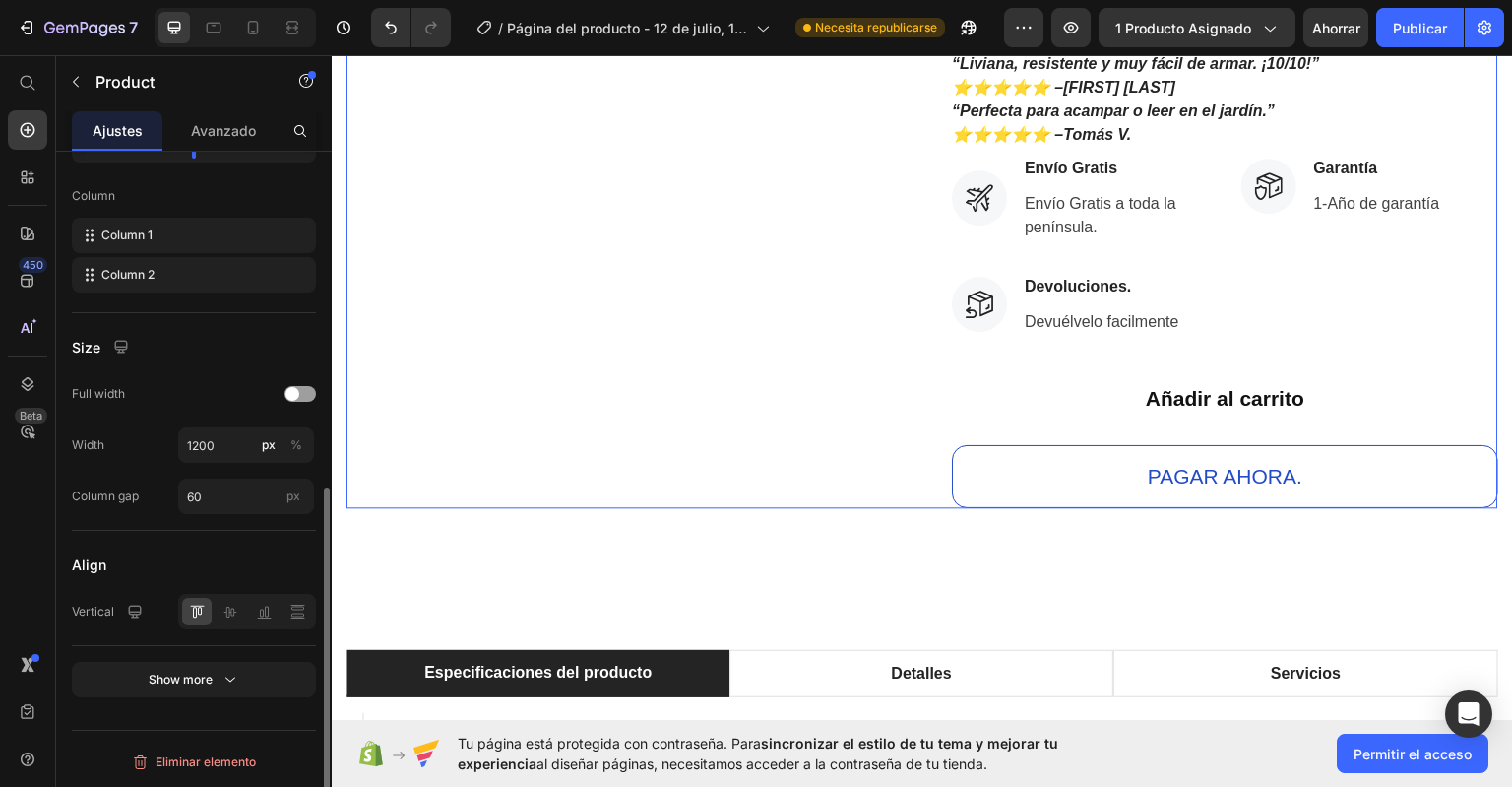 scroll, scrollTop: 0, scrollLeft: 0, axis: both 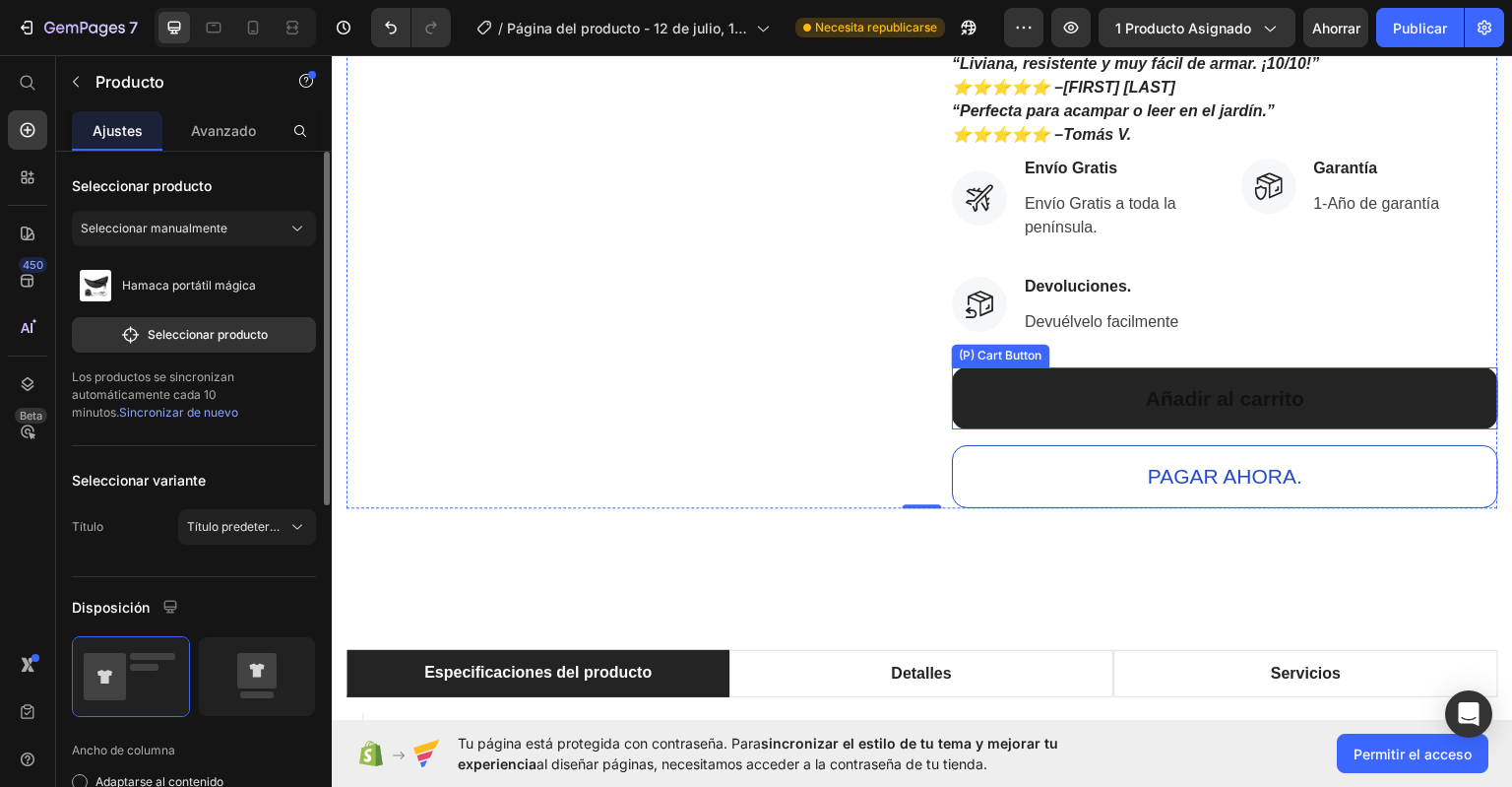 click on "Añadir al carrito" at bounding box center (1225, 398) 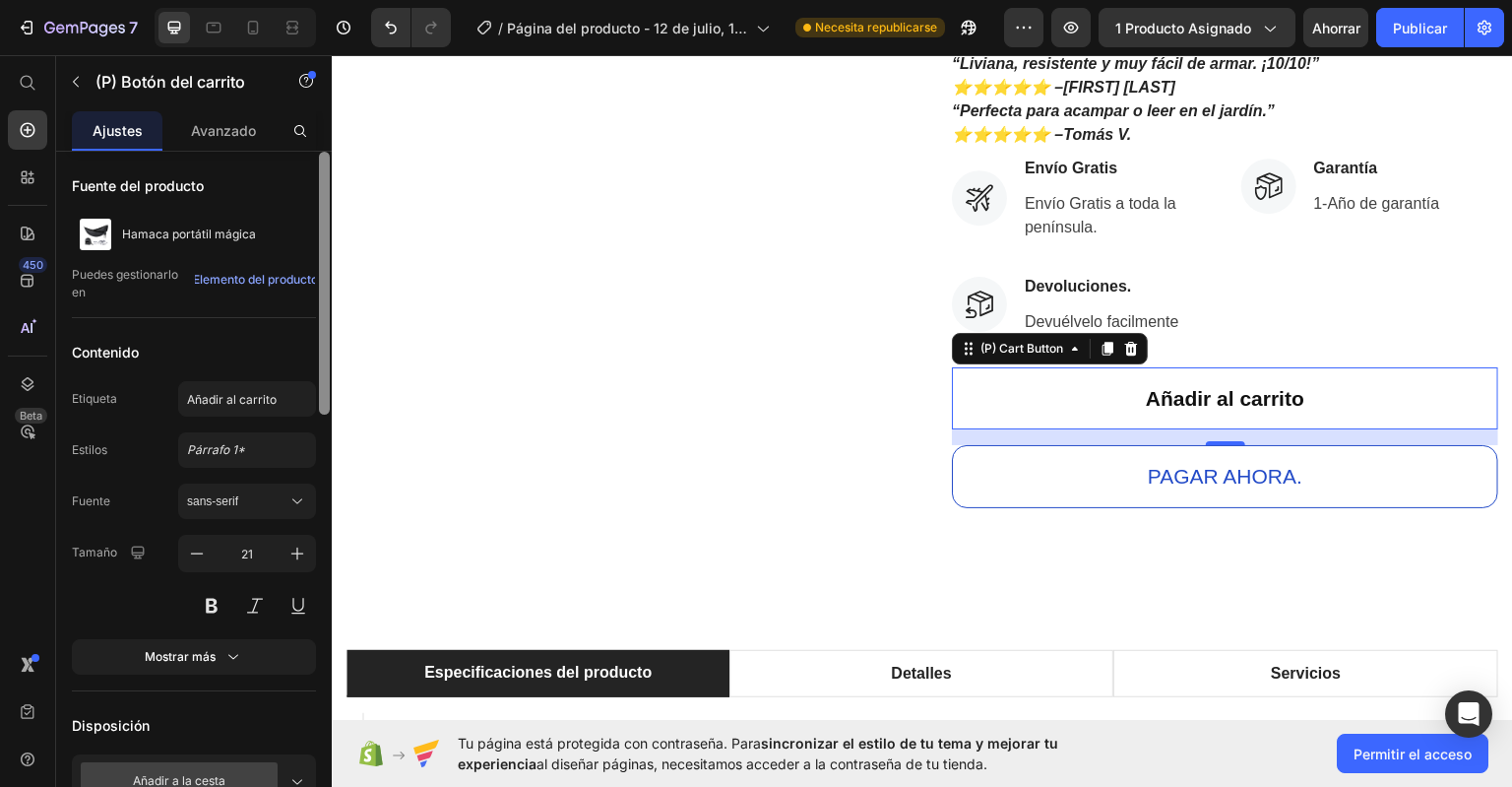 drag, startPoint x: 320, startPoint y: 298, endPoint x: 319, endPoint y: 263, distance: 35.014283 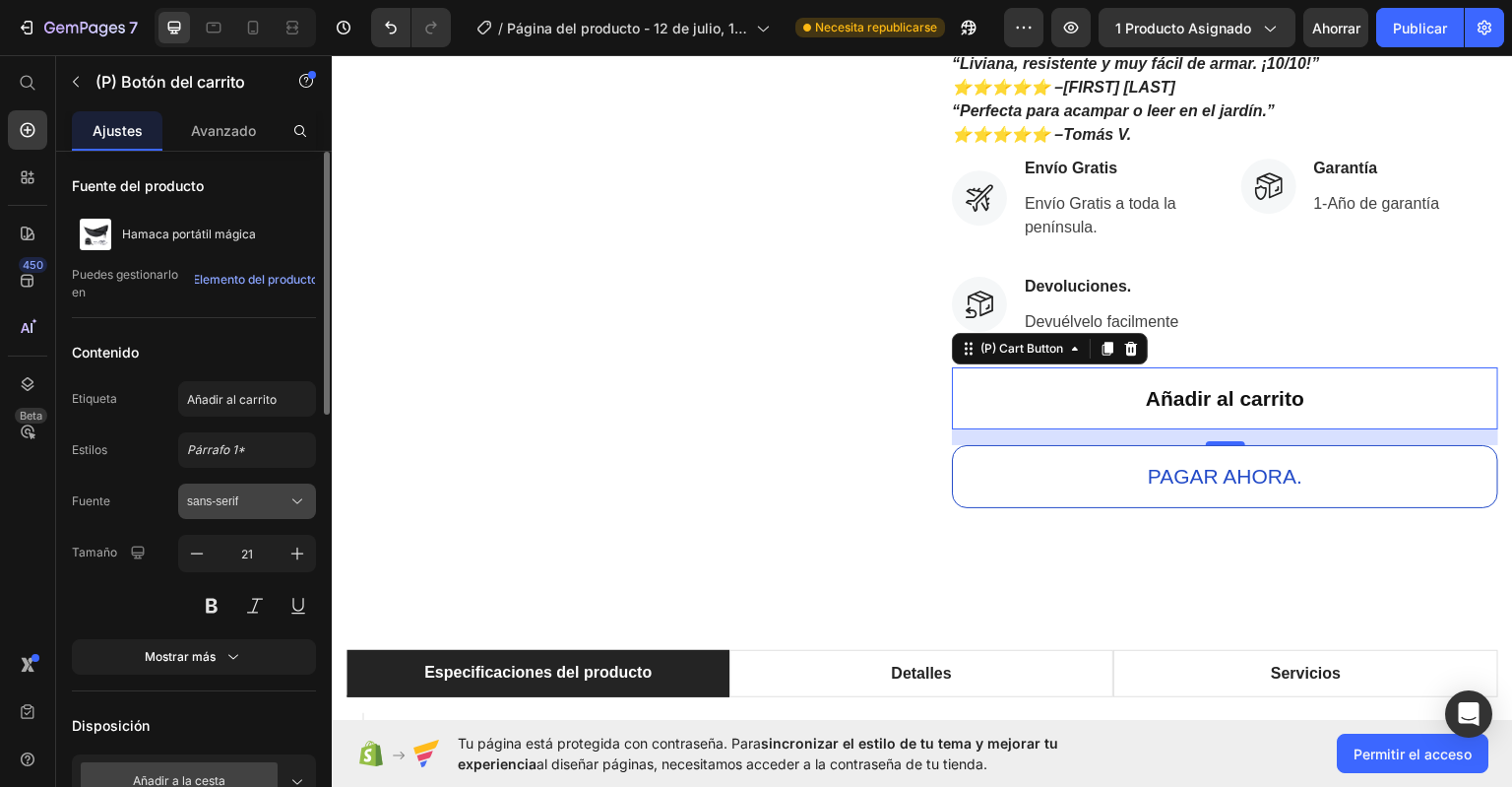 click on "sans-serif" at bounding box center (247, 501) 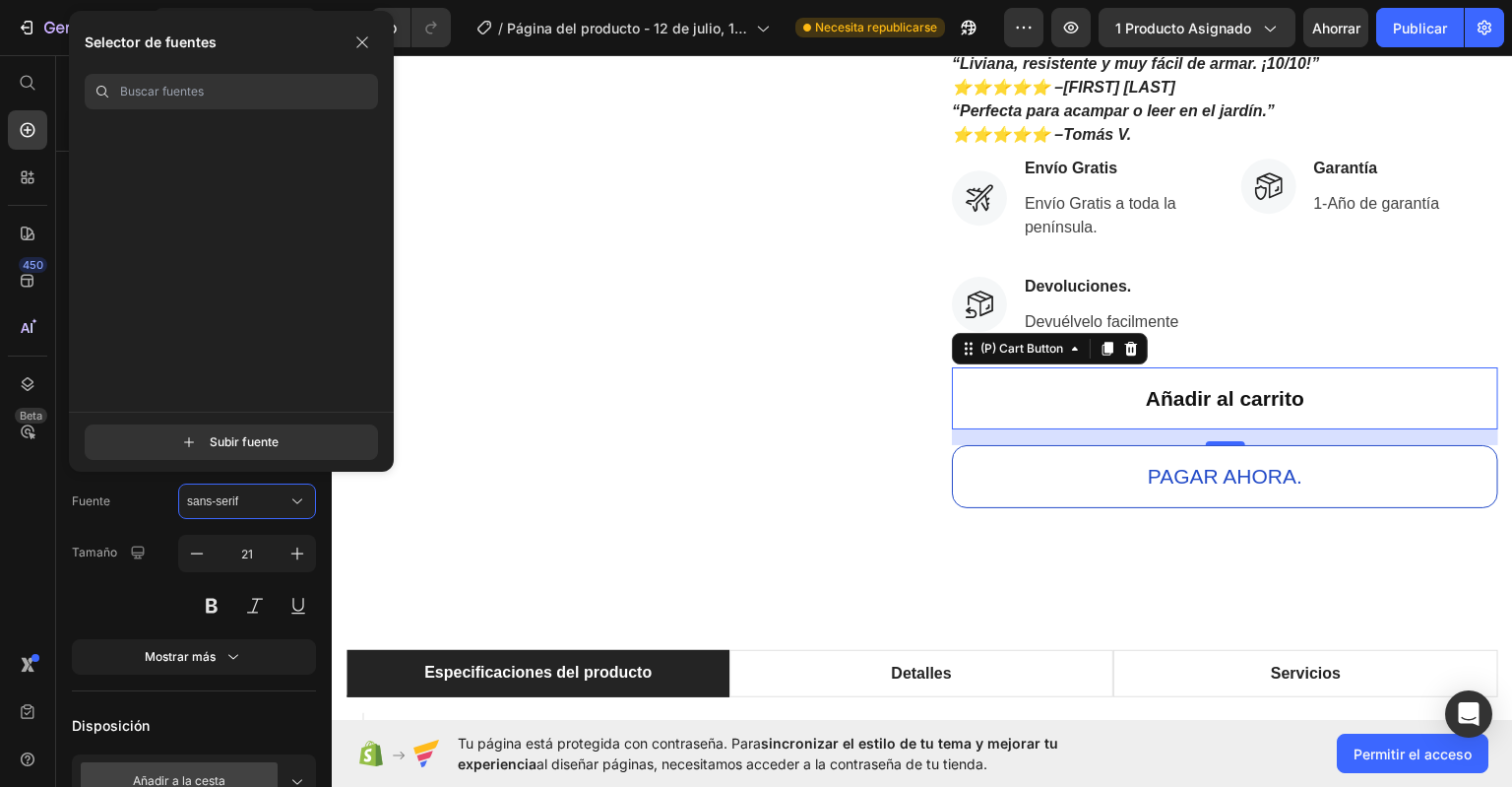 scroll, scrollTop: 11250, scrollLeft: 0, axis: vertical 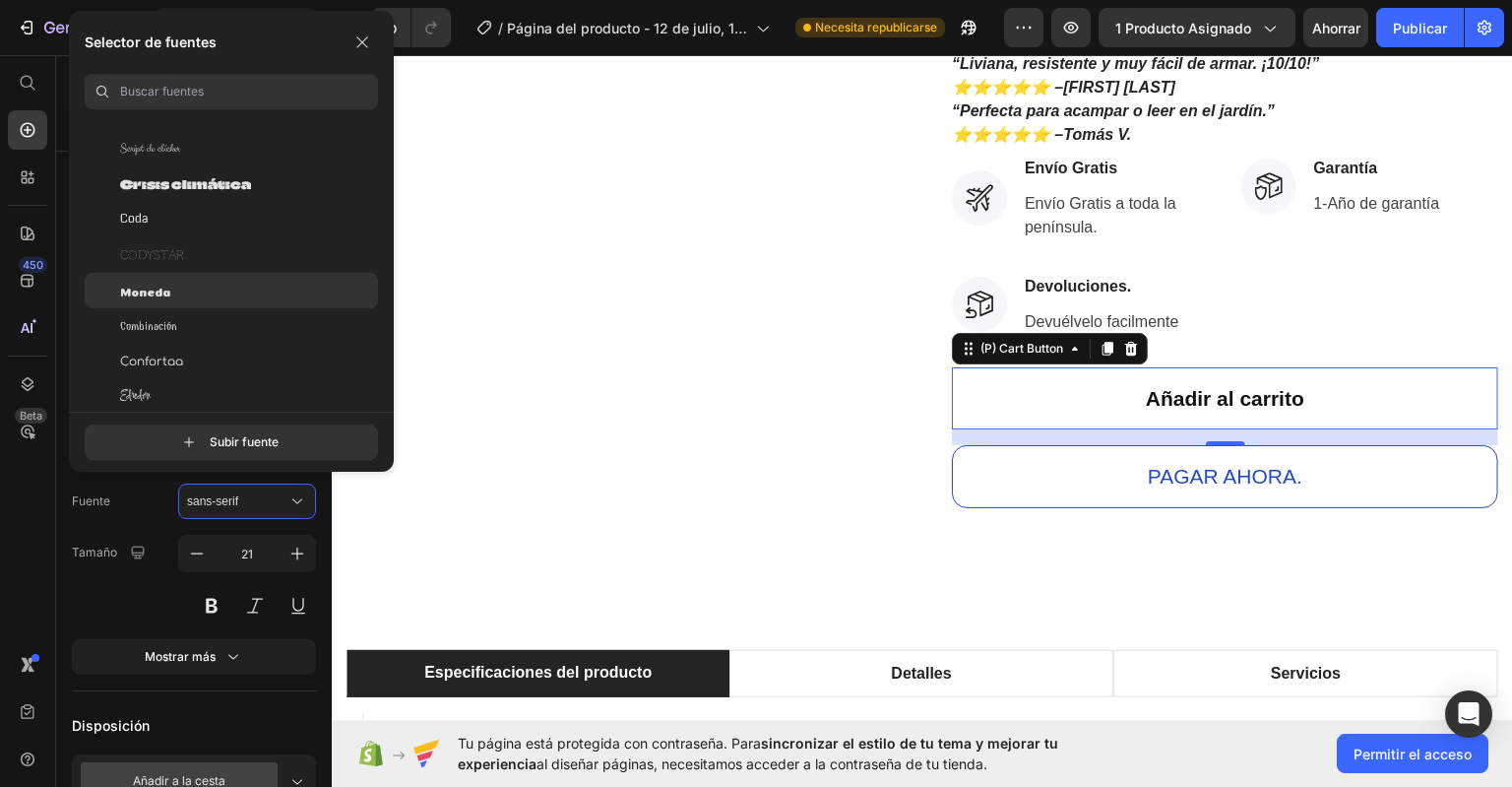 click on "Moneda" 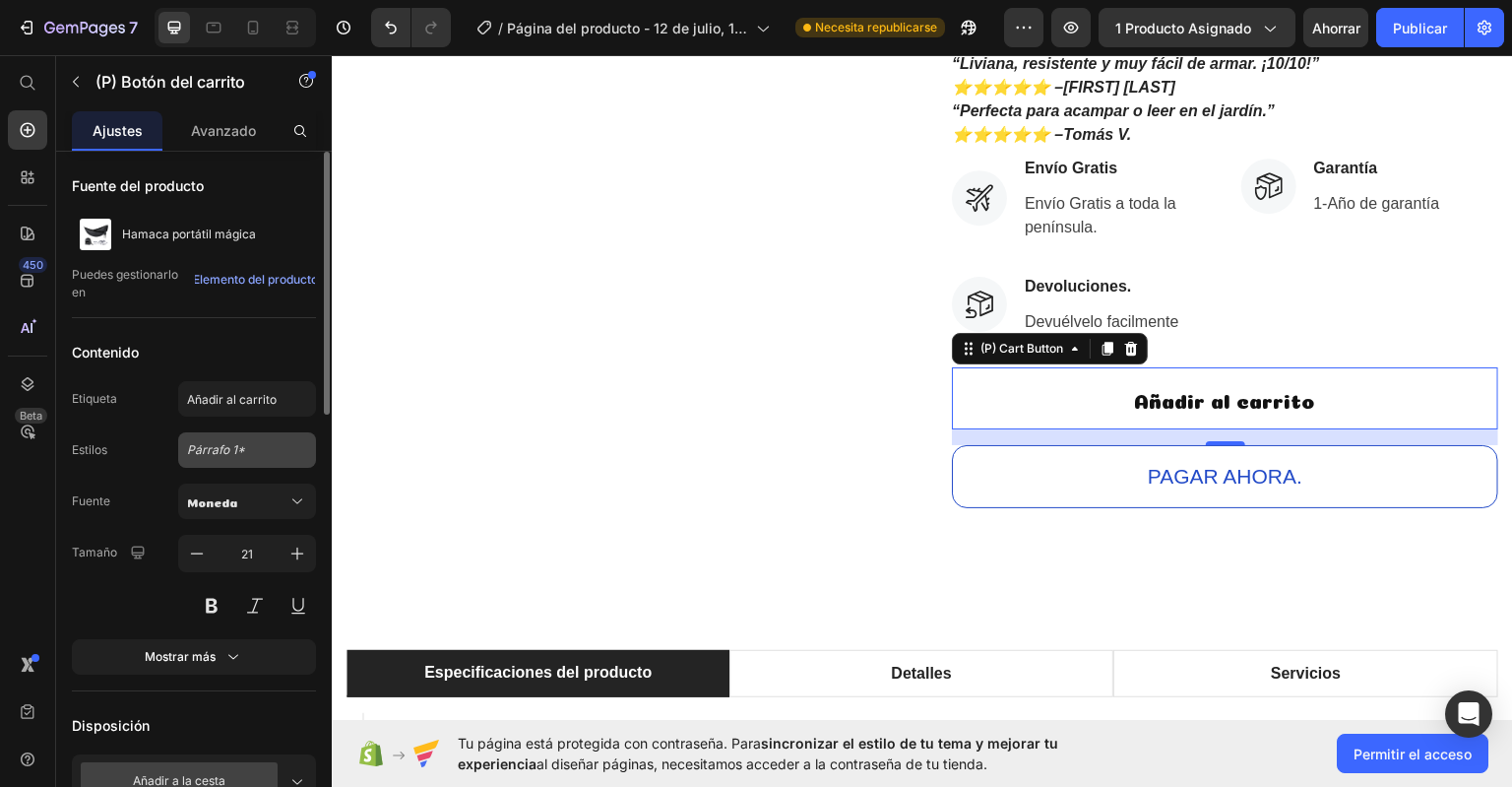 click on "Párrafo 1*" at bounding box center [216, 449] 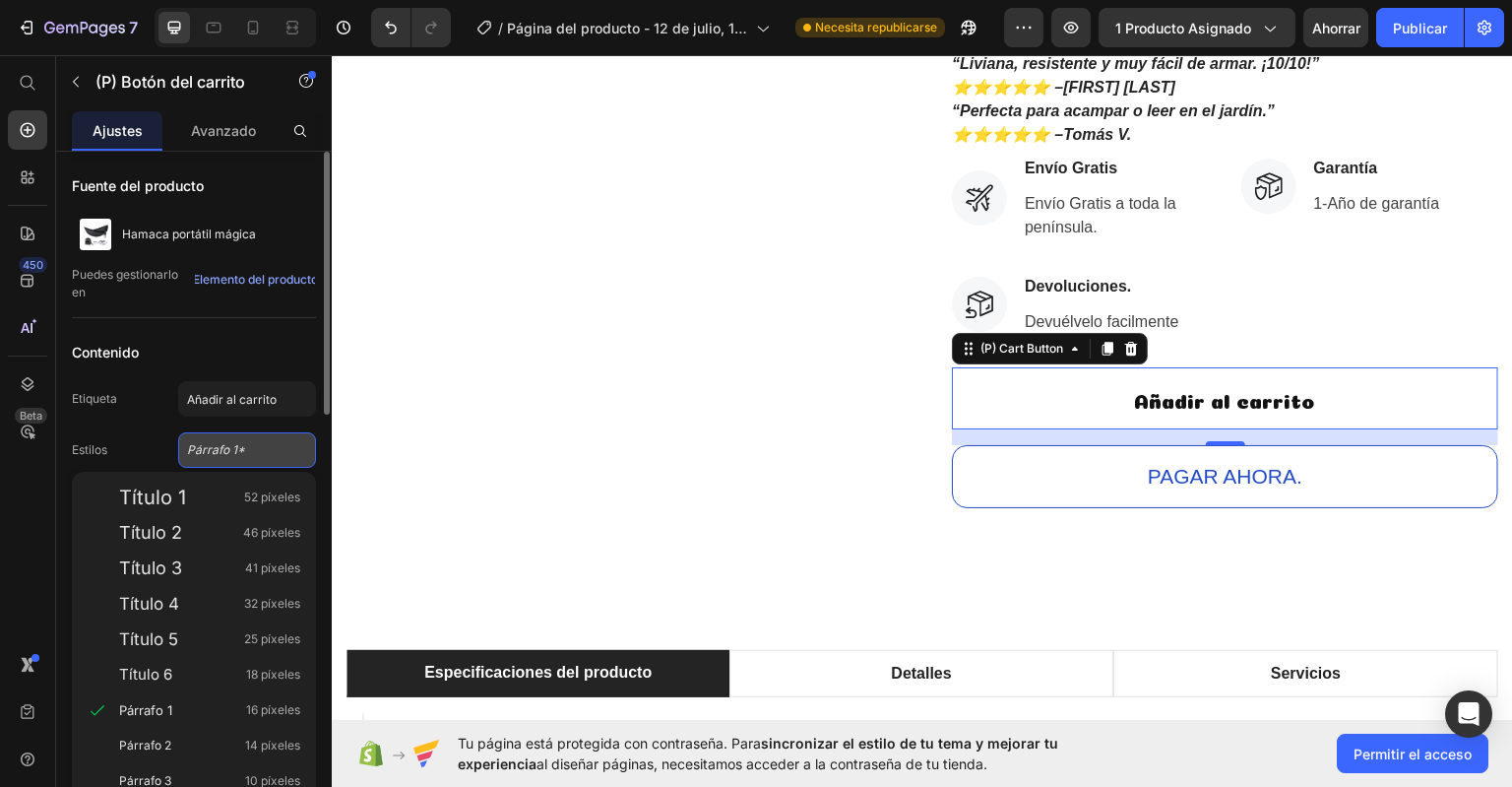 click on "Párrafo 1*" at bounding box center (216, 449) 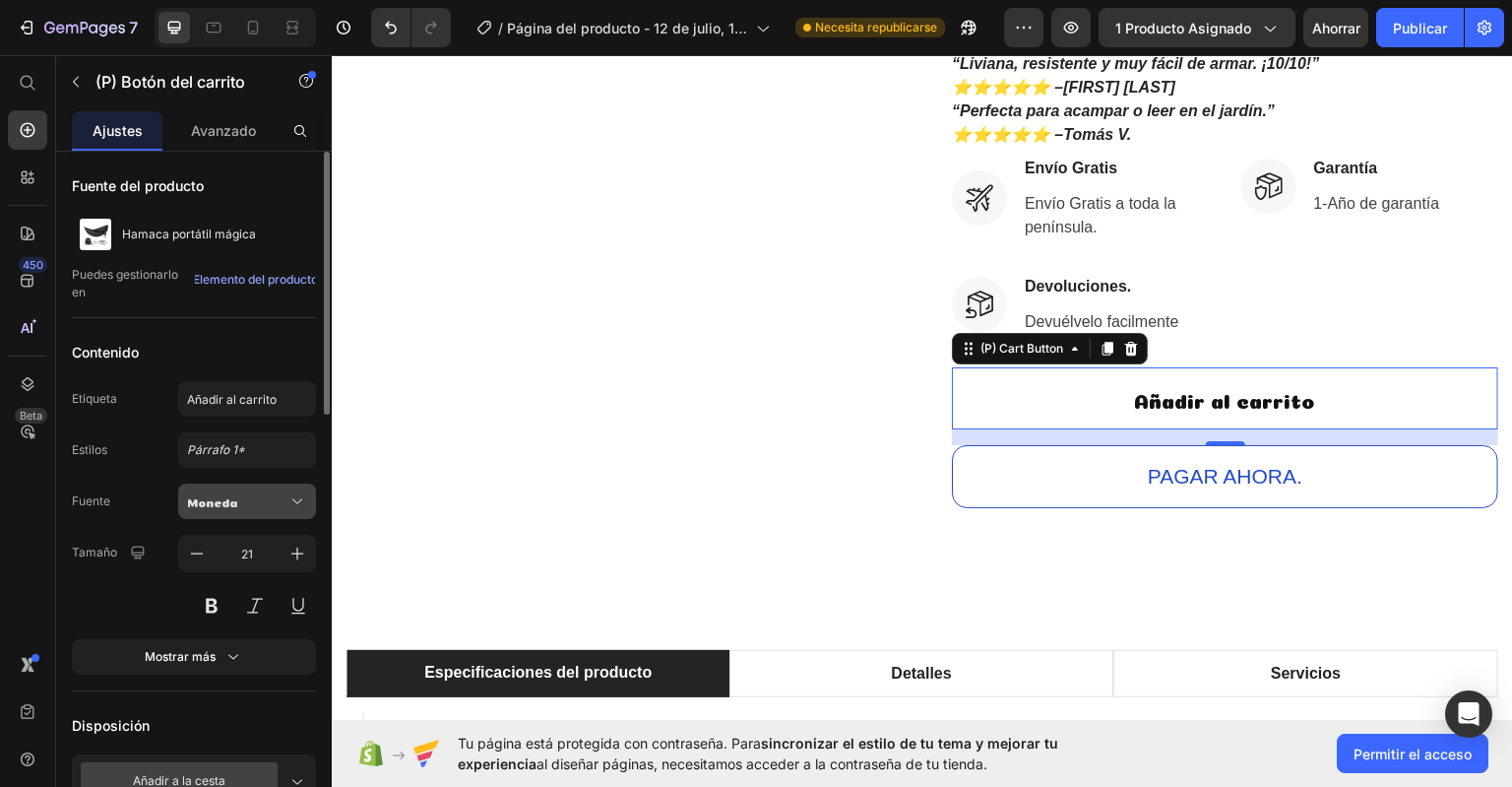 click on "Moneda" at bounding box center [237, 501] 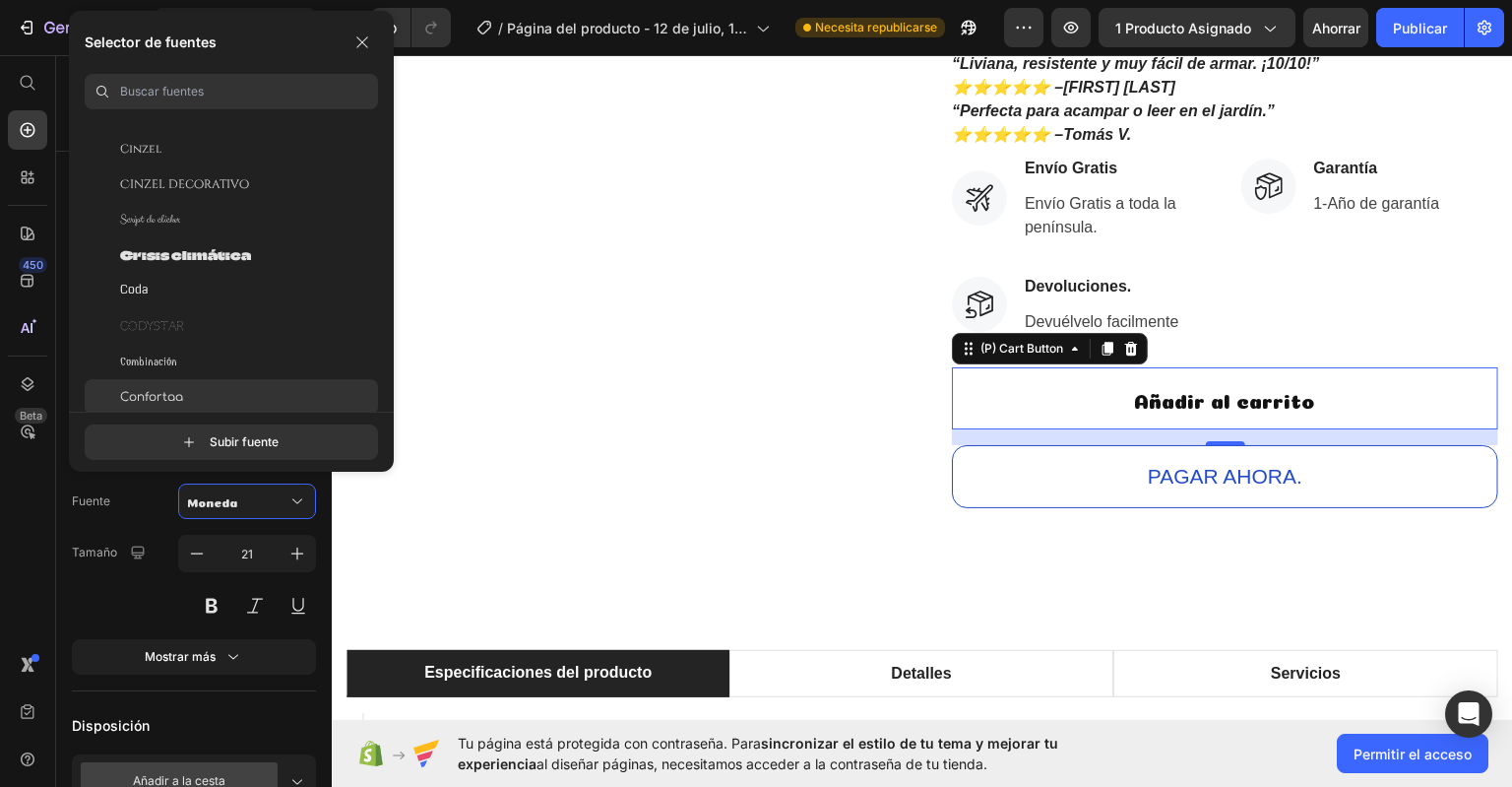 click on "Confortaa" 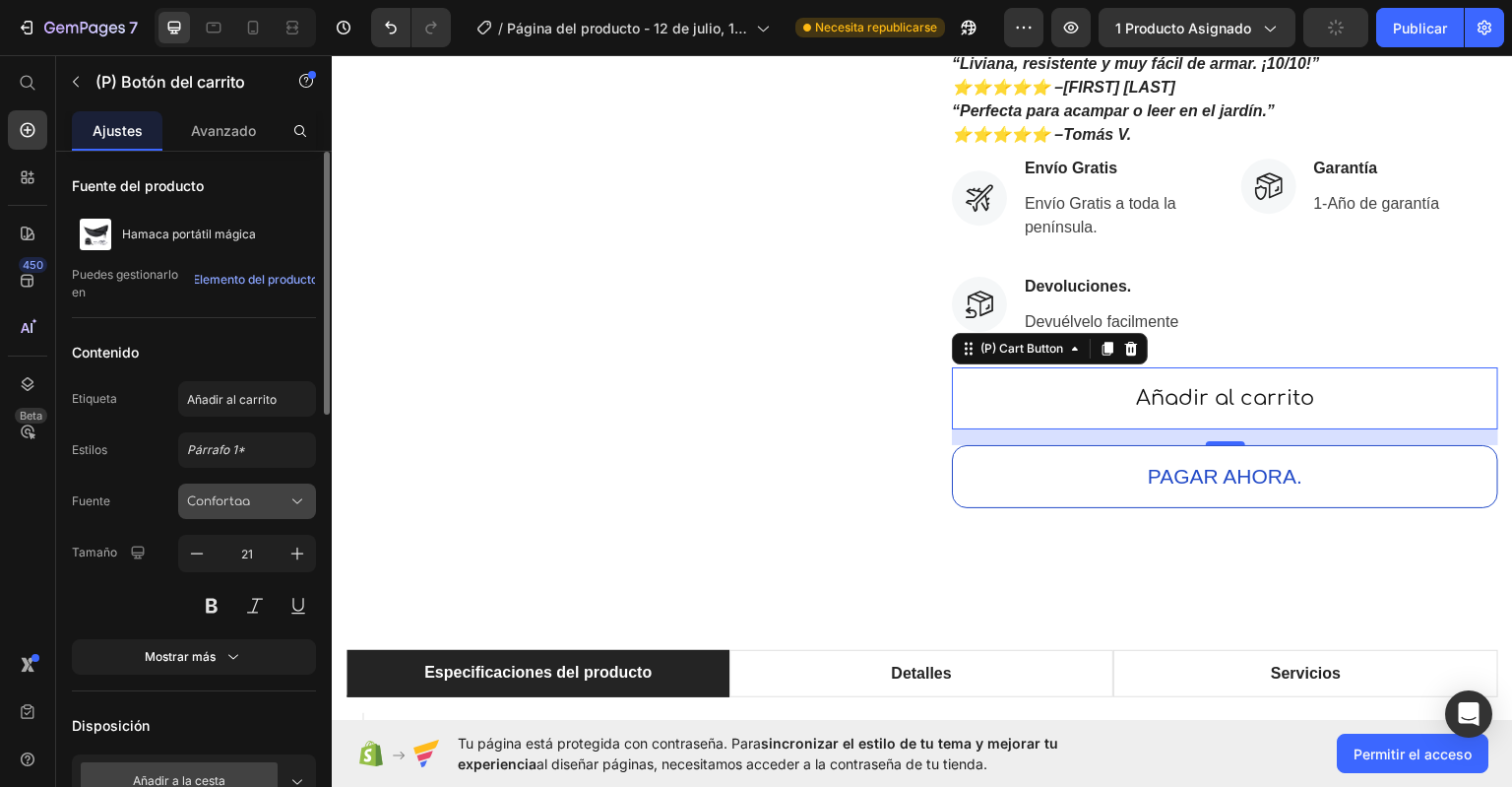 click on "Confortaa" at bounding box center [219, 501] 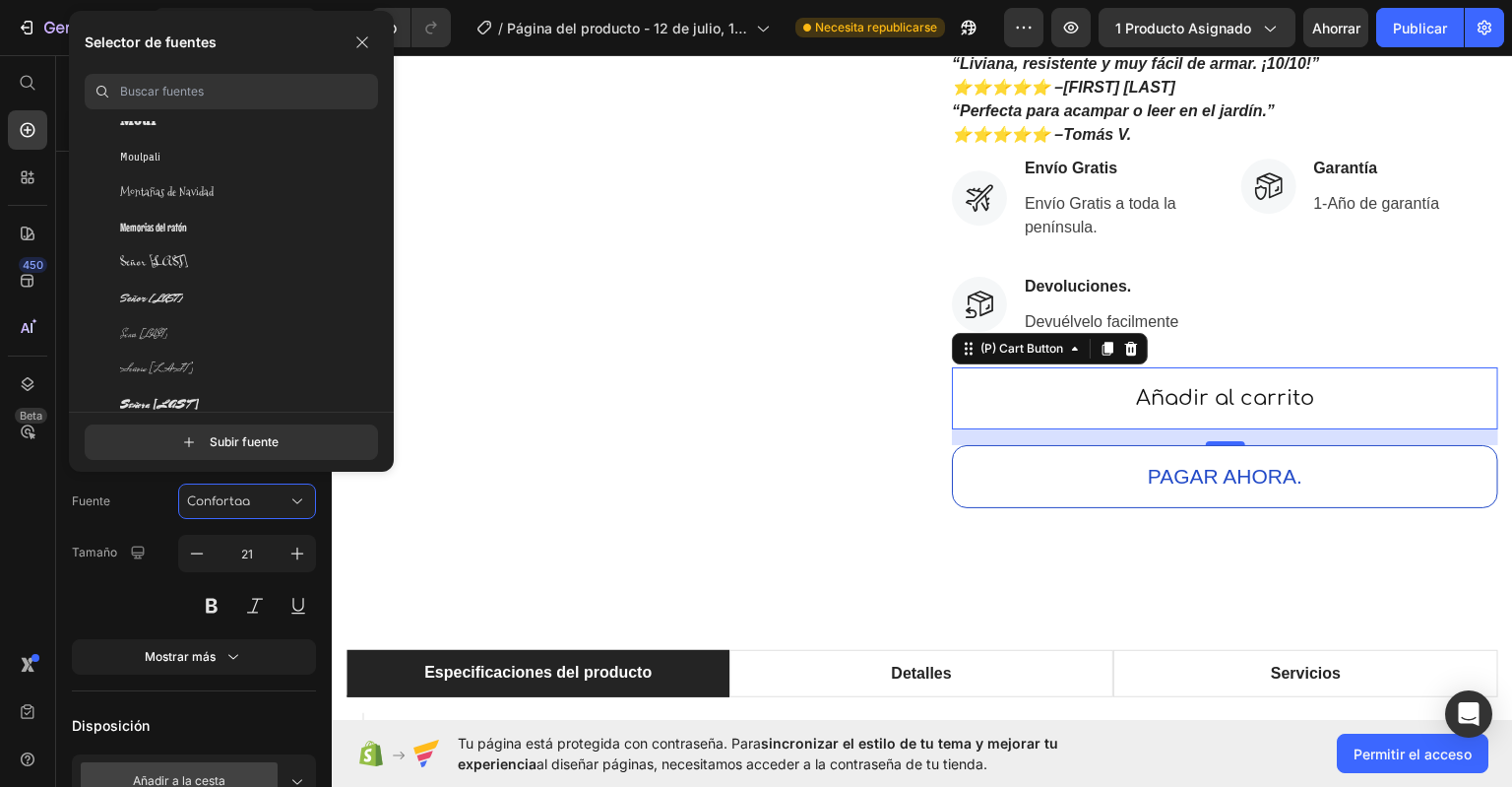 scroll, scrollTop: 33395, scrollLeft: 0, axis: vertical 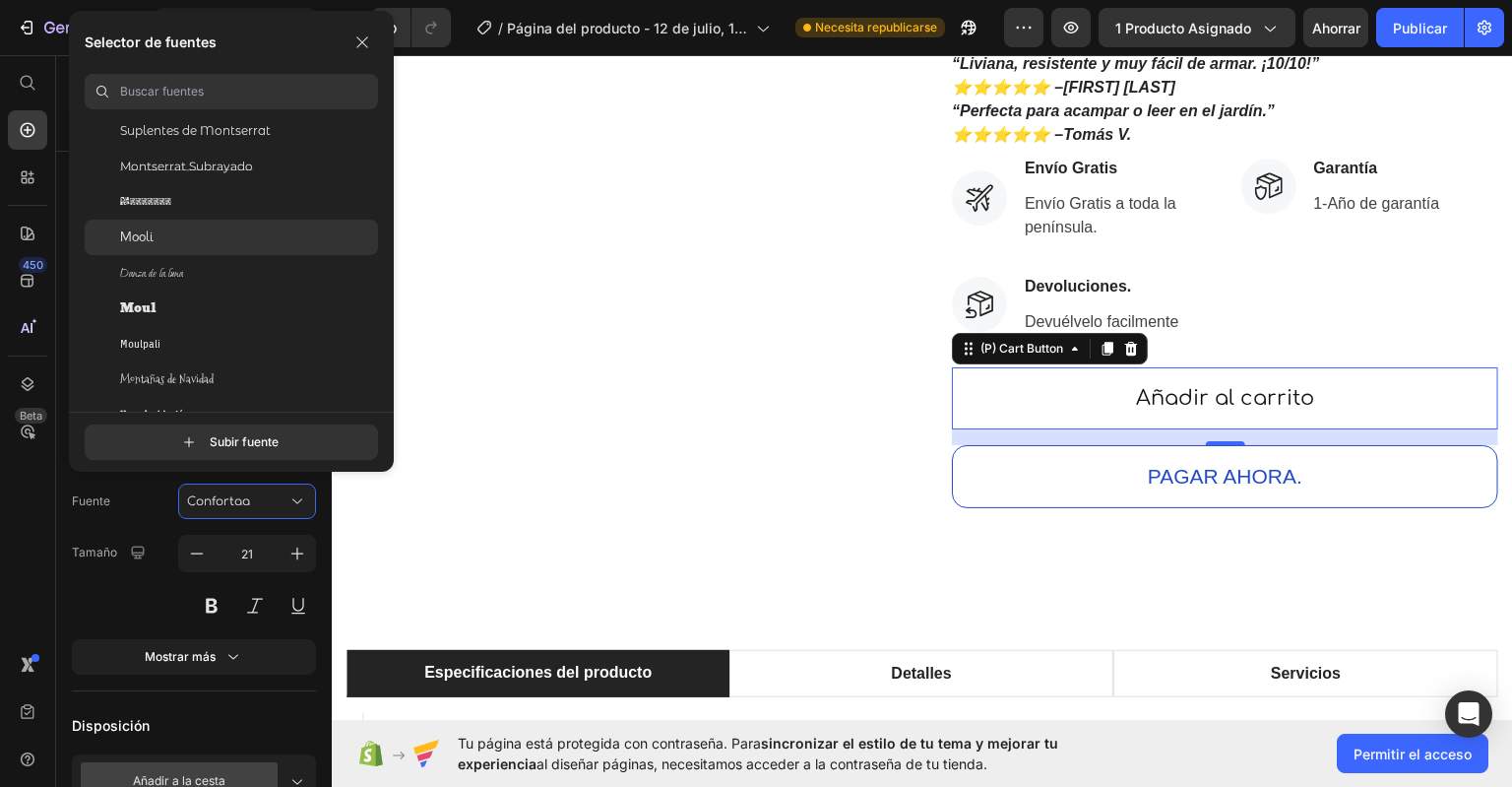 click on "Mooli" 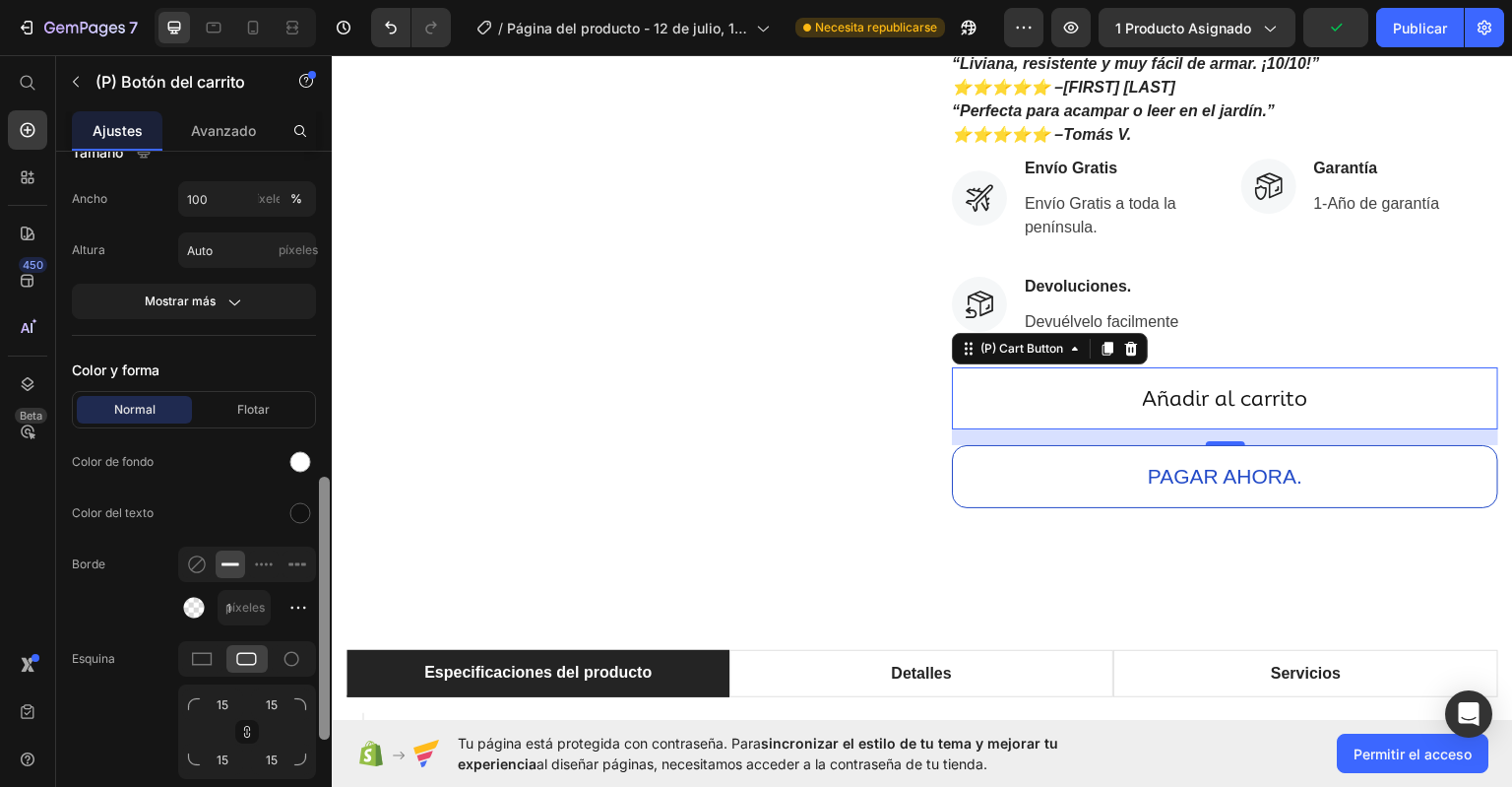 drag, startPoint x: 326, startPoint y: 256, endPoint x: 315, endPoint y: 573, distance: 317.19079 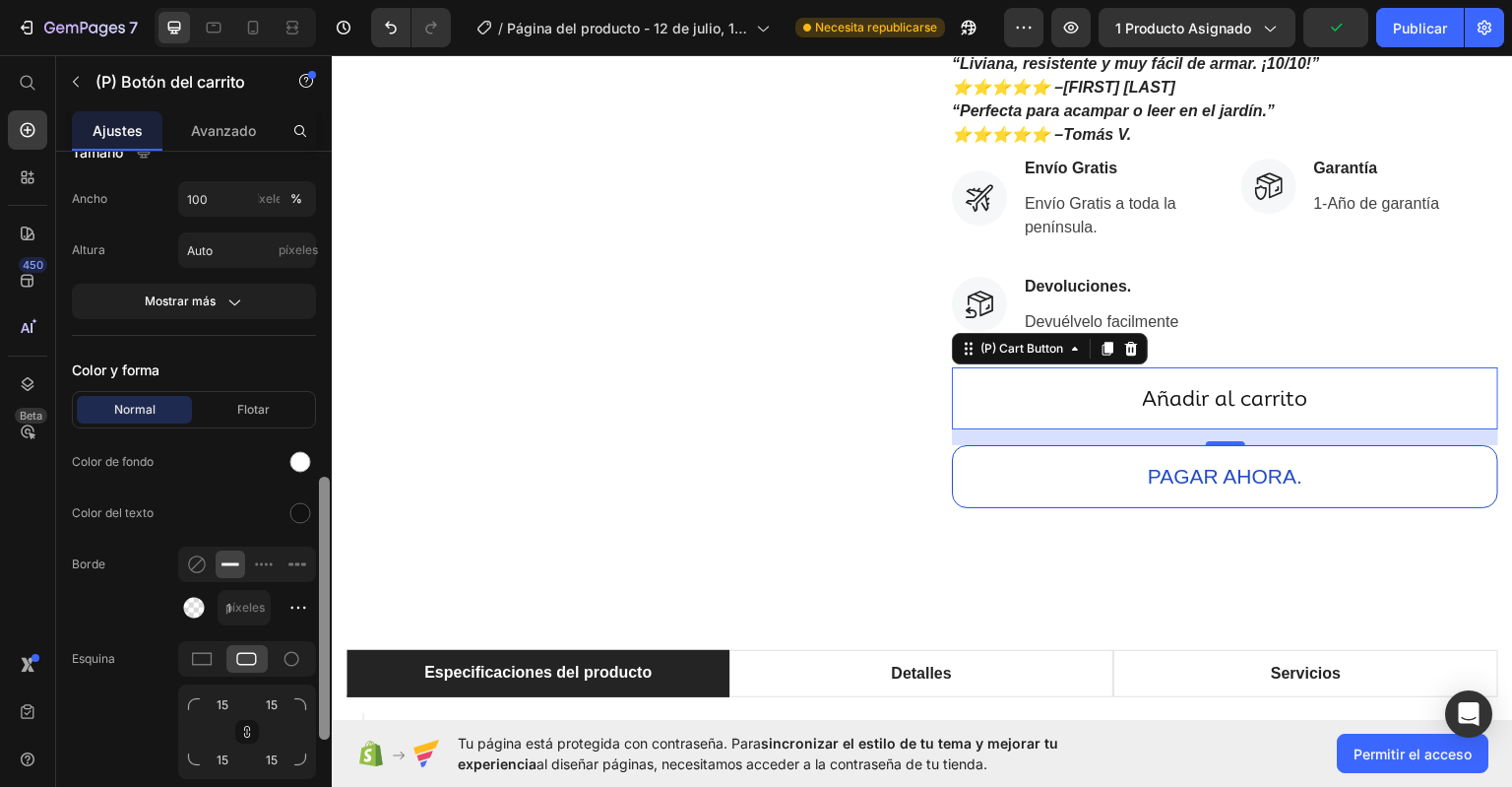 click on "Fuente del producto Hamaca portátil mágica Puedes gestionarlo en Elemento del producto Contenido Etiqueta Añadir al carrito Estilos Párrafo 1* Fuente Mooli Tamaño 21 Mostrar más Disposición Añadir a la cesta Añadir al carrito Después de hacer clic Carrito abierto Tamaño Ancho 100 píxeles % Altura Auto píxeles Mostrar más Color y forma Normal Flotar Color de fondo Color del texto Borde 1 píxeles Esquina 15 15 15 15 Sombra Botón de fuera de stock Mensaje Out Of Stock Estilo personalizado Eliminar elemento" at bounding box center [194, 497] 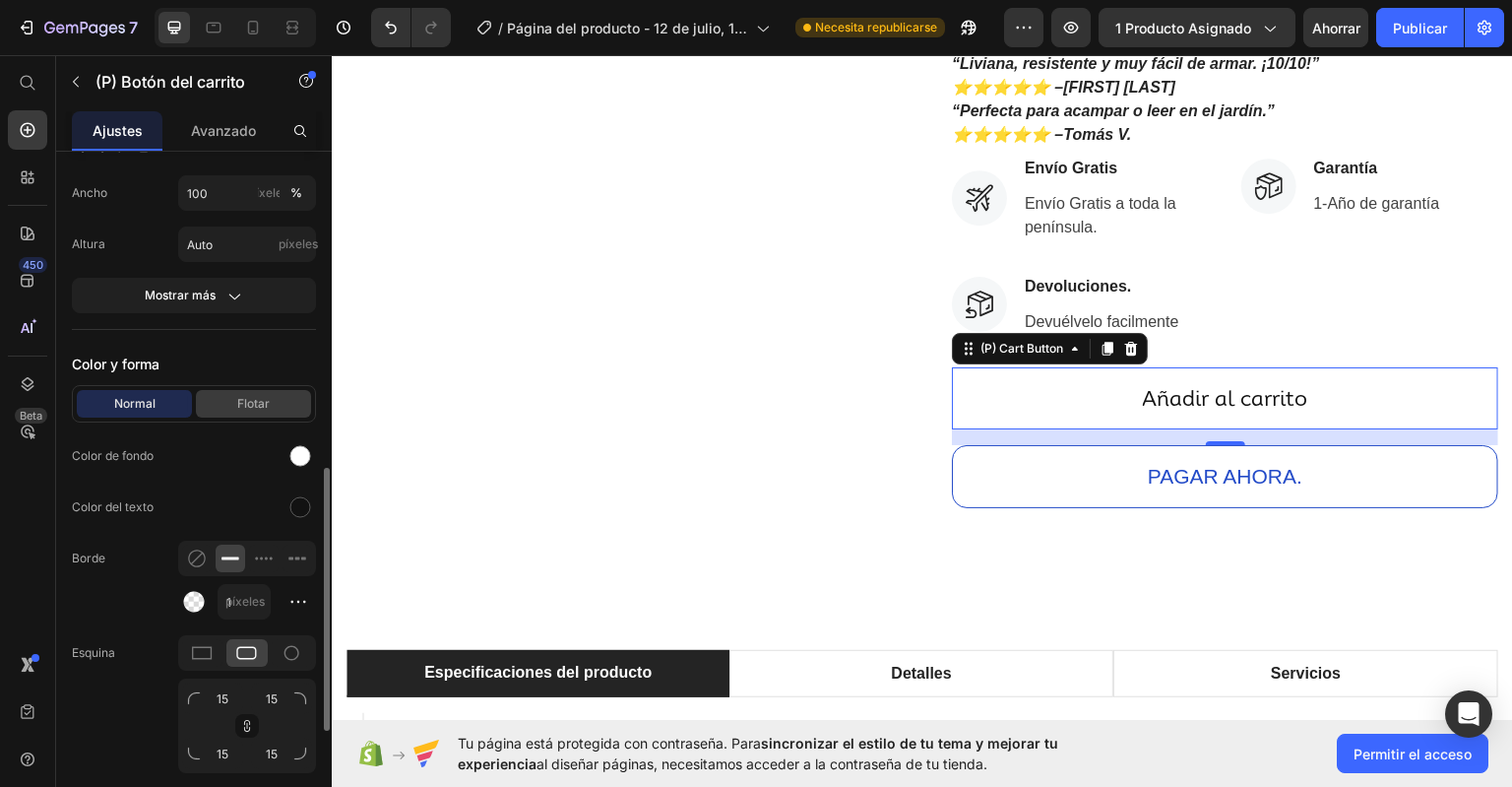 click on "Flotar" at bounding box center (253, 404) 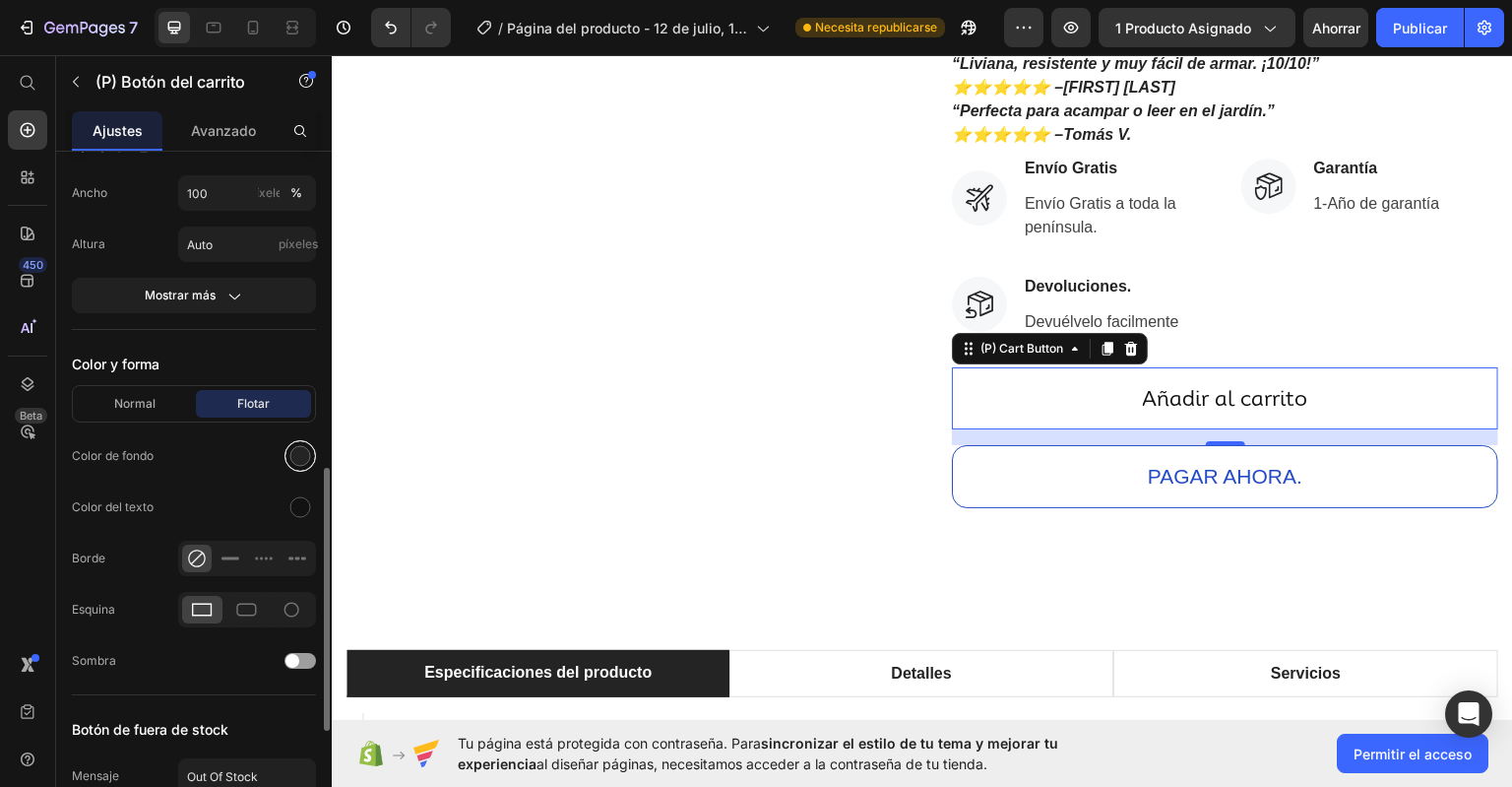 click at bounding box center (300, 456) 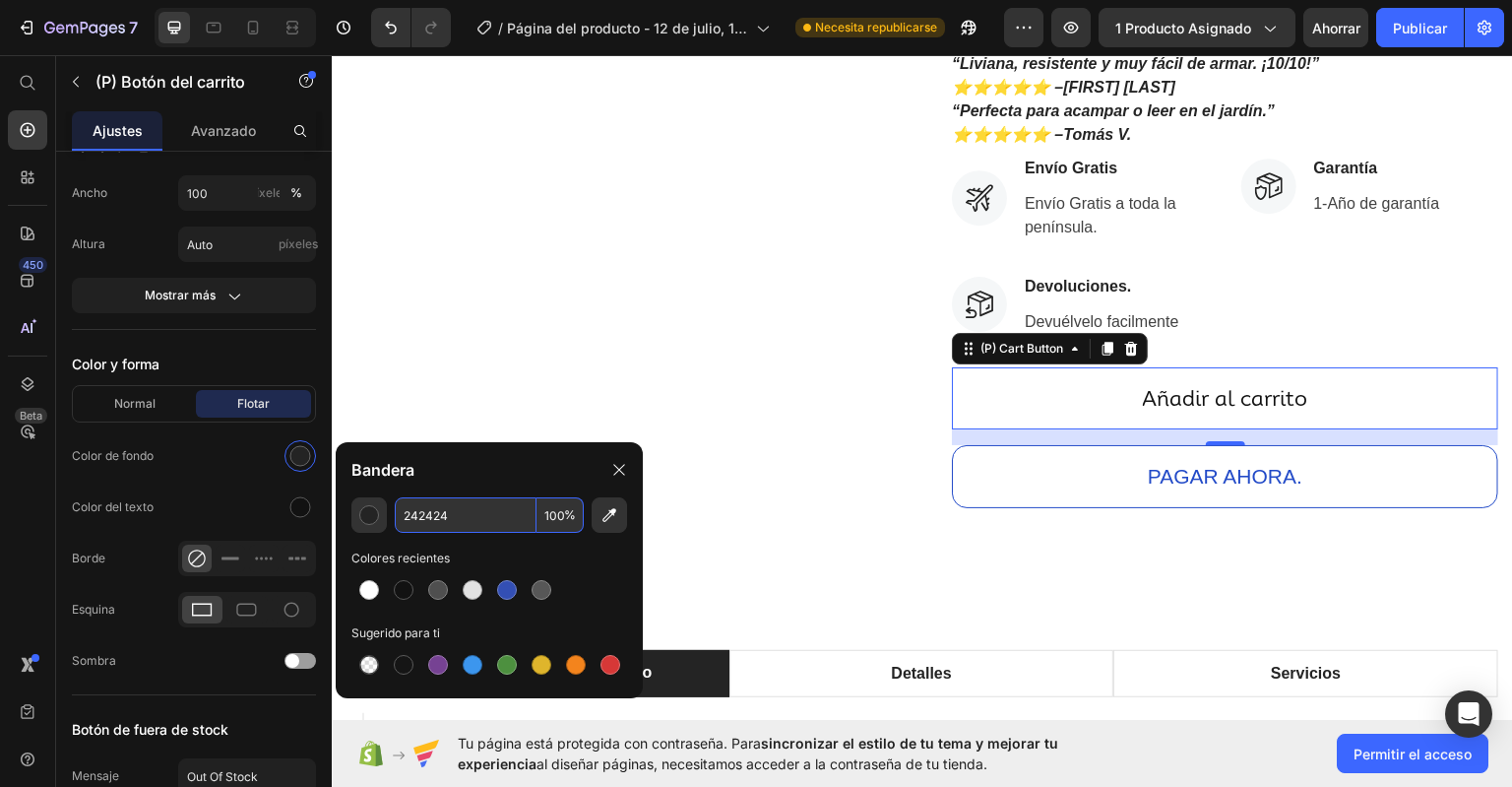 click on "242424" at bounding box center (466, 515) 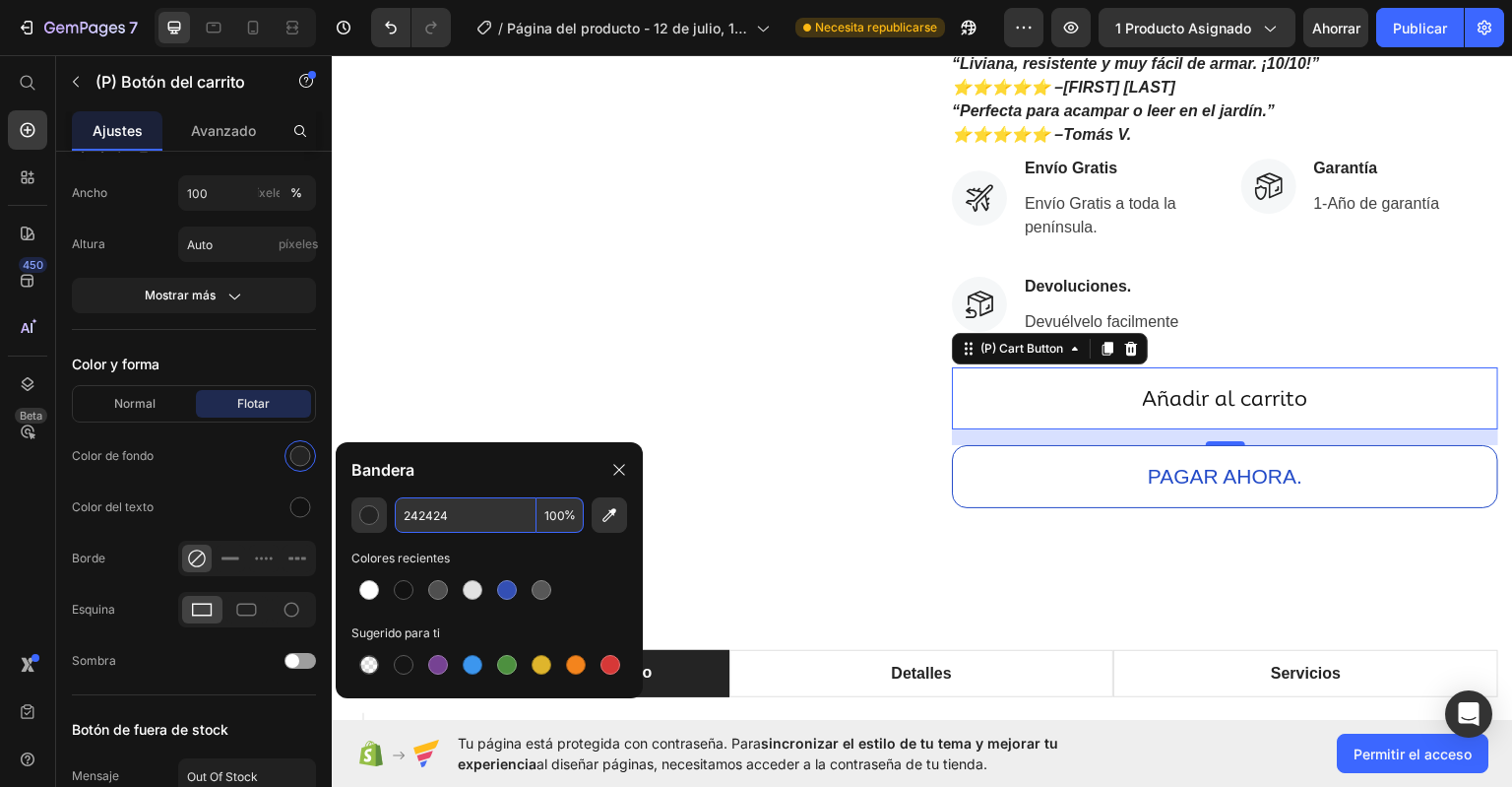 paste on "[CODE]" 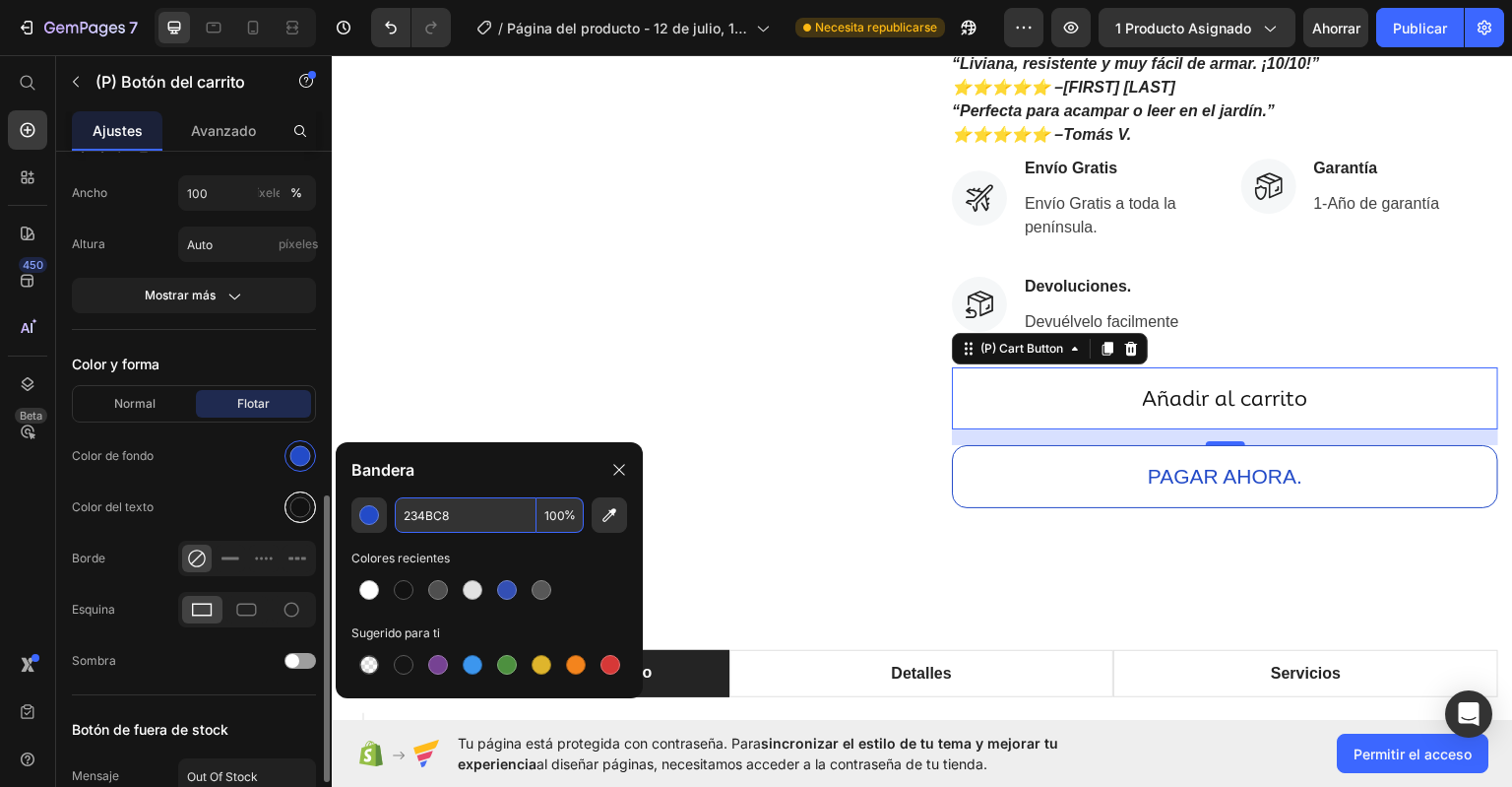 type on "234BC8" 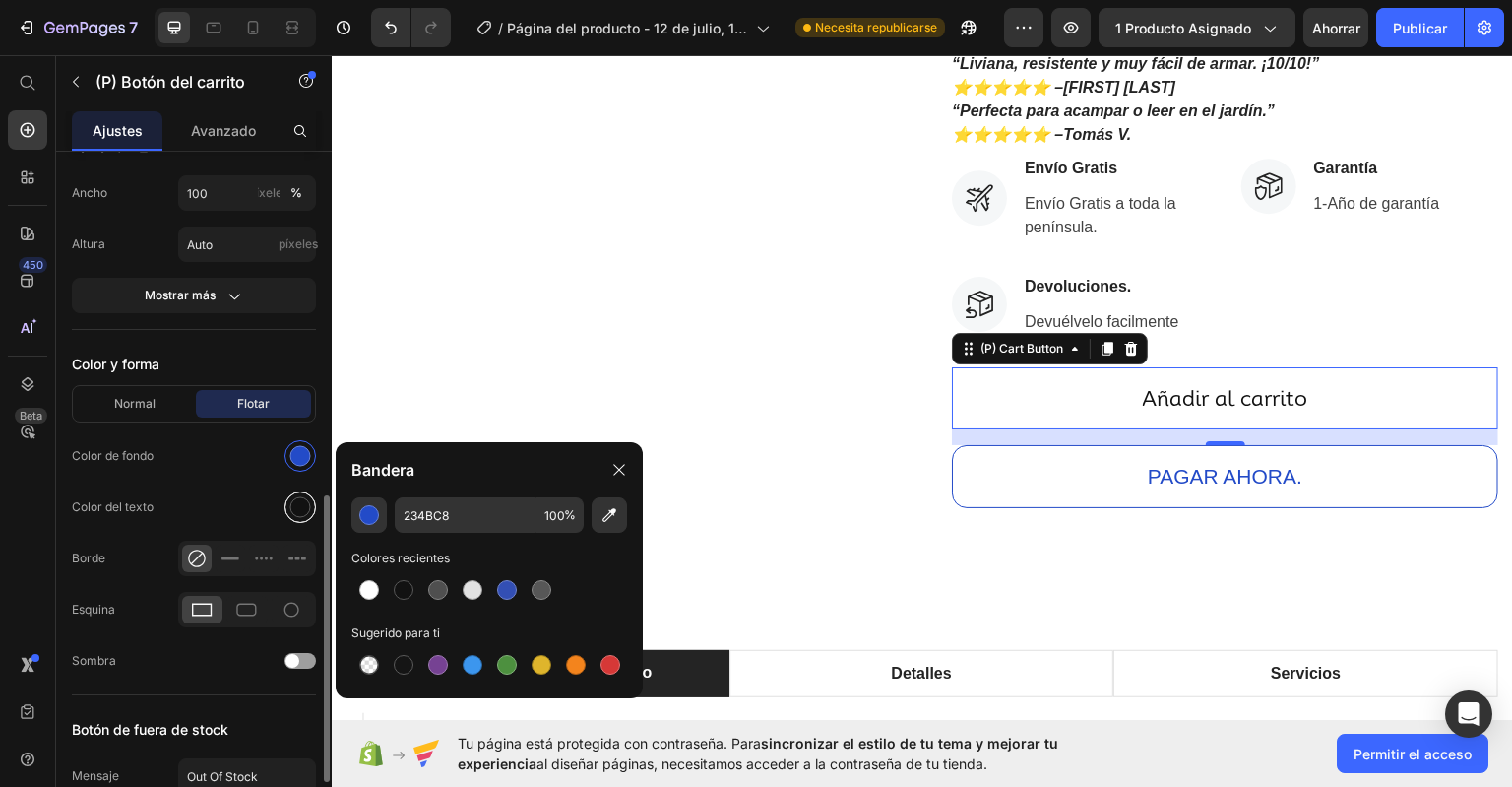 click at bounding box center [300, 507] 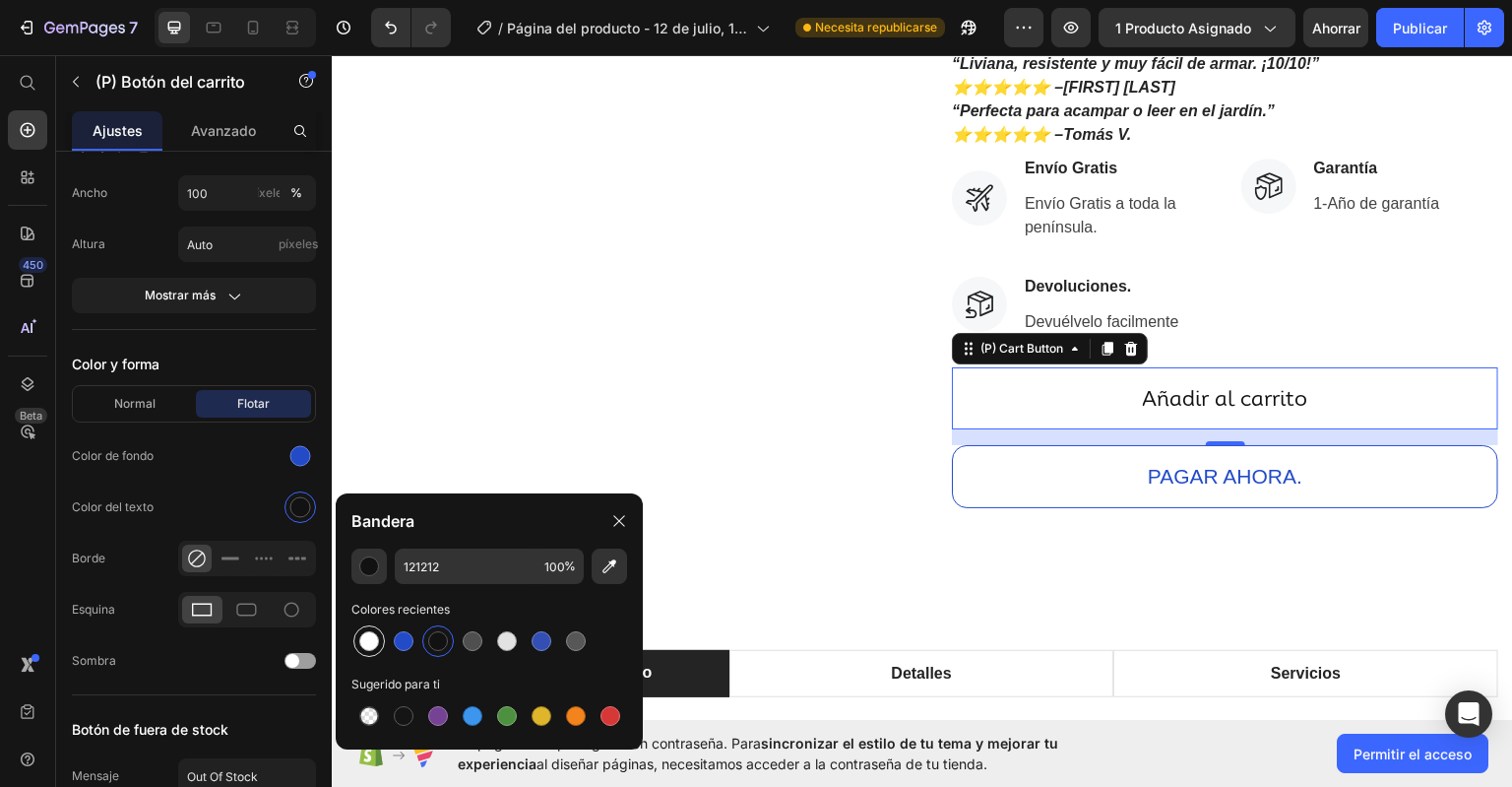 click at bounding box center [369, 641] 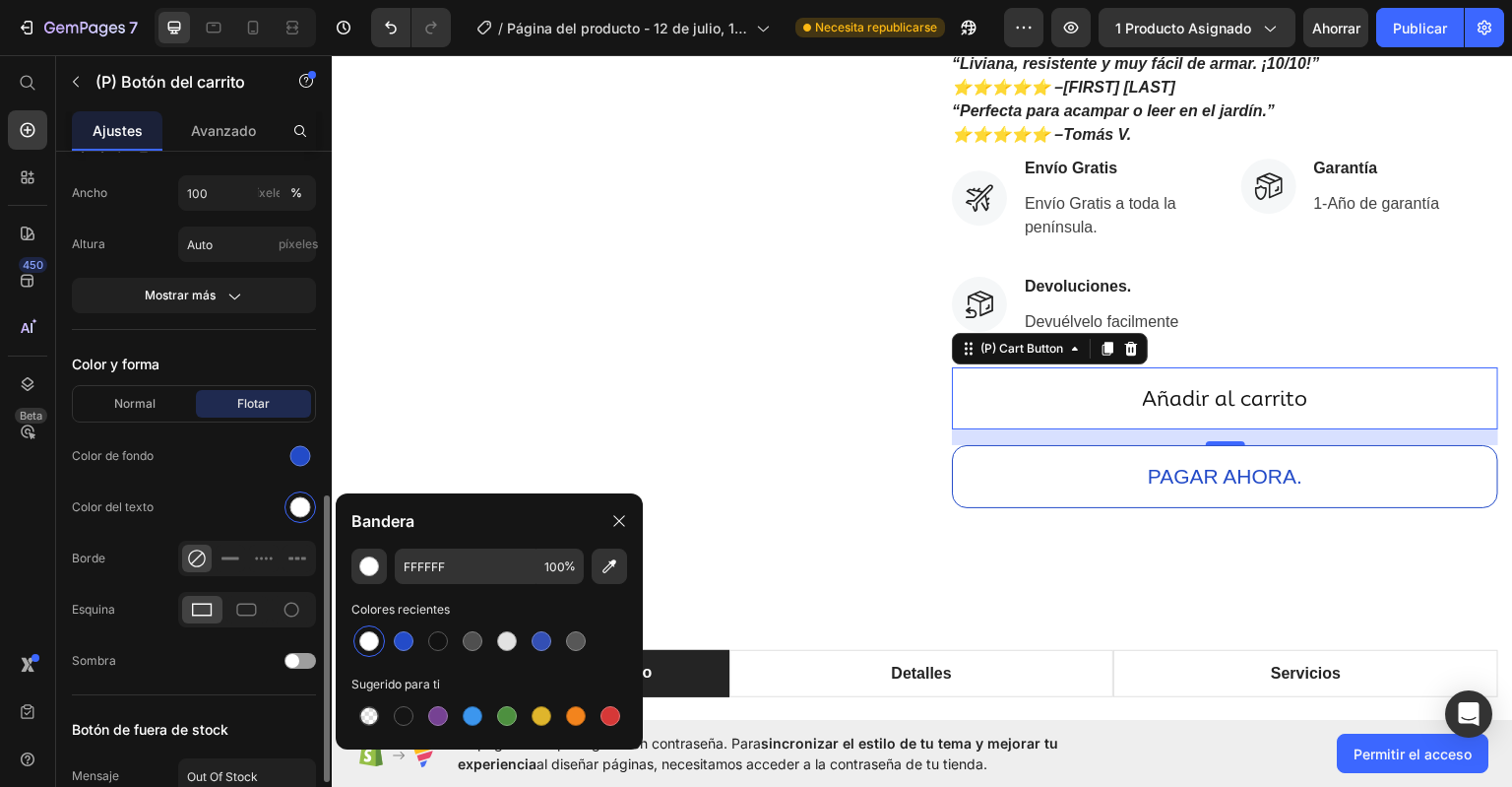 click on "Color de fondo" 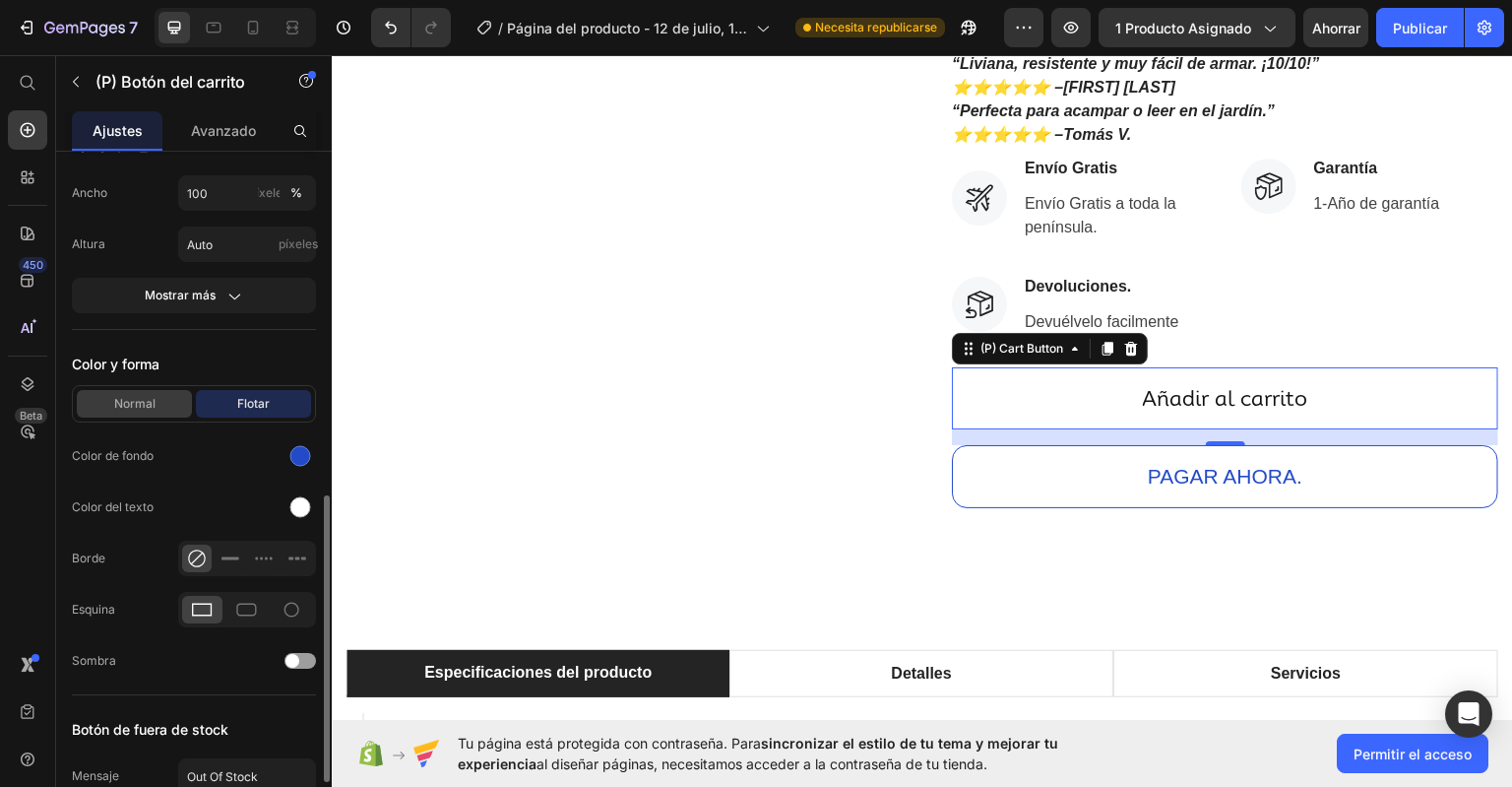click on "Normal" at bounding box center (135, 403) 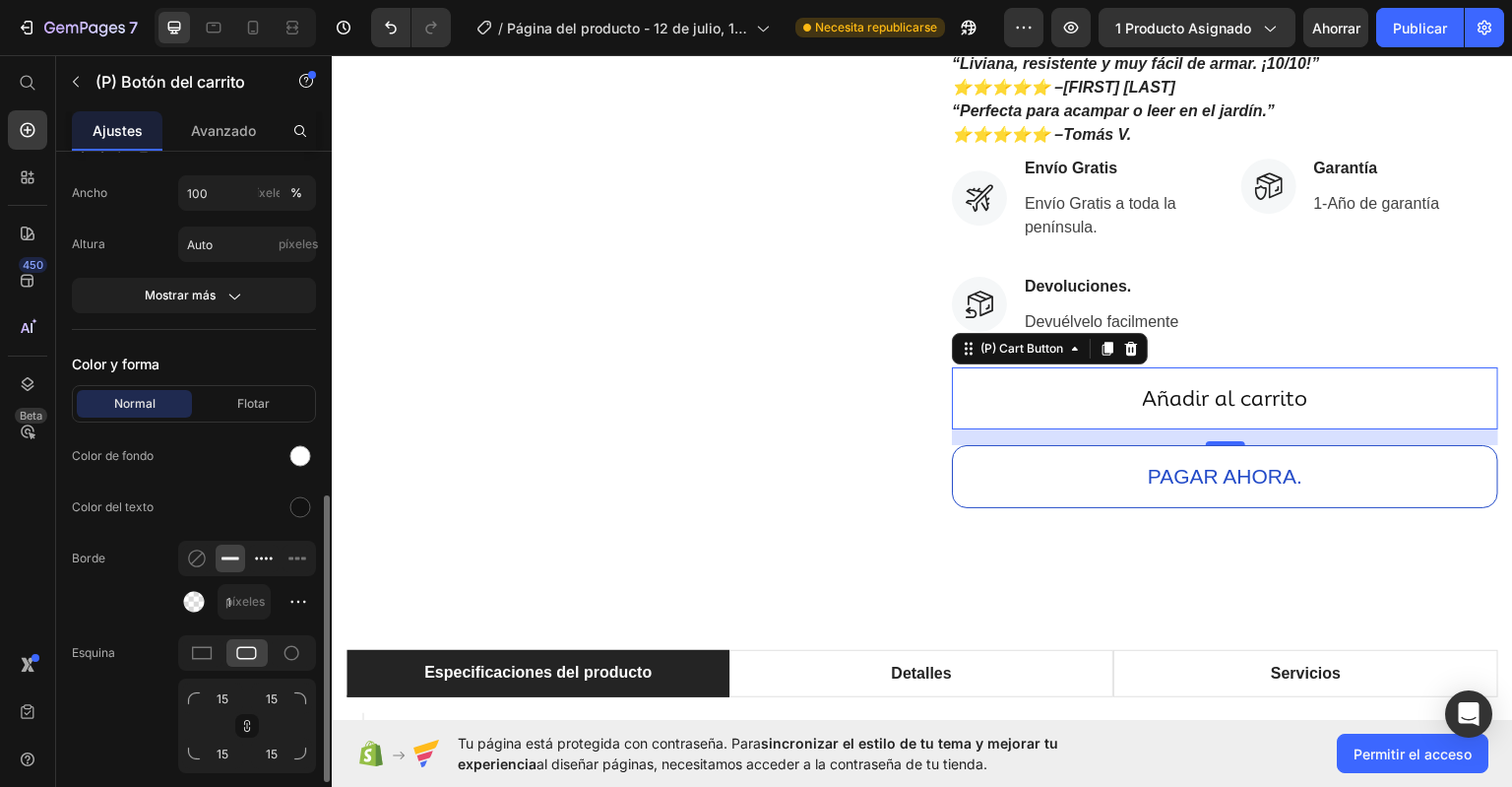 click 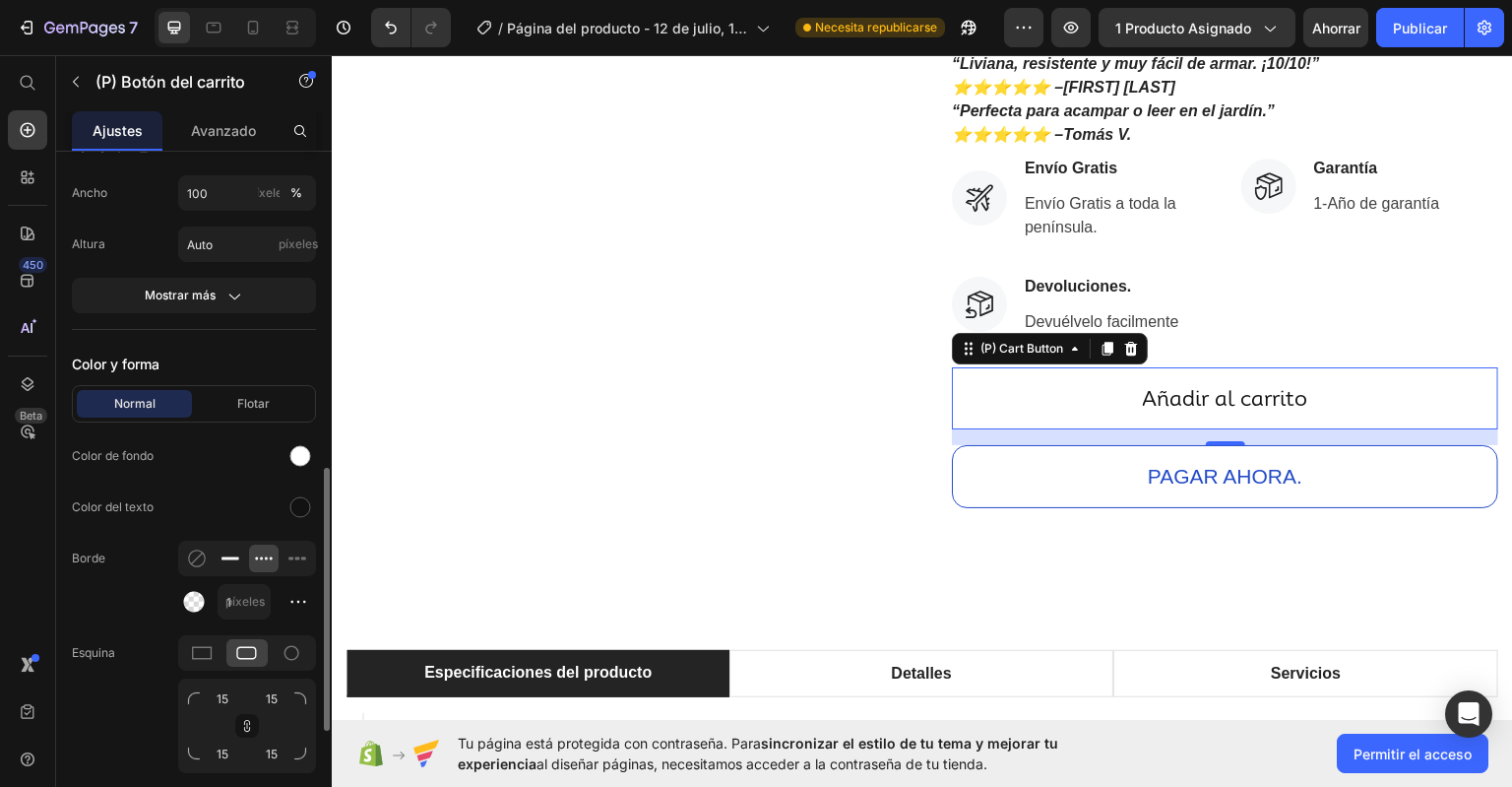 click 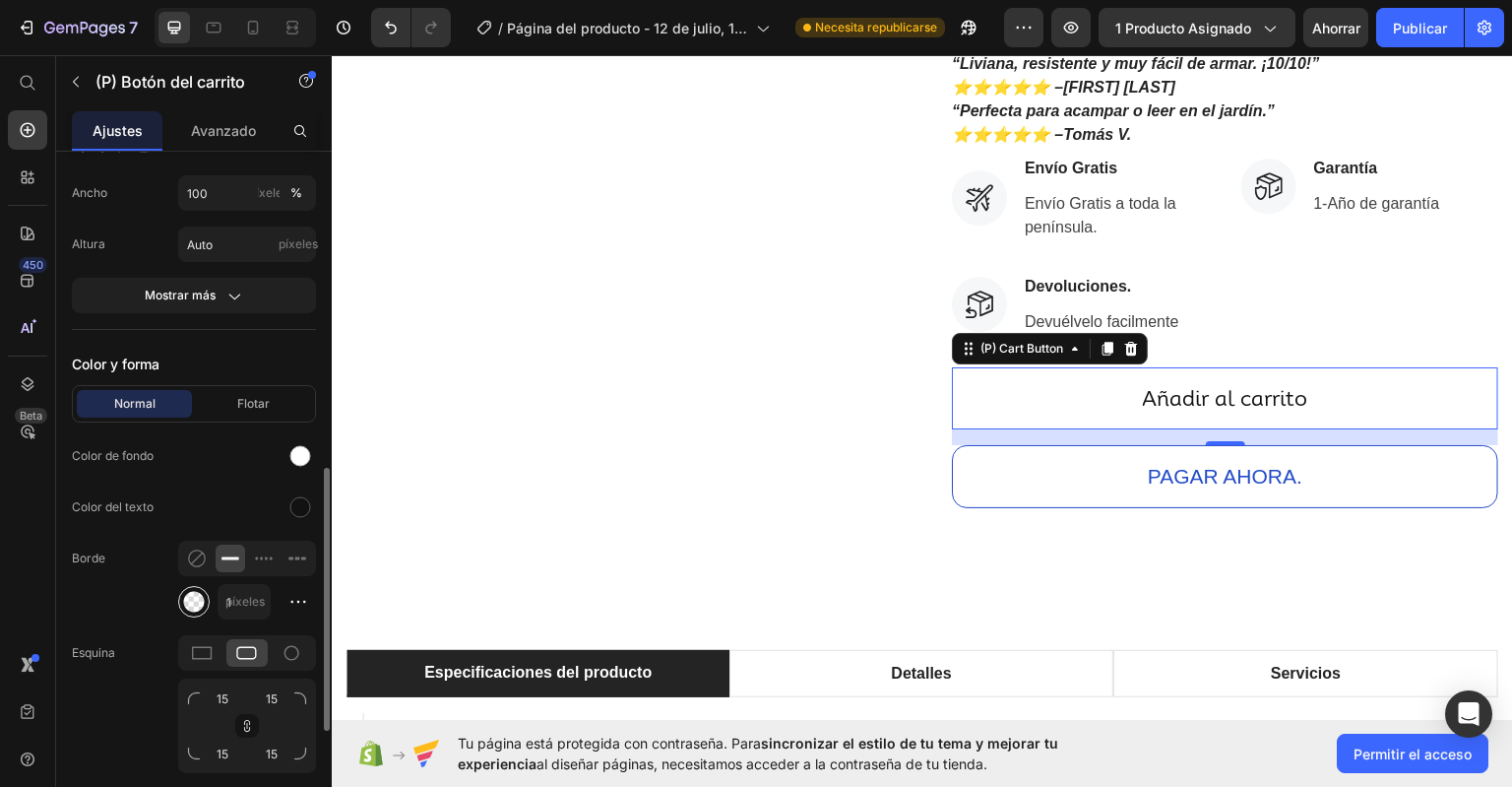 click at bounding box center [194, 602] 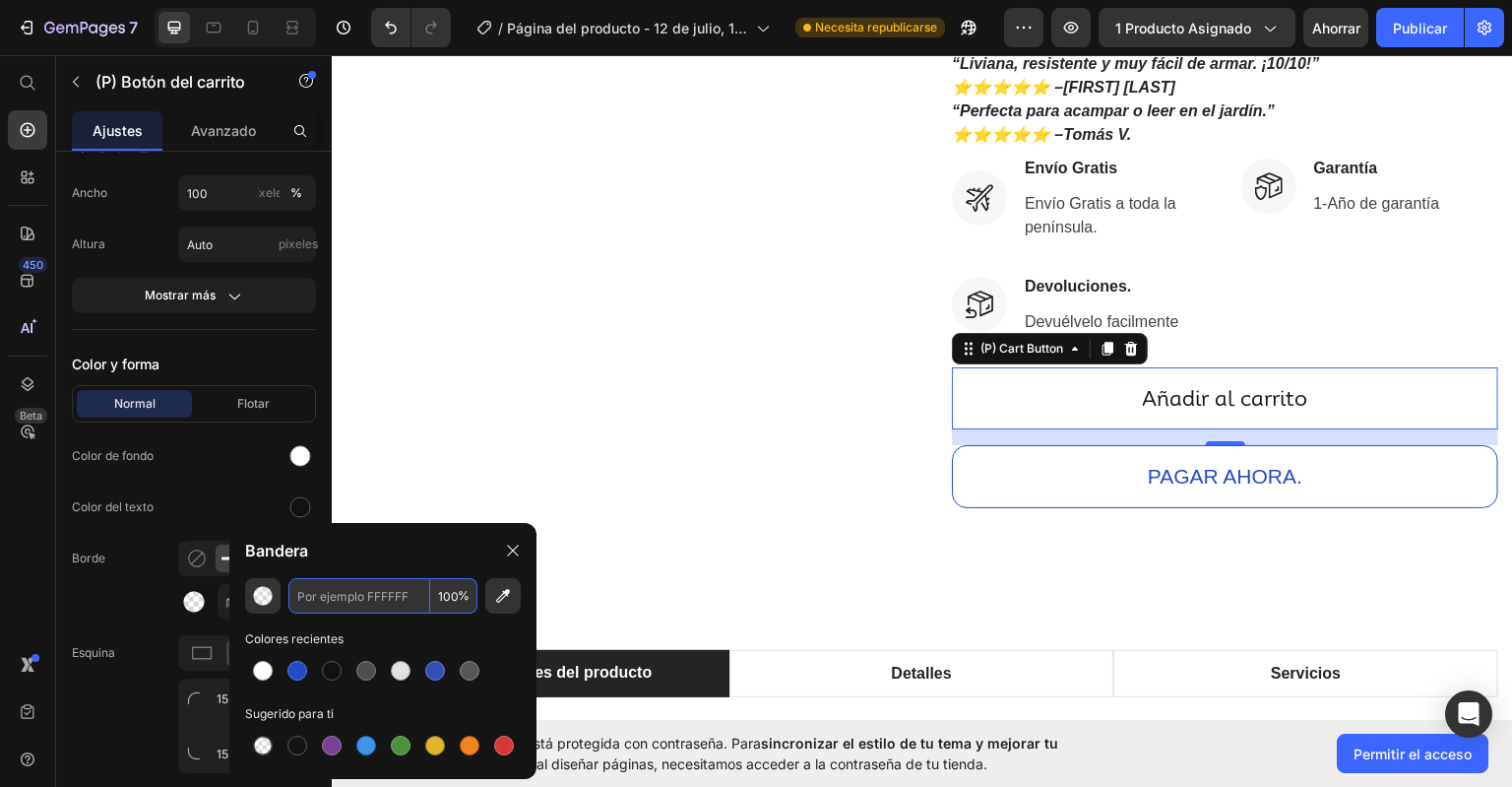click at bounding box center (359, 596) 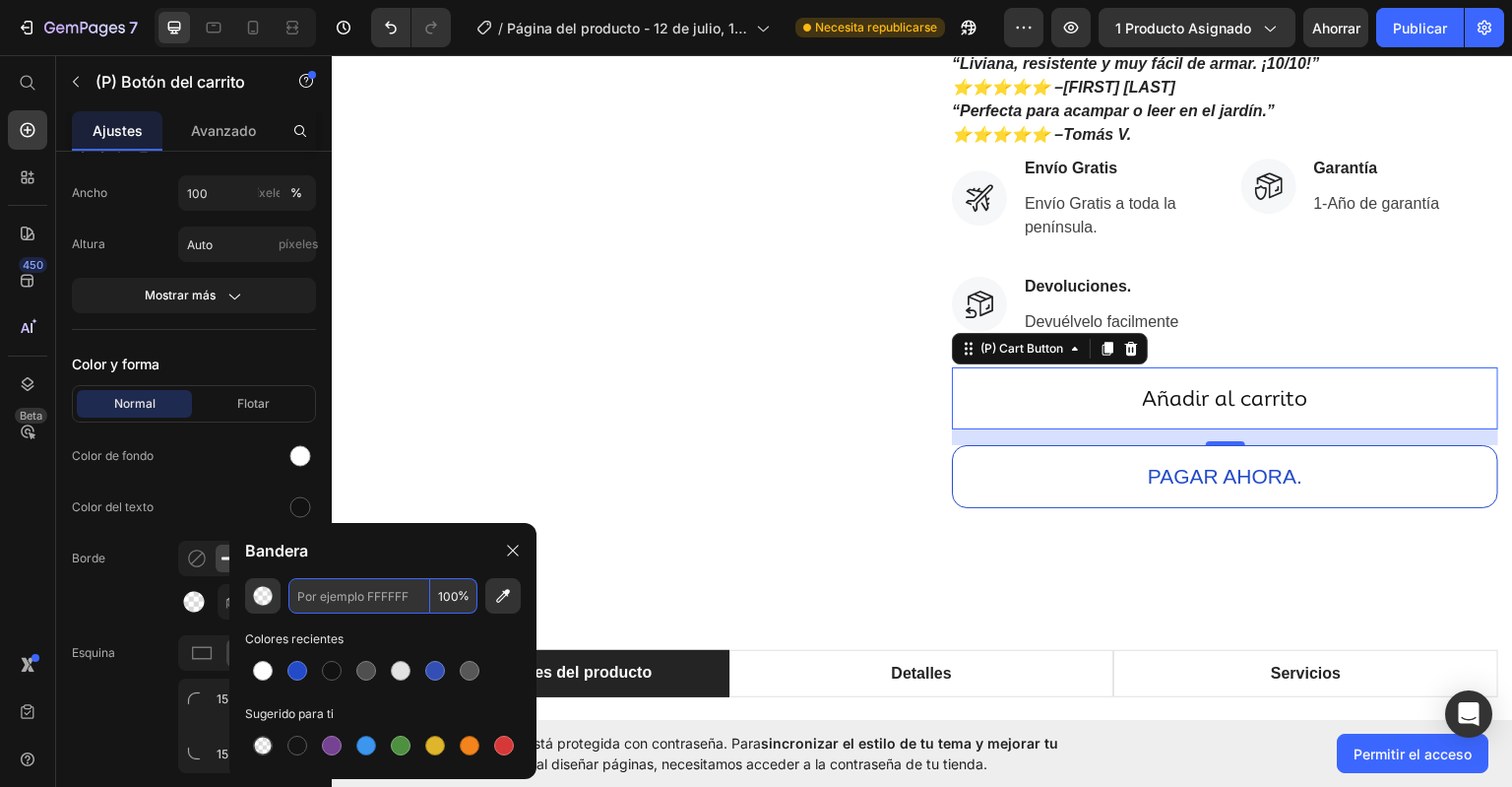 paste on "234BC8" 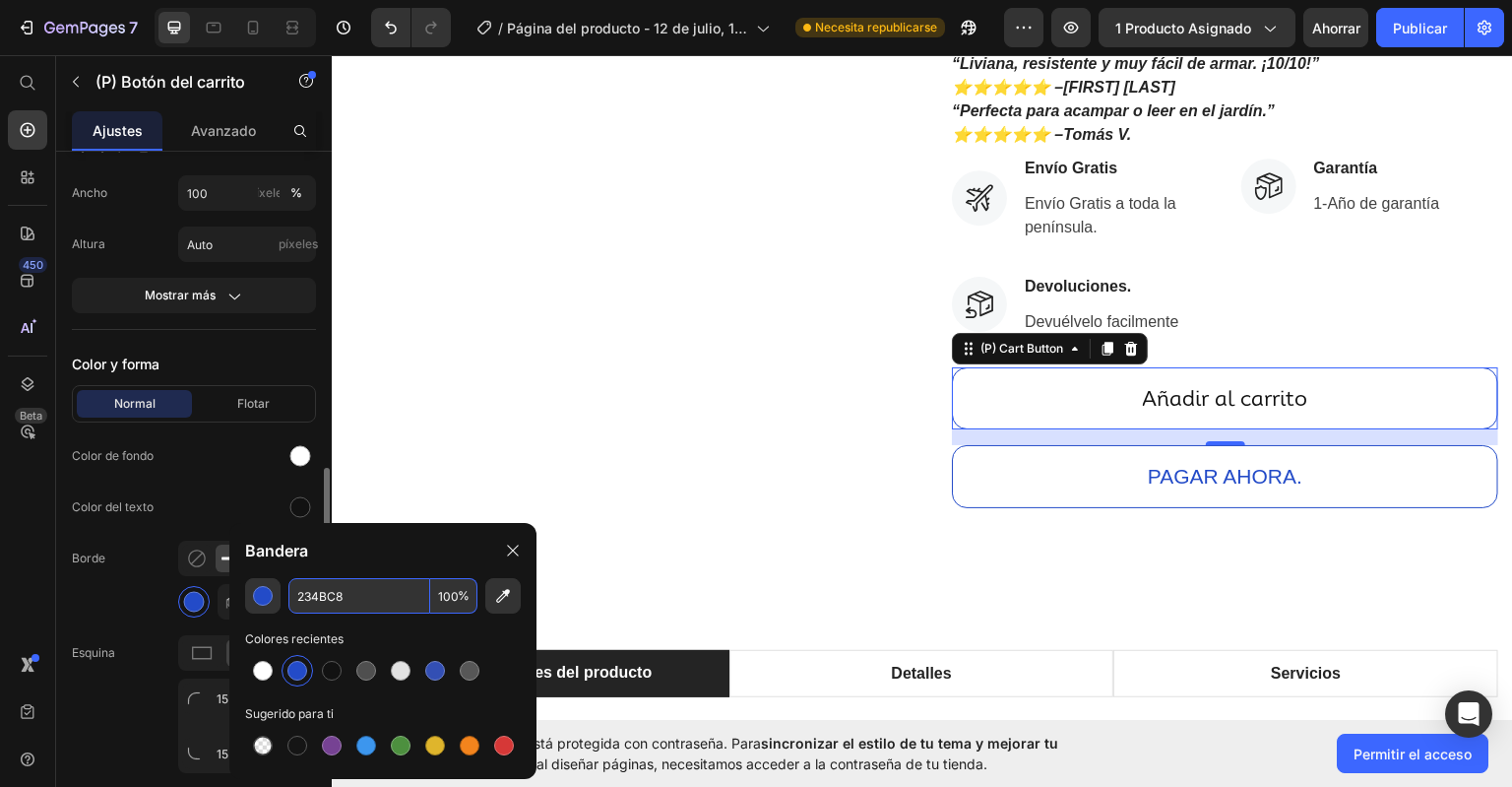 type on "234BC8" 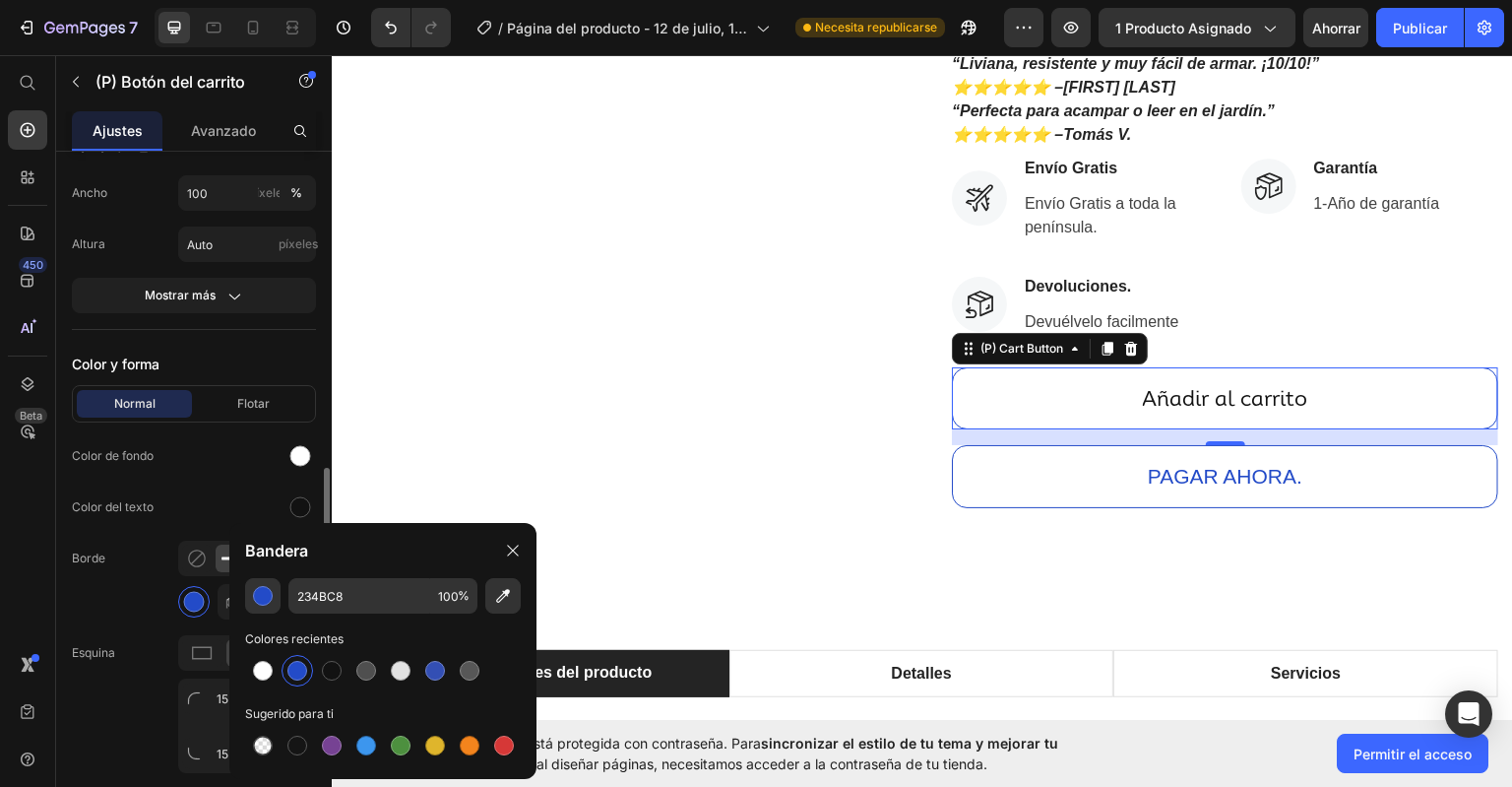 click on "Color del texto" 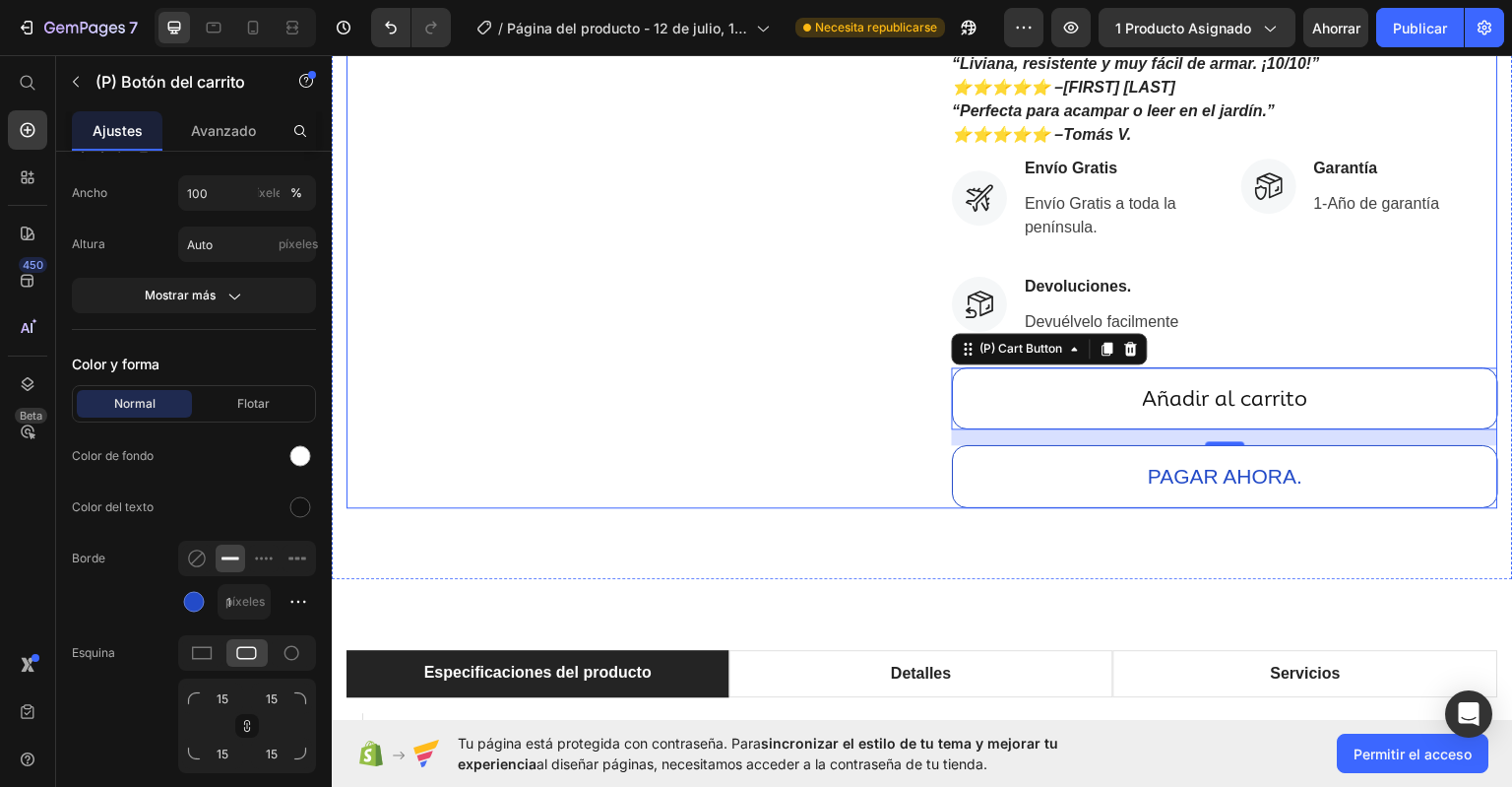click on "Product Images" at bounding box center [619, -1026] 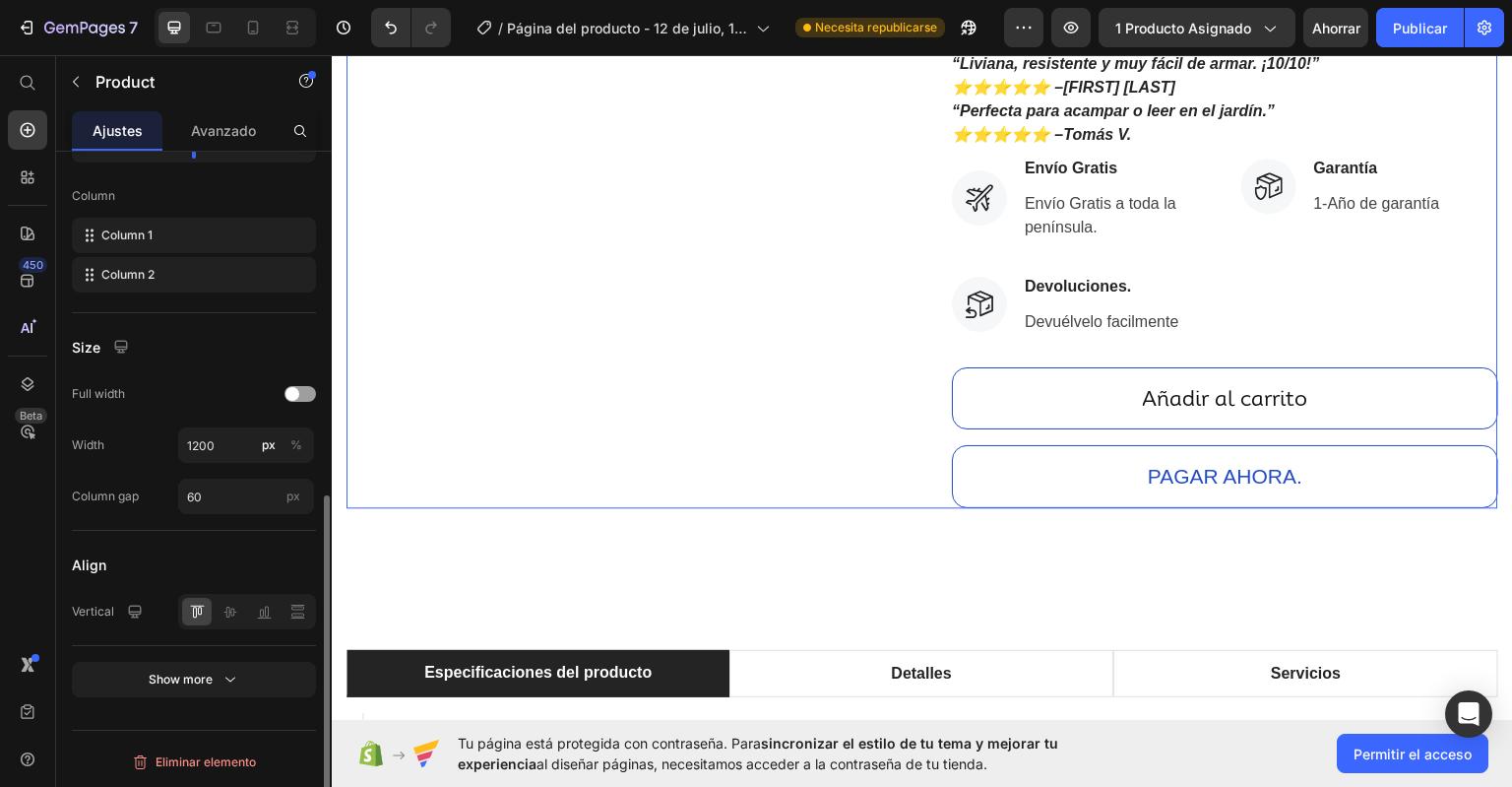scroll, scrollTop: 0, scrollLeft: 0, axis: both 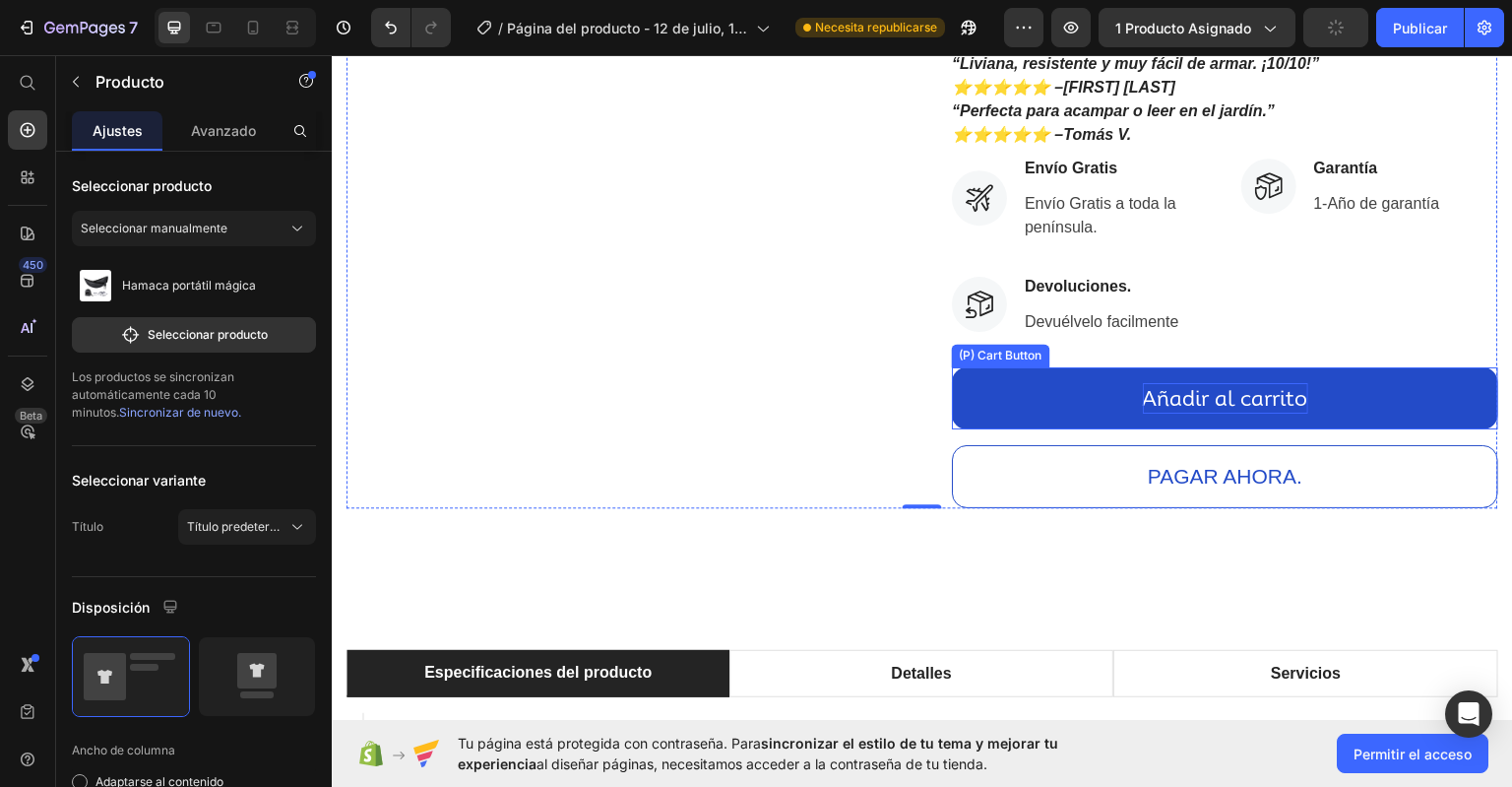 click on "Añadir al carrito" at bounding box center (1226, 398) 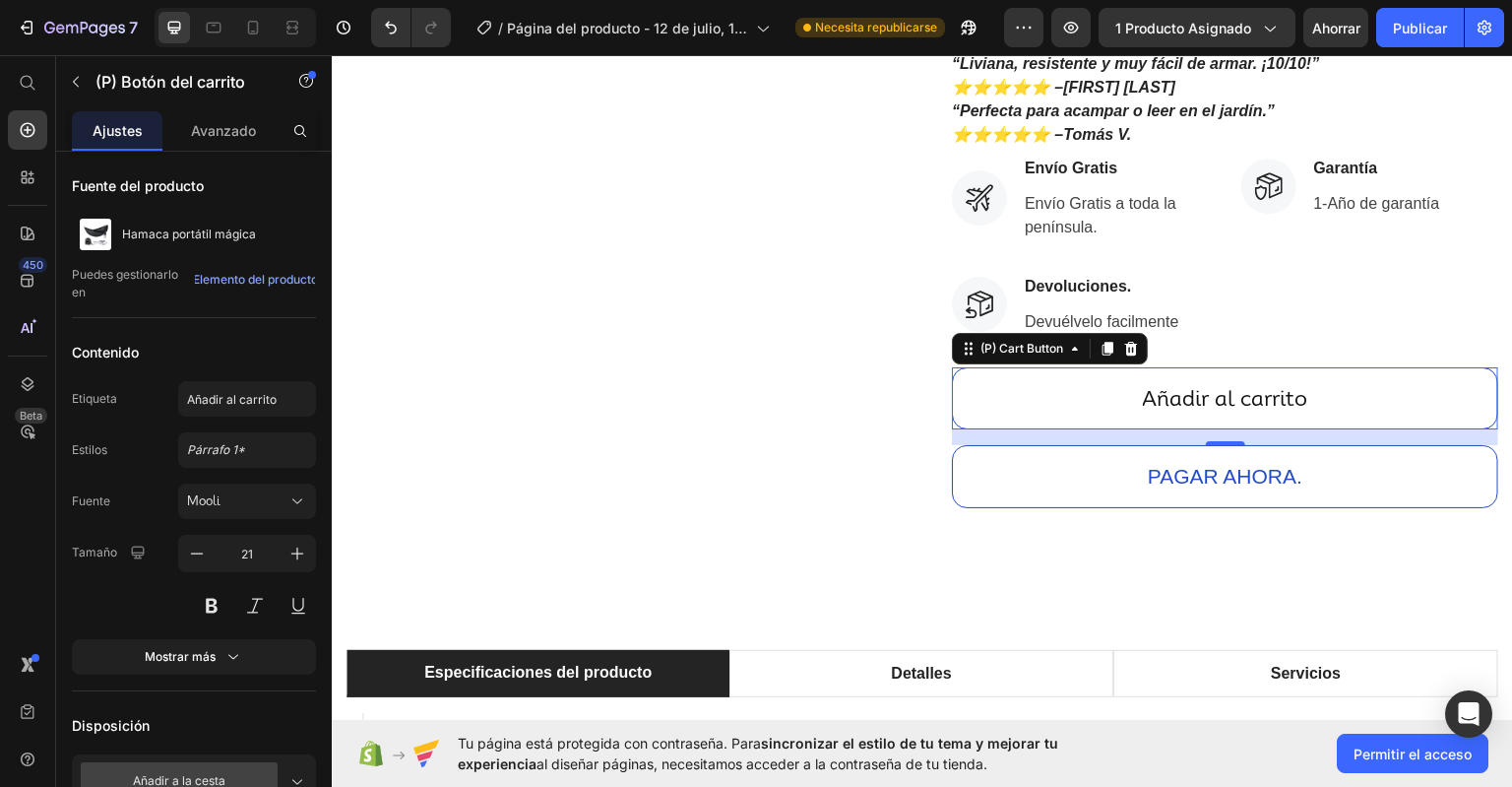 scroll, scrollTop: 691, scrollLeft: 0, axis: vertical 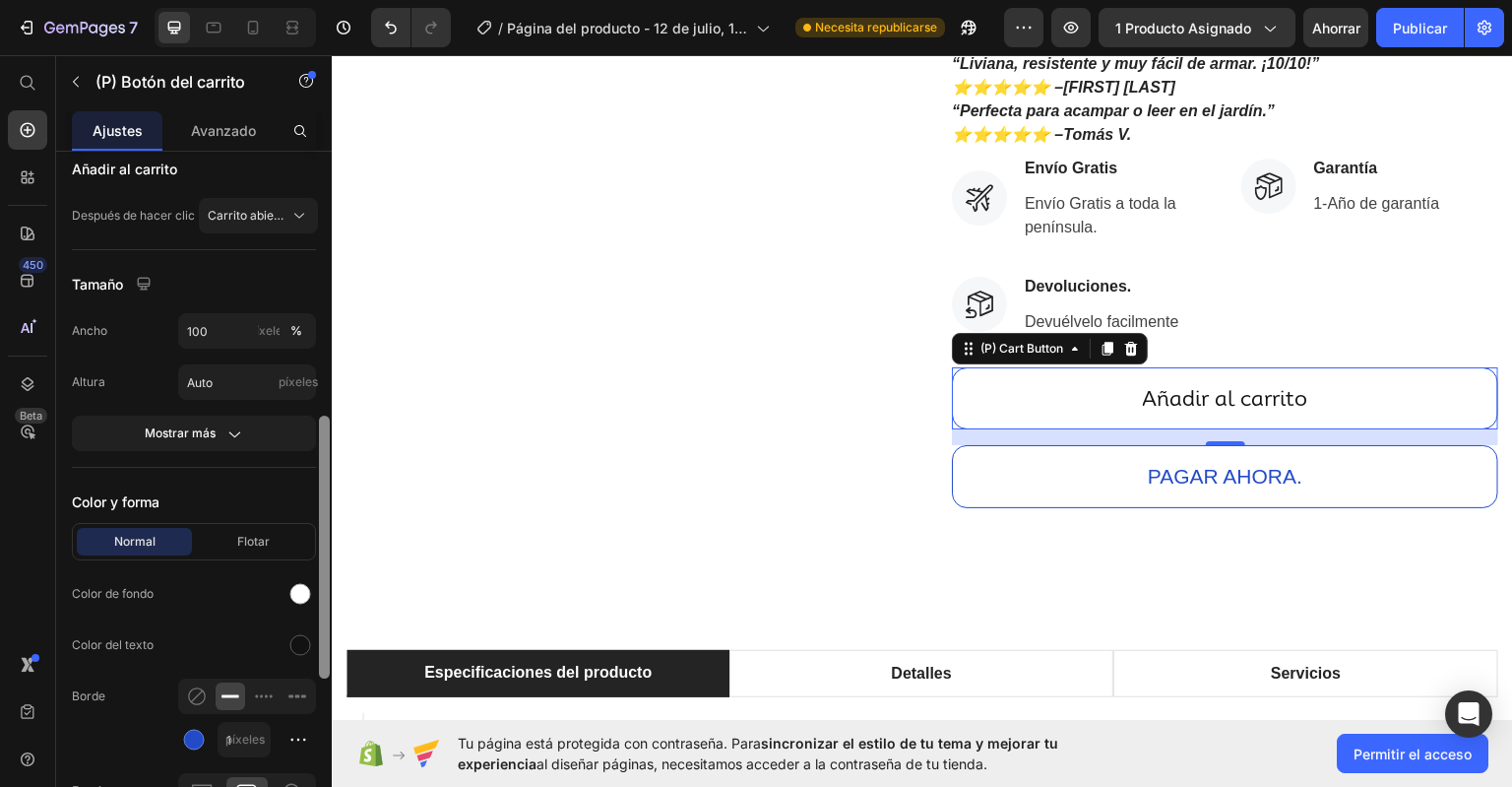 click at bounding box center (324, 497) 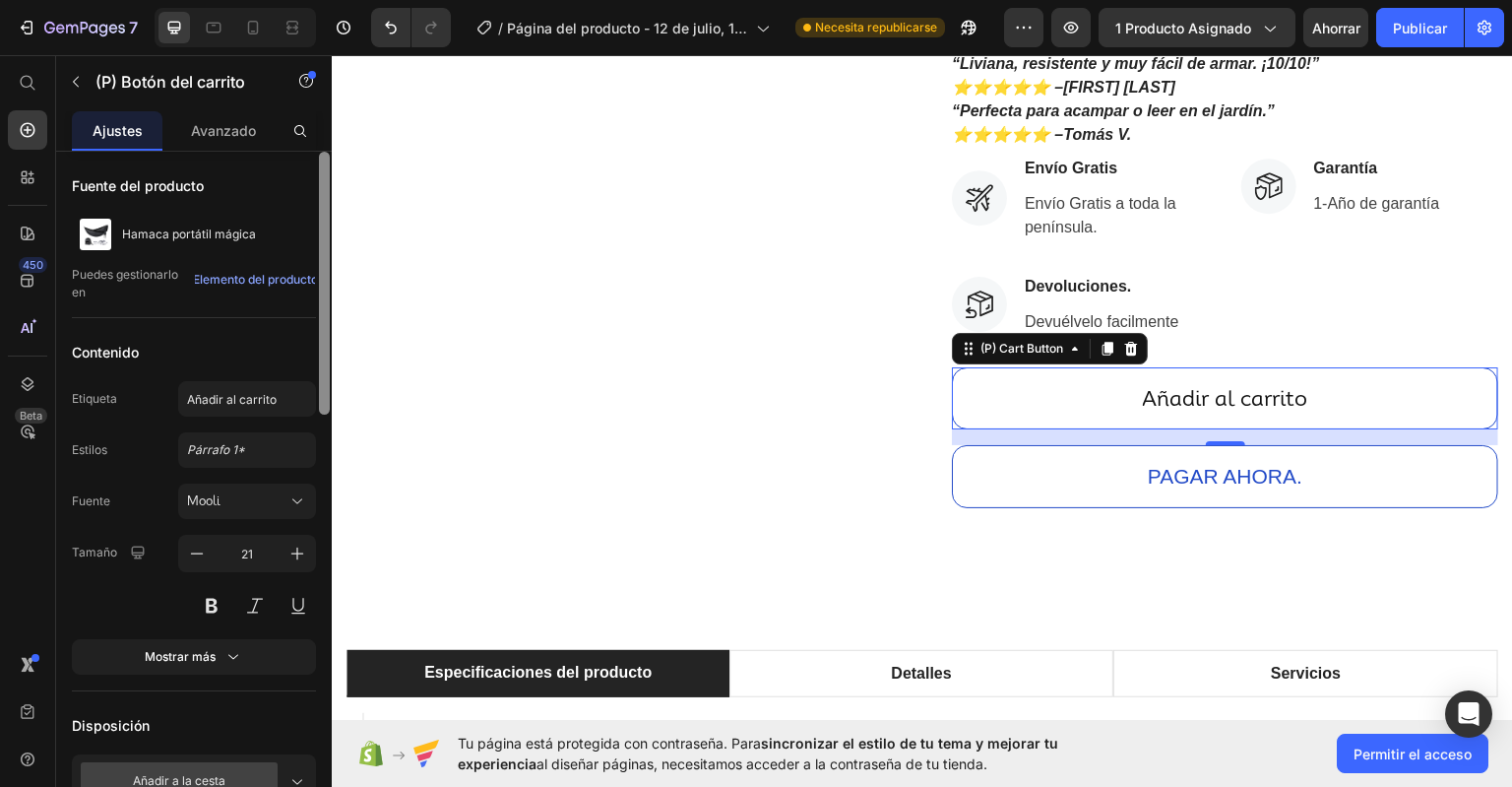 click at bounding box center [324, 497] 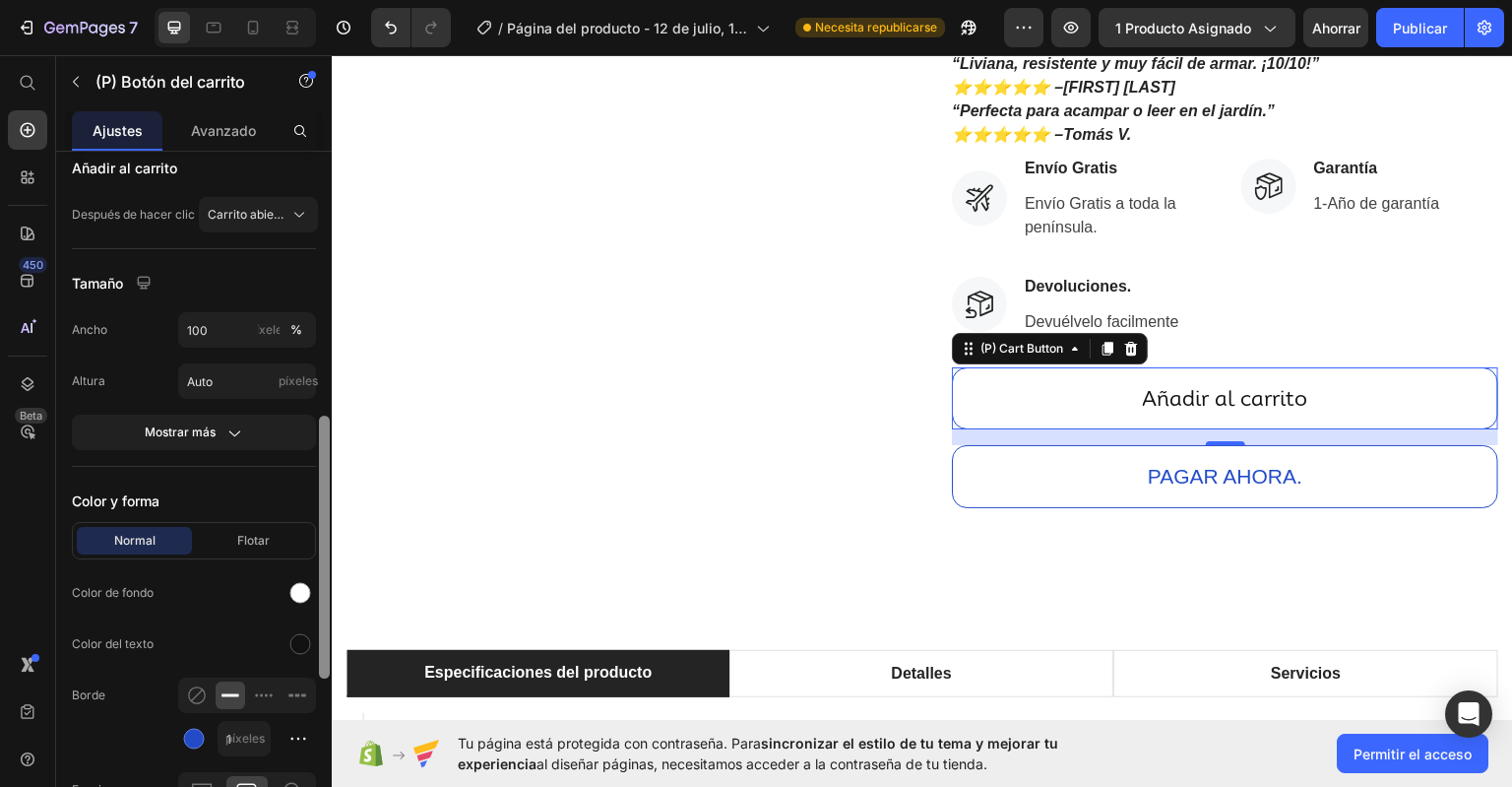 drag, startPoint x: 318, startPoint y: 368, endPoint x: 324, endPoint y: 428, distance: 60.299254 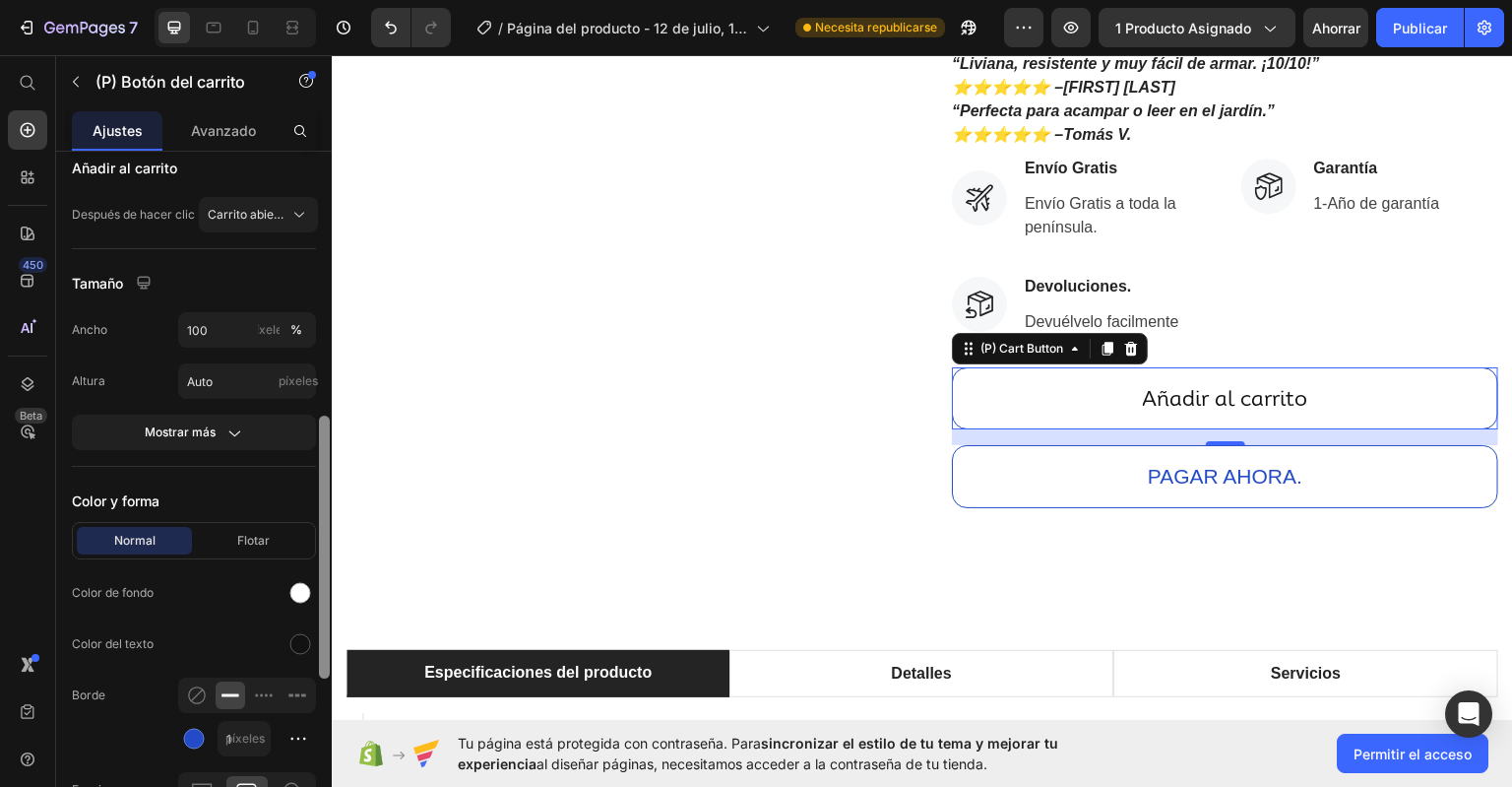 click at bounding box center [324, 547] 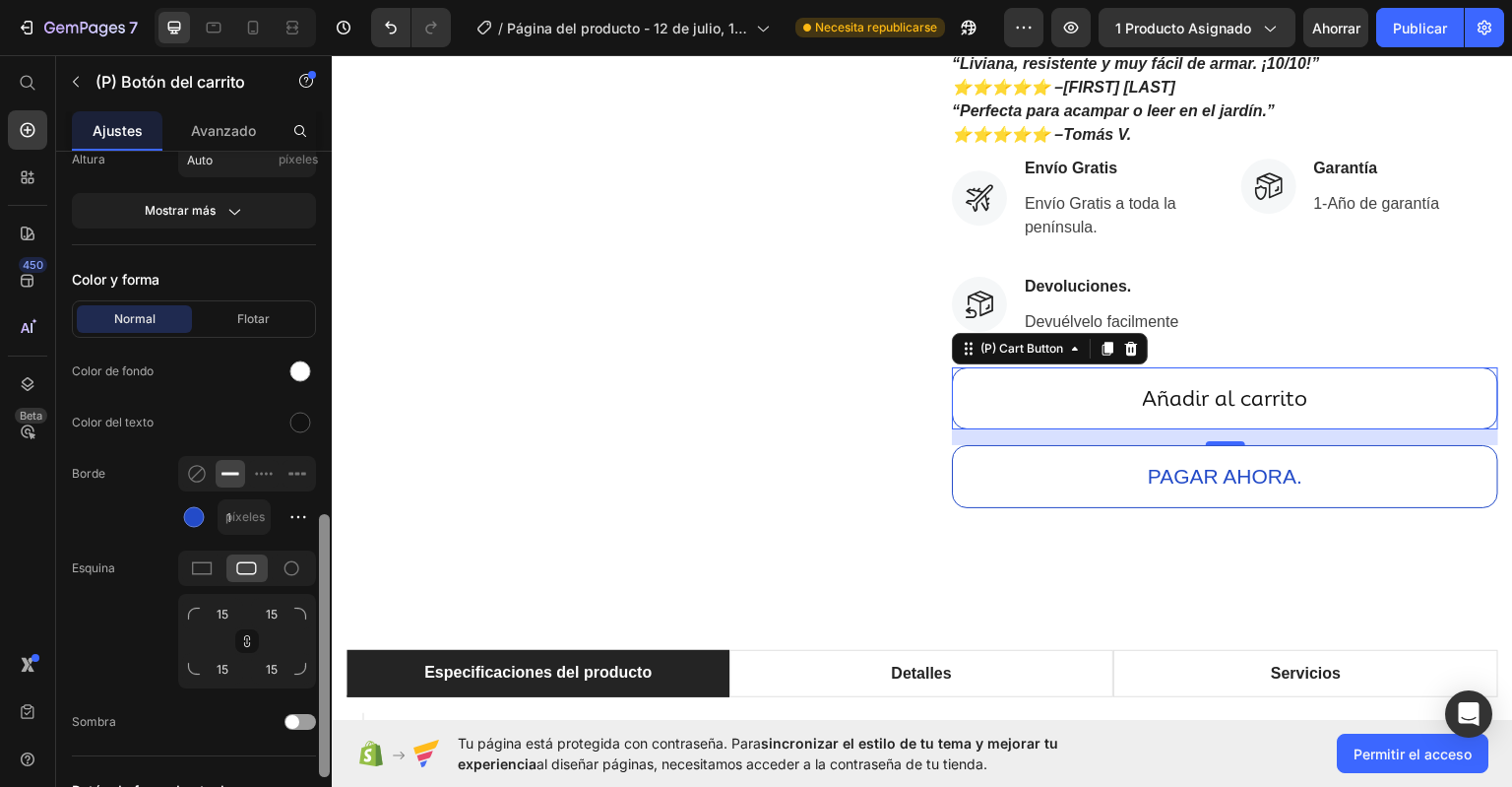 scroll, scrollTop: 927, scrollLeft: 0, axis: vertical 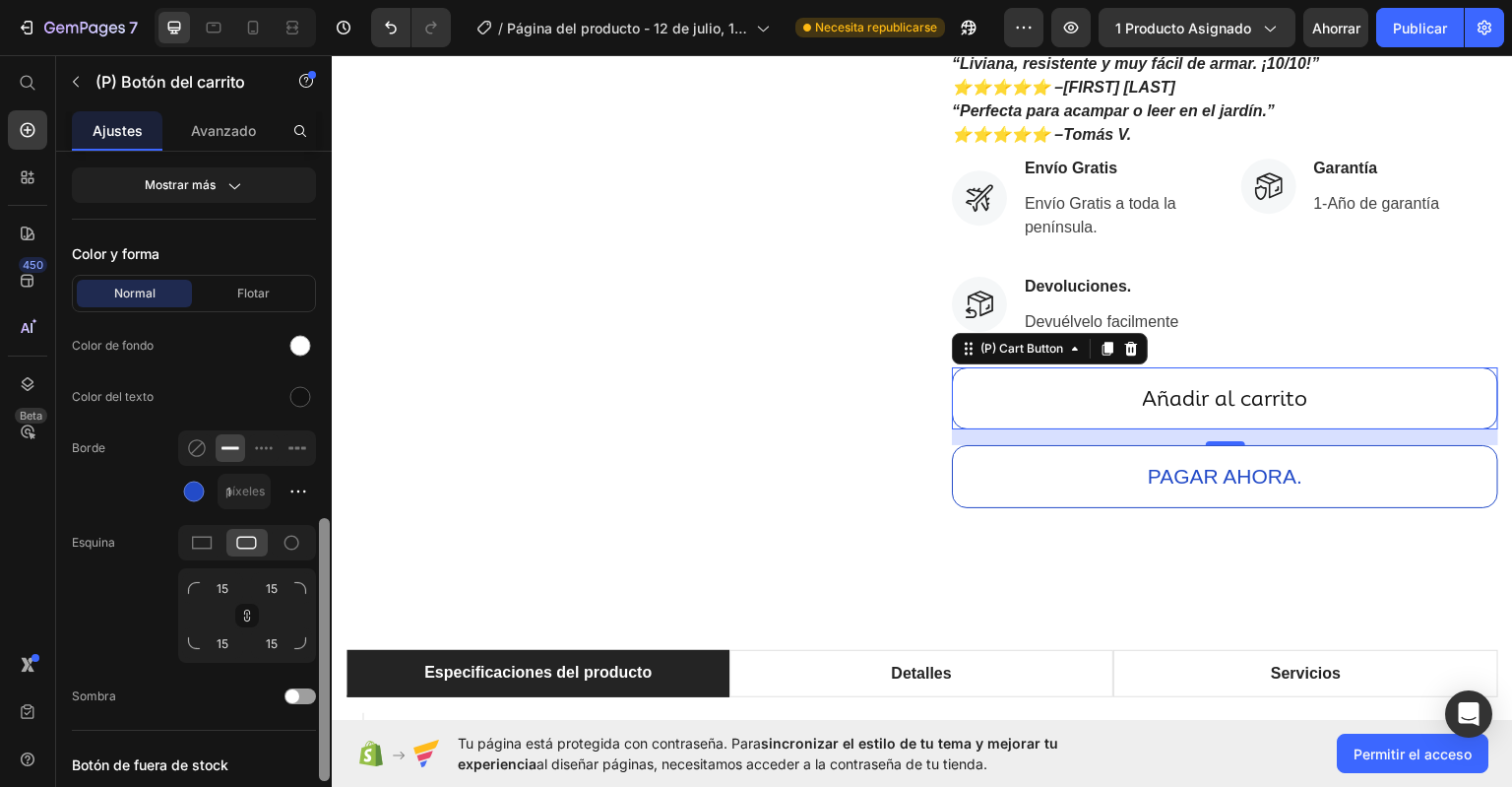 drag, startPoint x: 323, startPoint y: 479, endPoint x: 323, endPoint y: 524, distance: 45 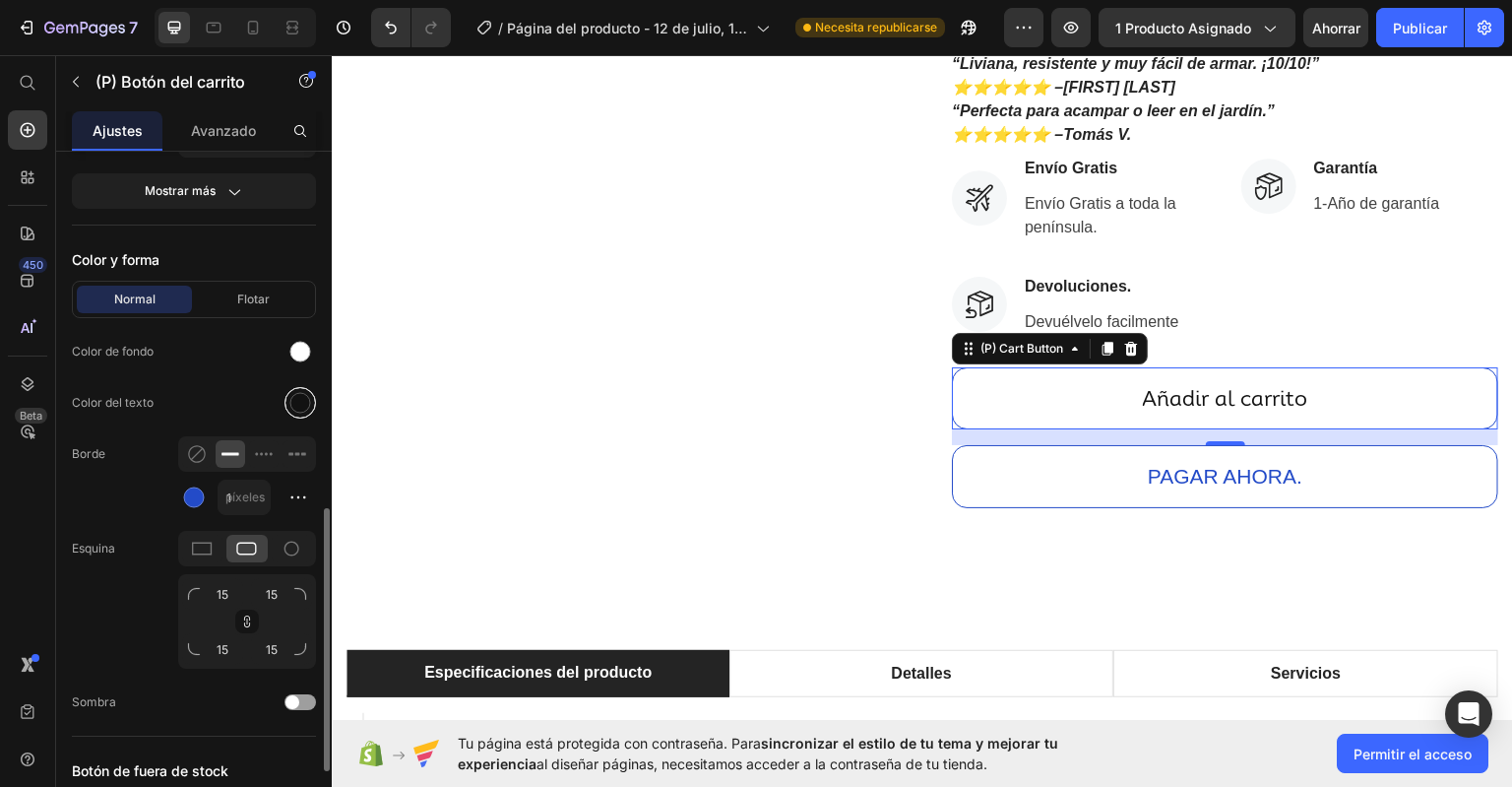 click at bounding box center (300, 403) 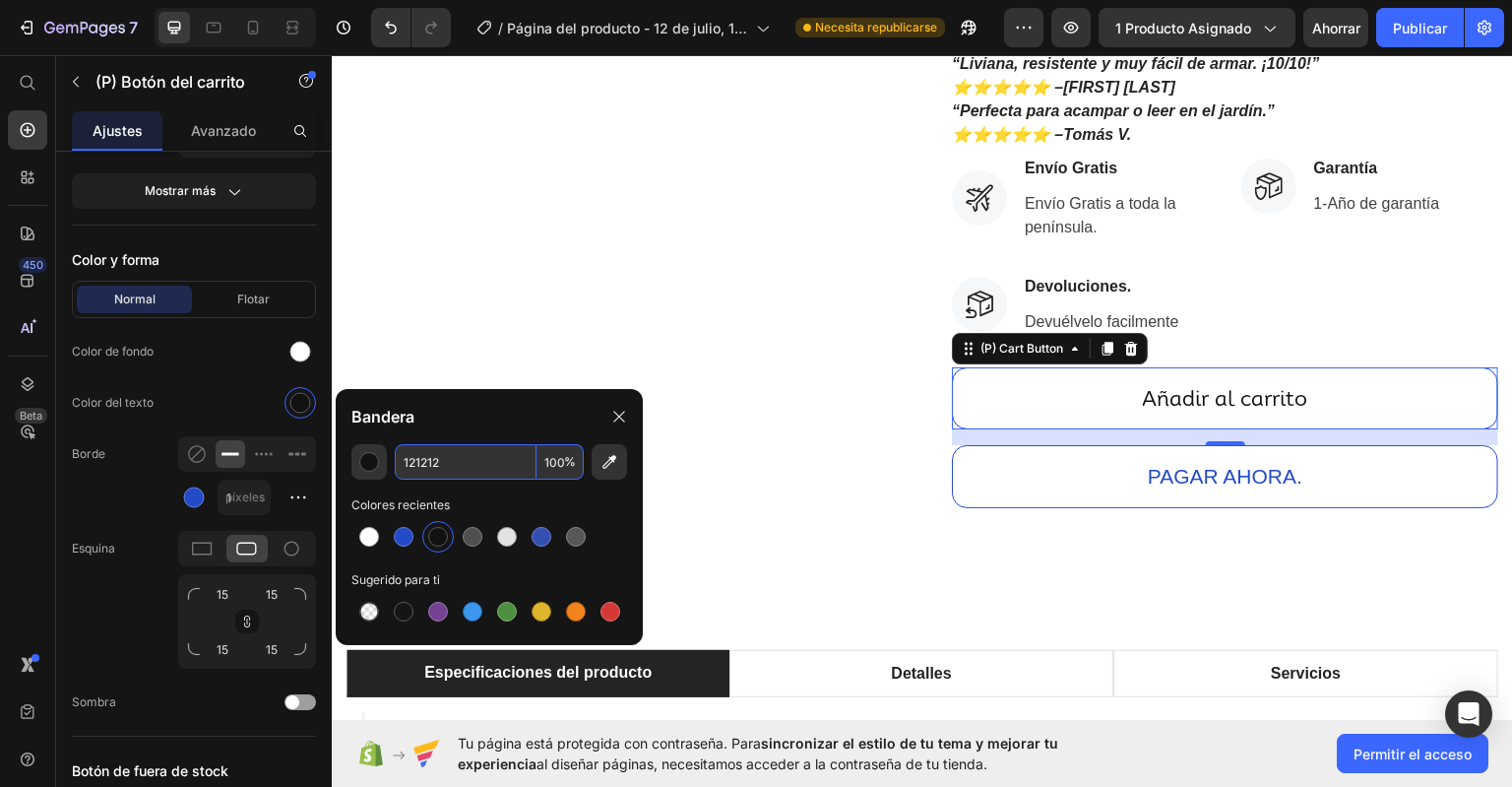 click on "121212" at bounding box center (466, 462) 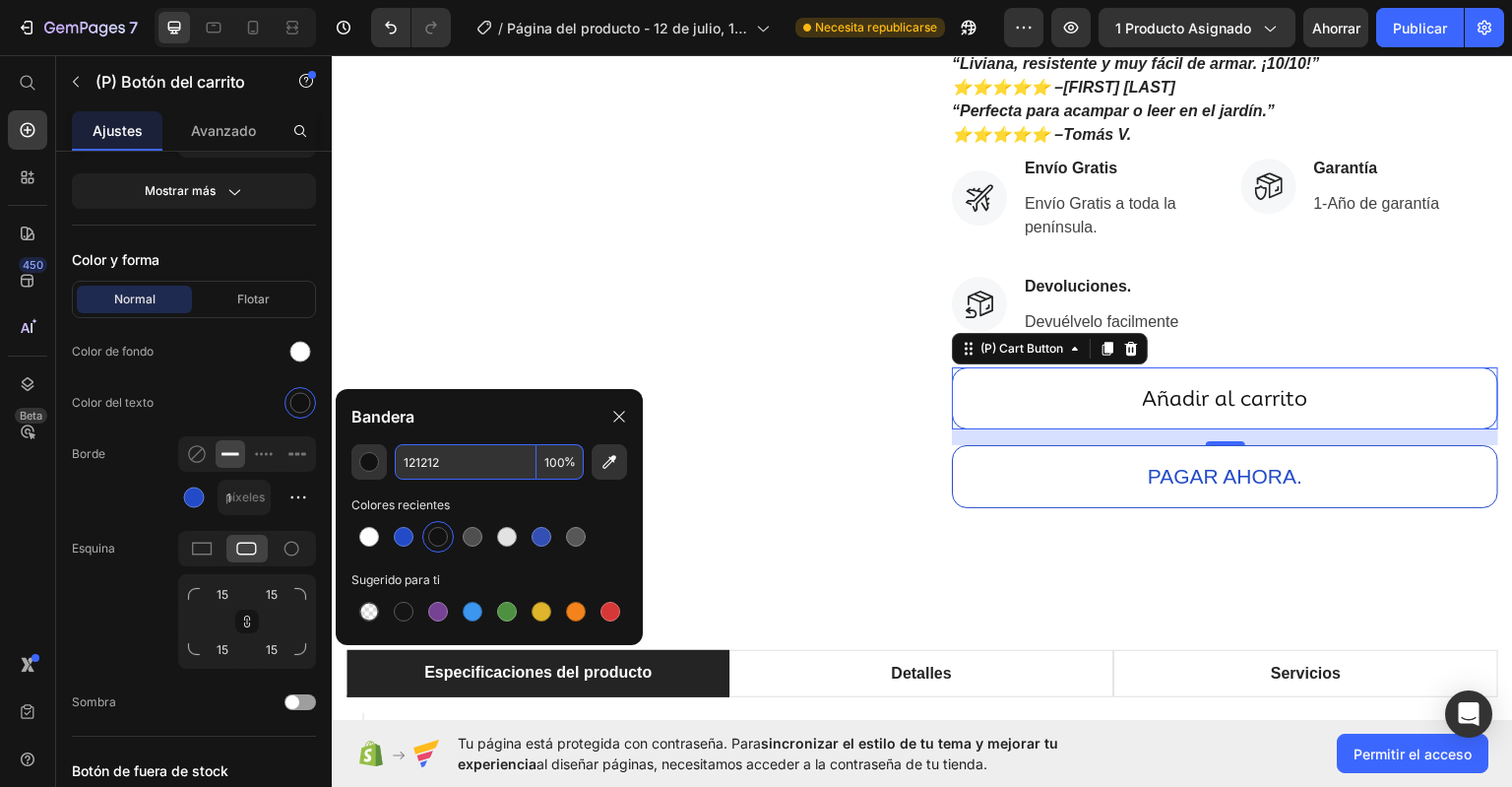 click on "121212" at bounding box center (466, 462) 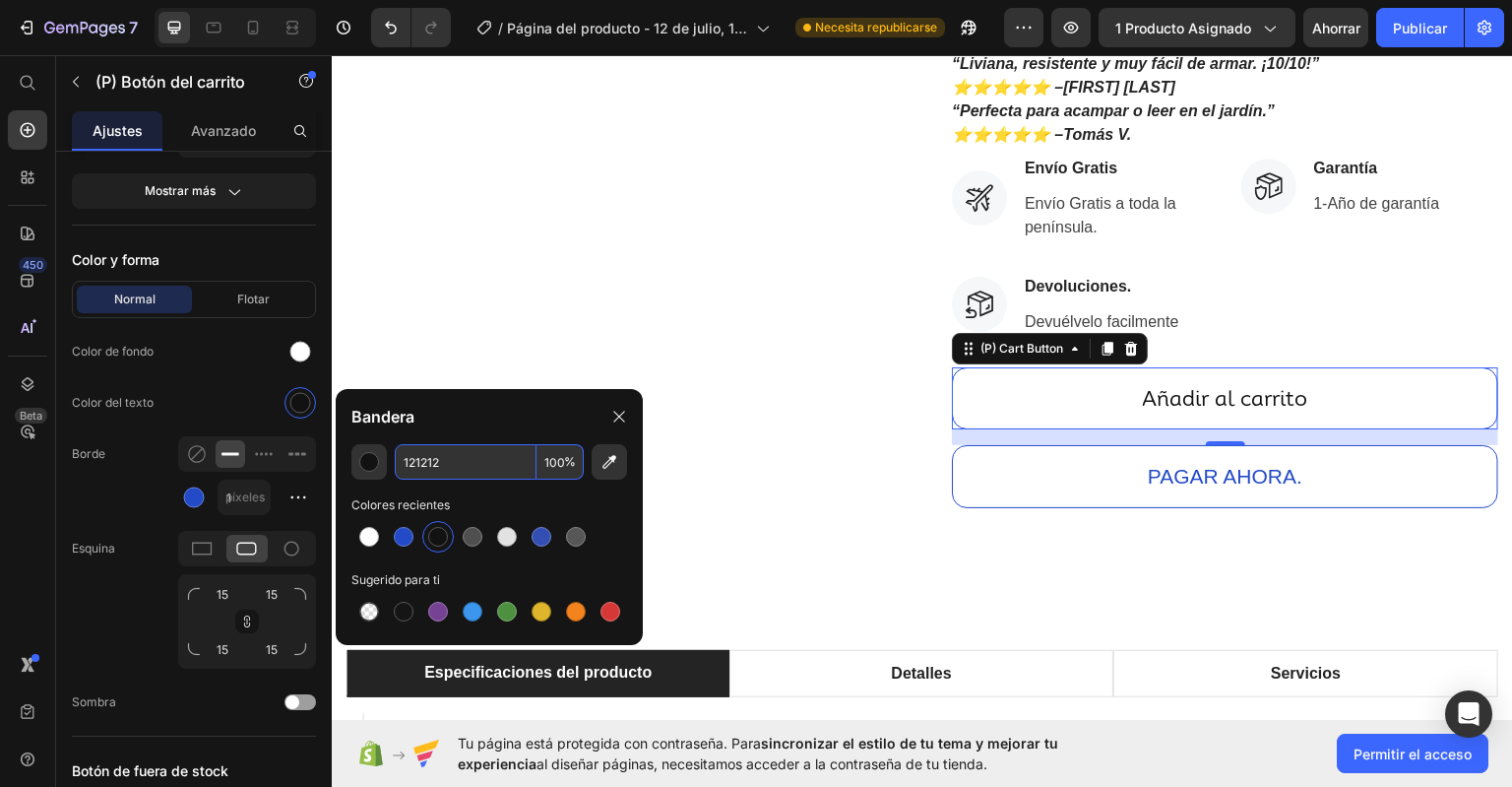 click on "121212" at bounding box center [466, 462] 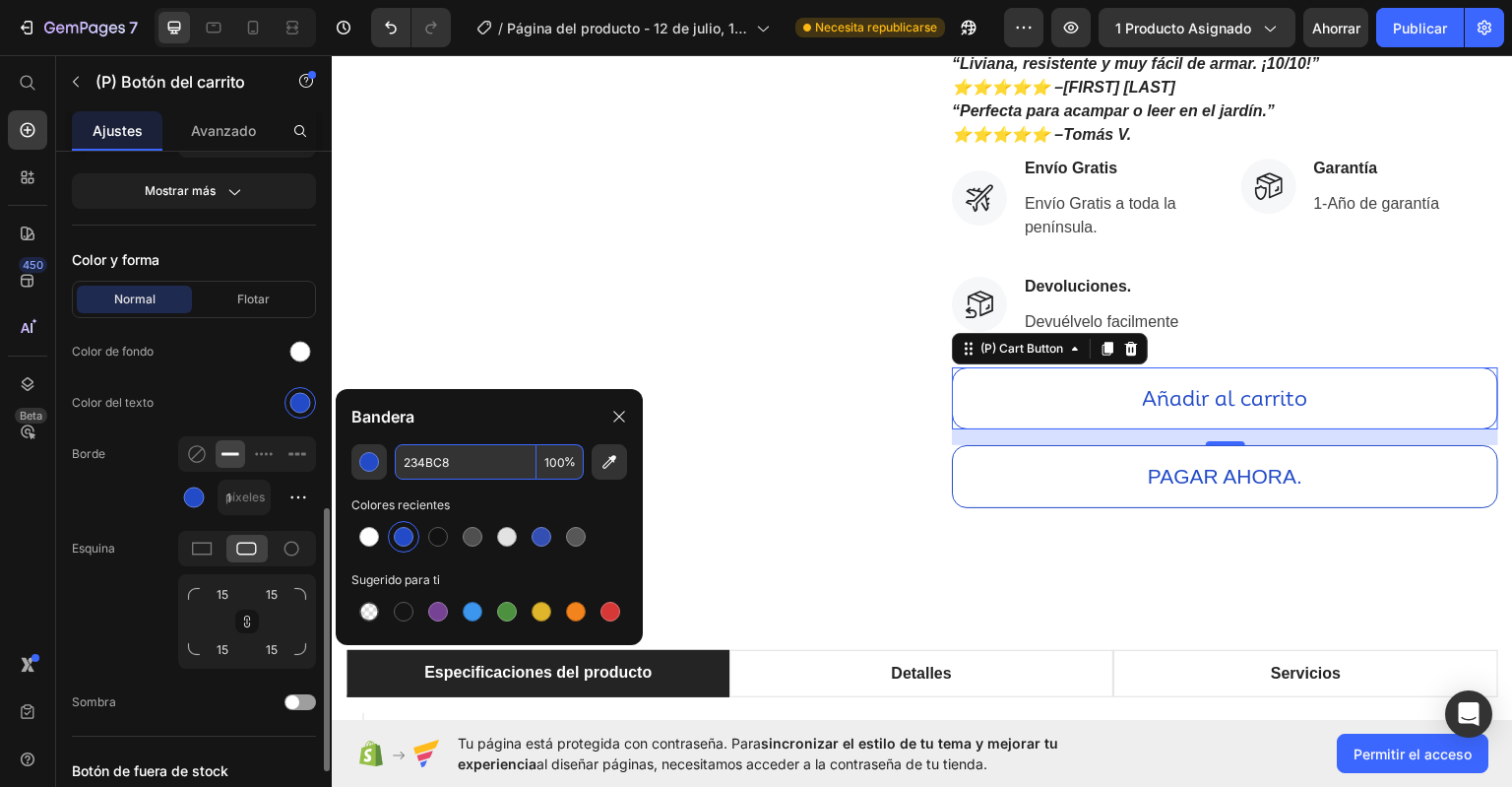 type on "234BC8" 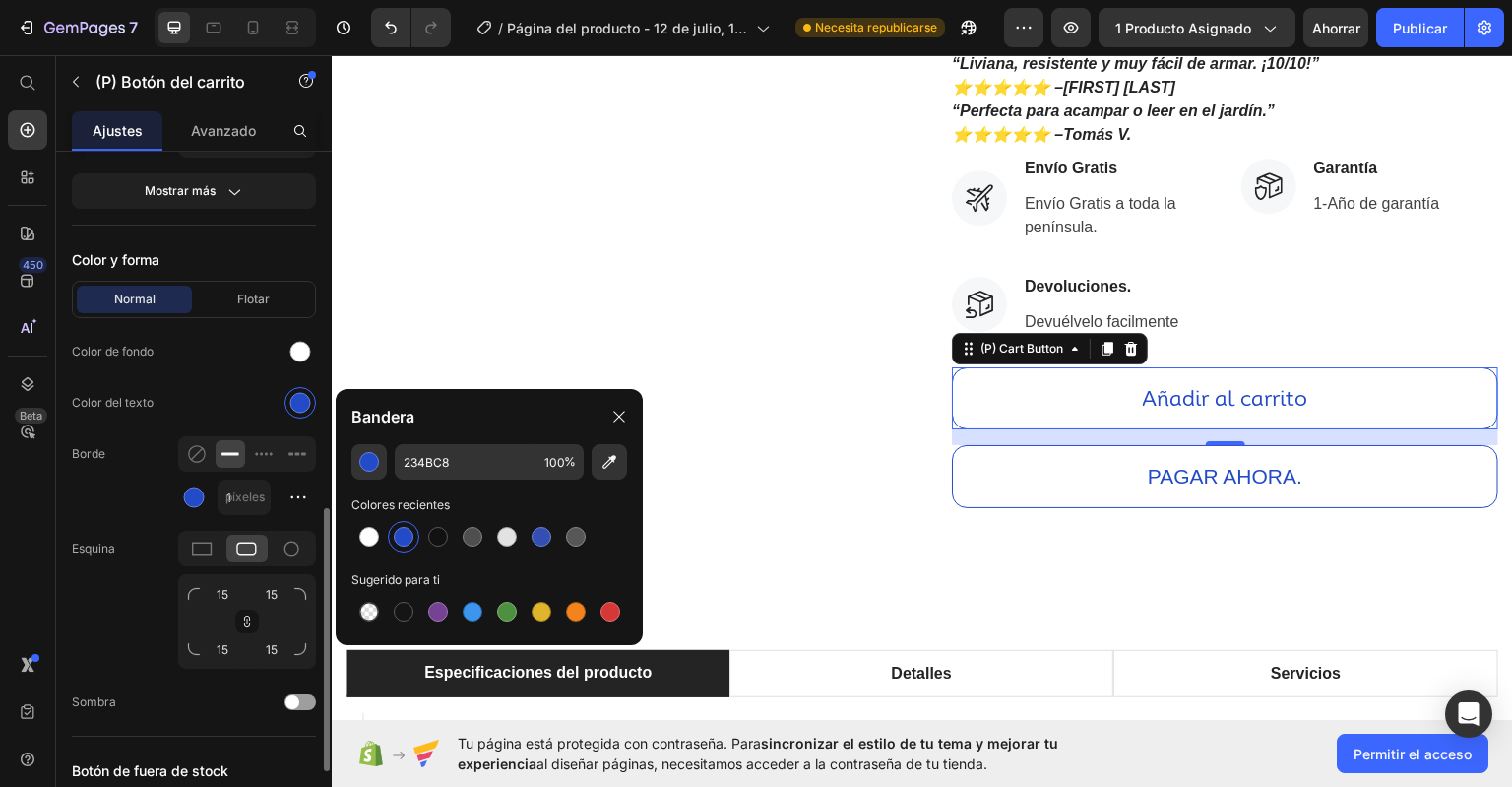 click on "Normal Flotar Color de fondo Color del texto Borde 1 píxeles Esquina 15 15 15 15 Sombra" 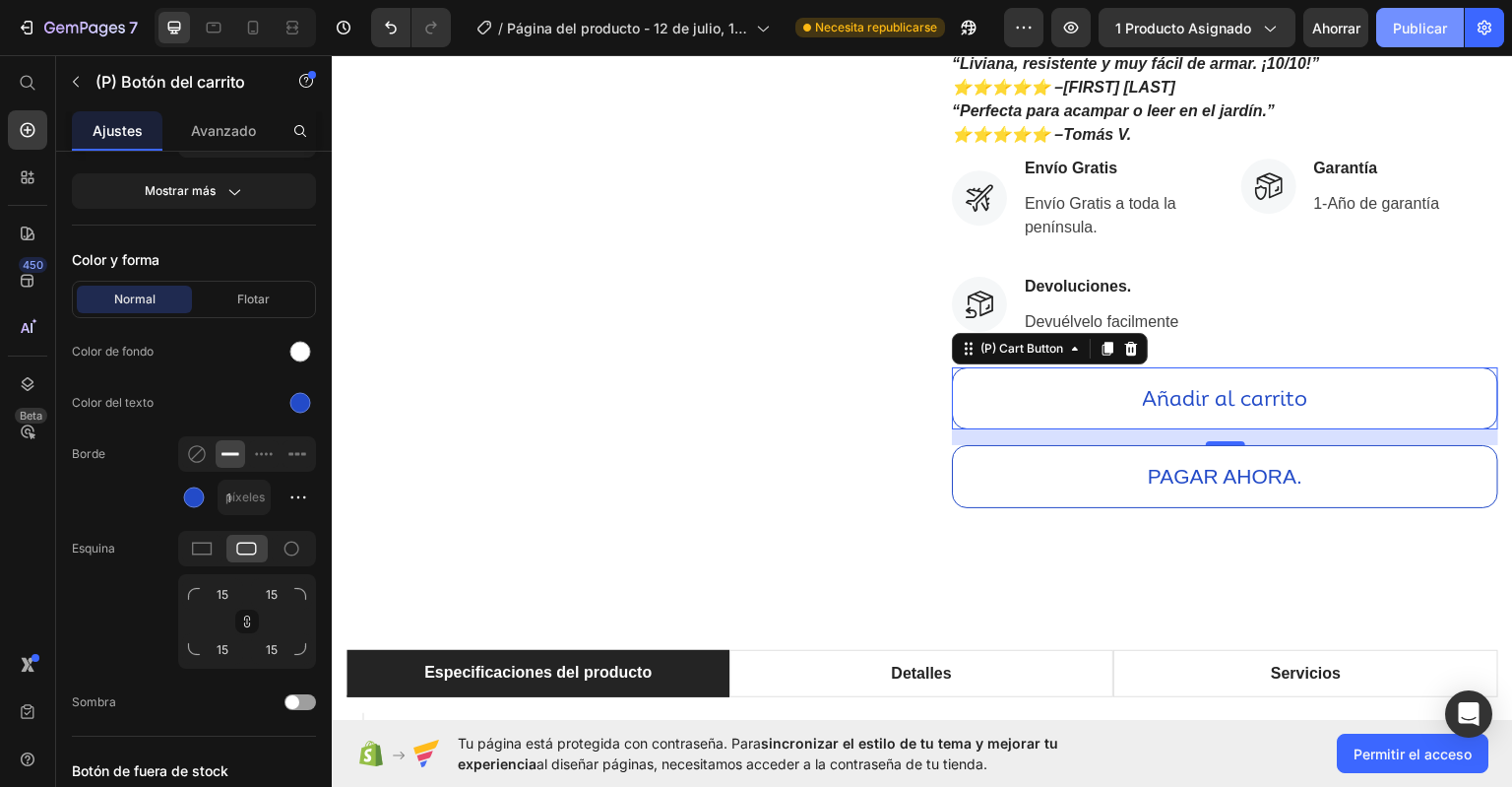click on "Publicar" at bounding box center [1419, 28] 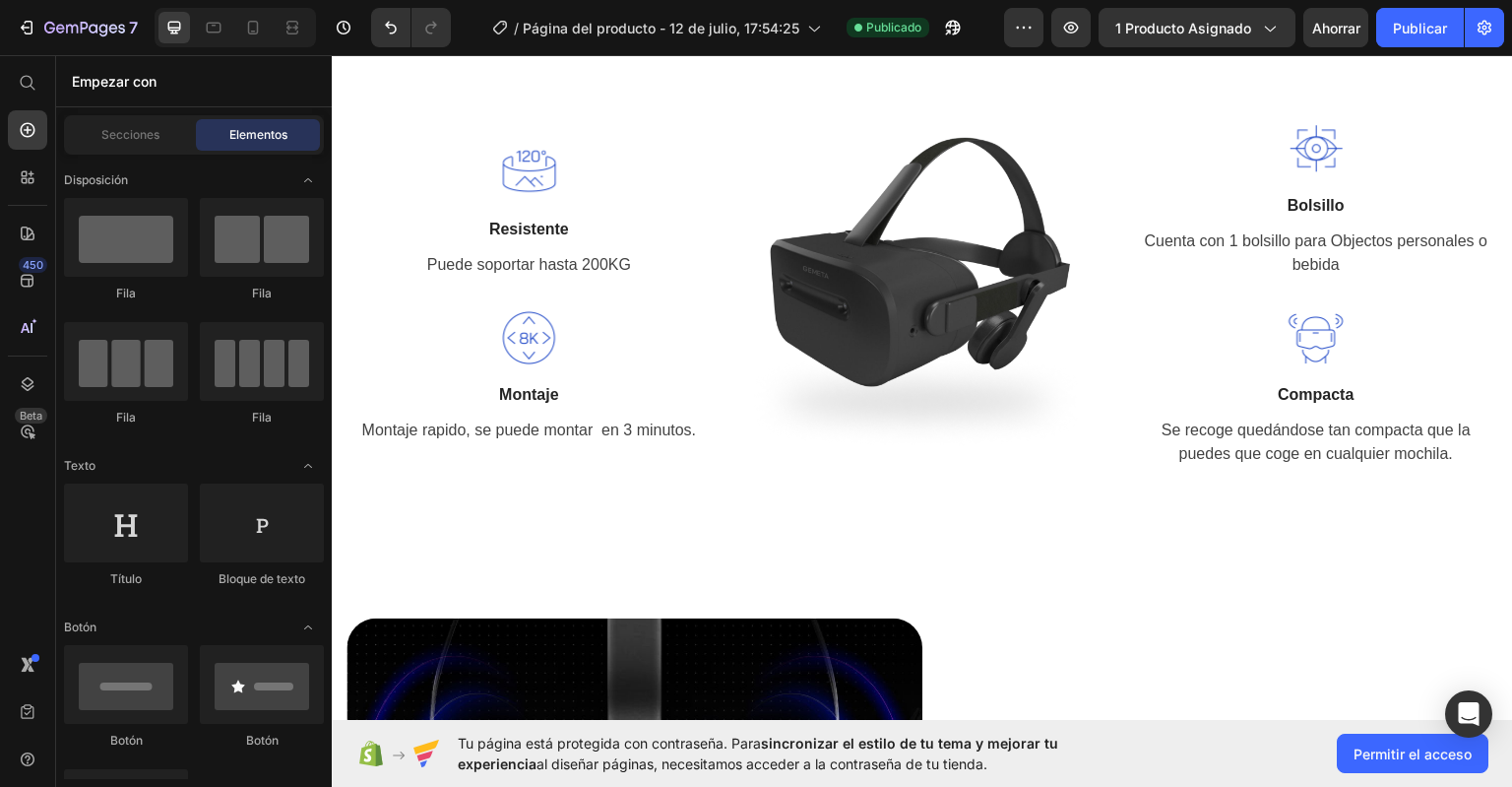 scroll, scrollTop: 3861, scrollLeft: 0, axis: vertical 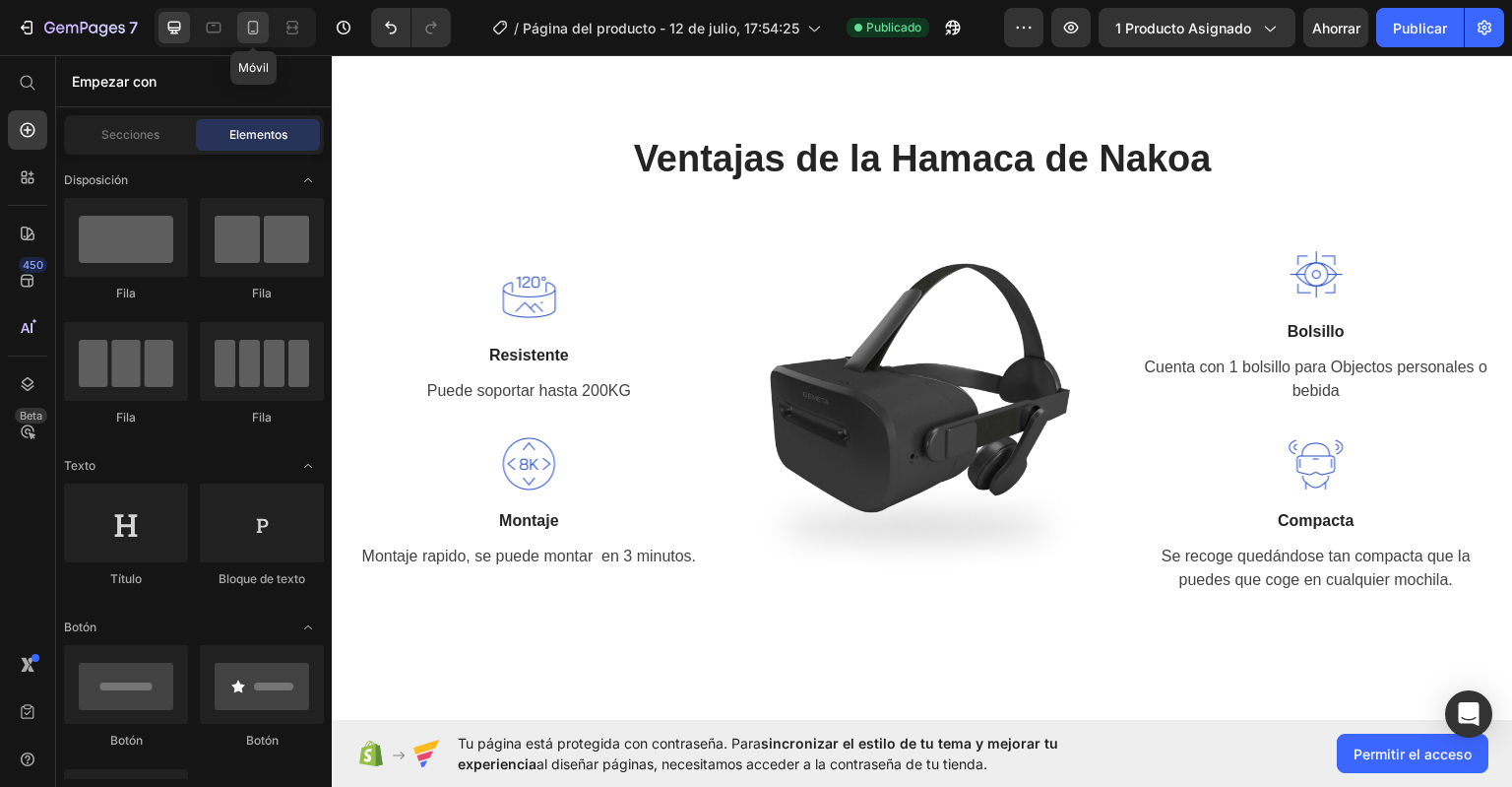 click 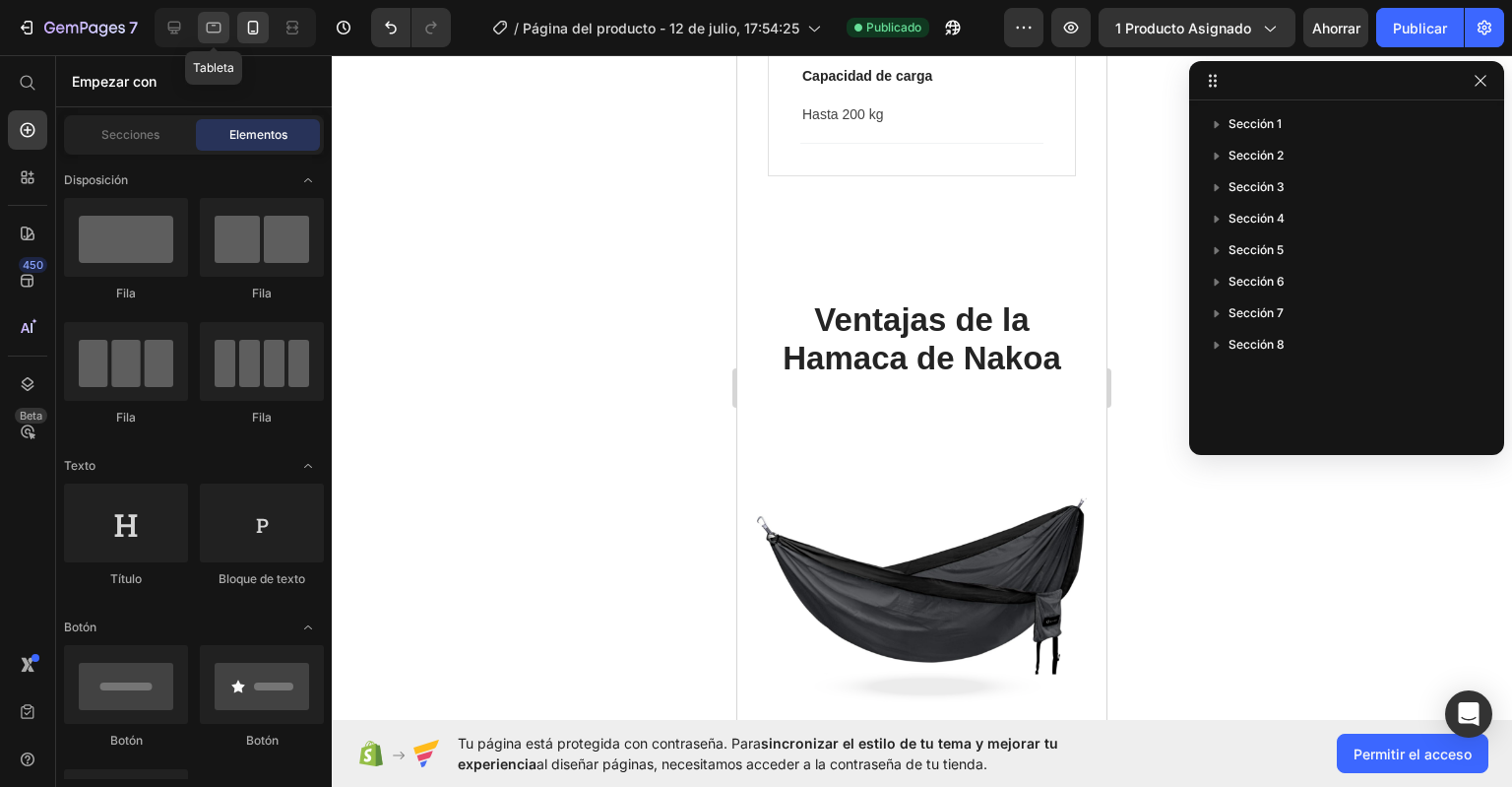 click 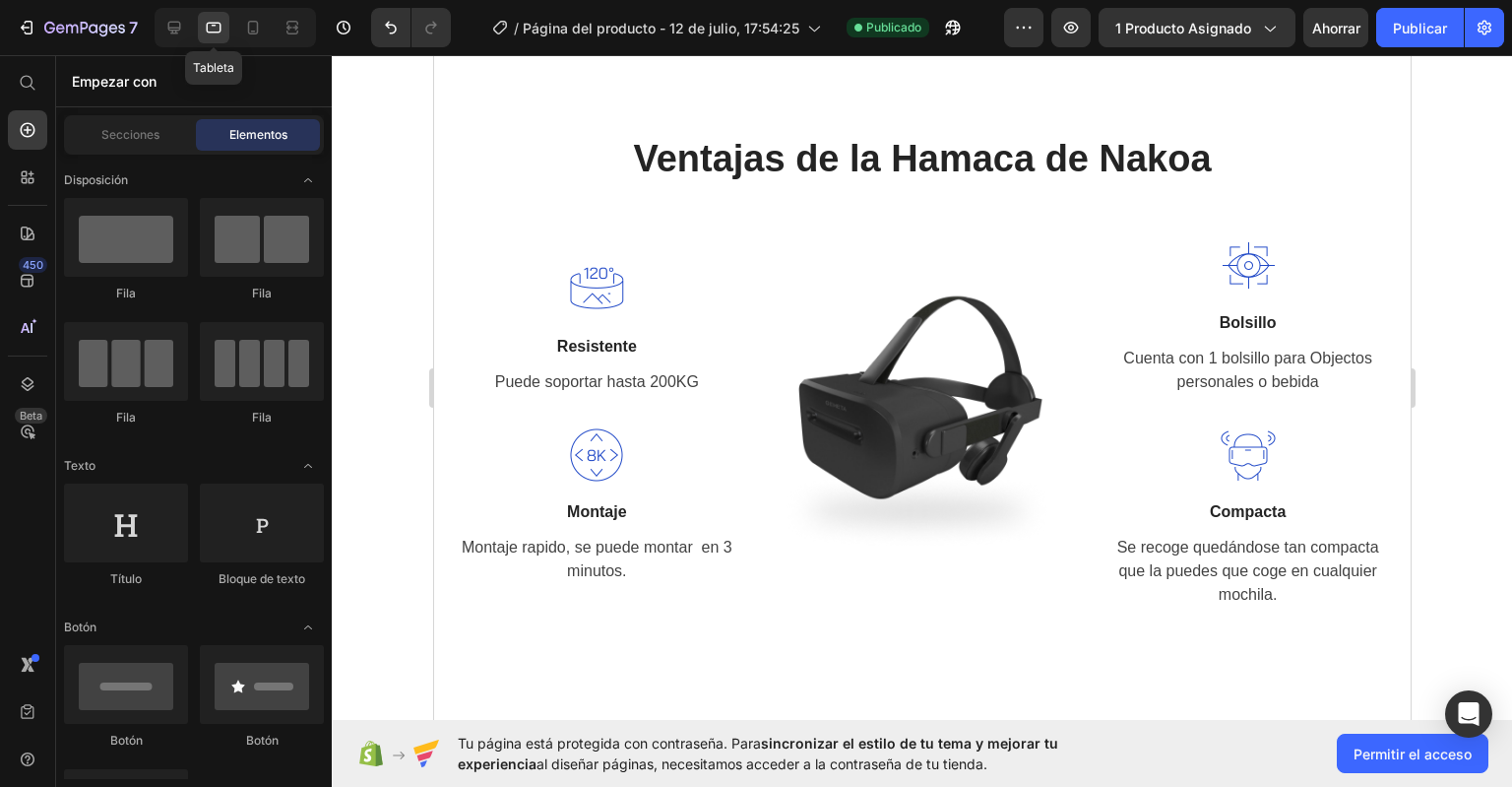 scroll, scrollTop: 3817, scrollLeft: 0, axis: vertical 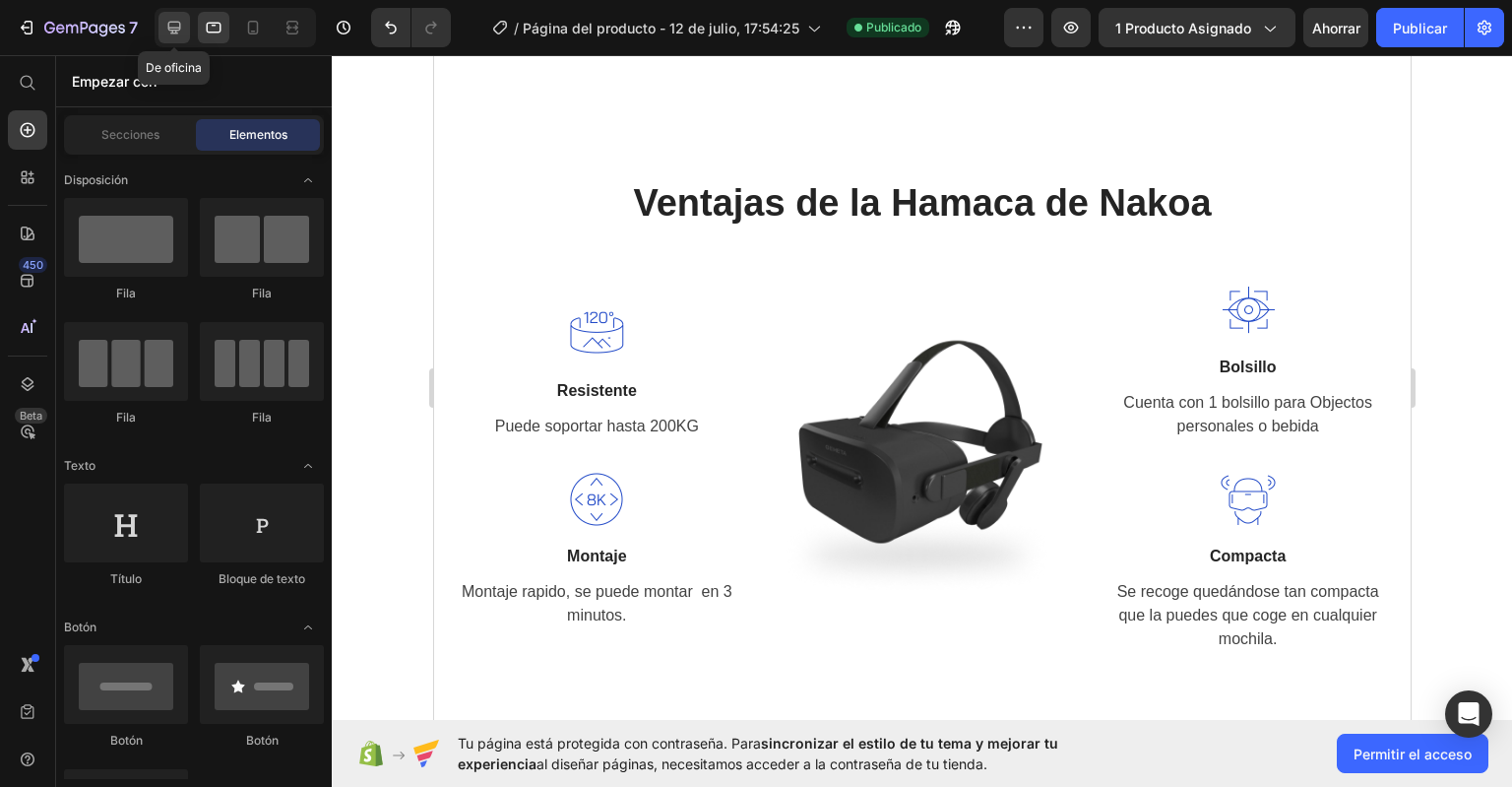 click 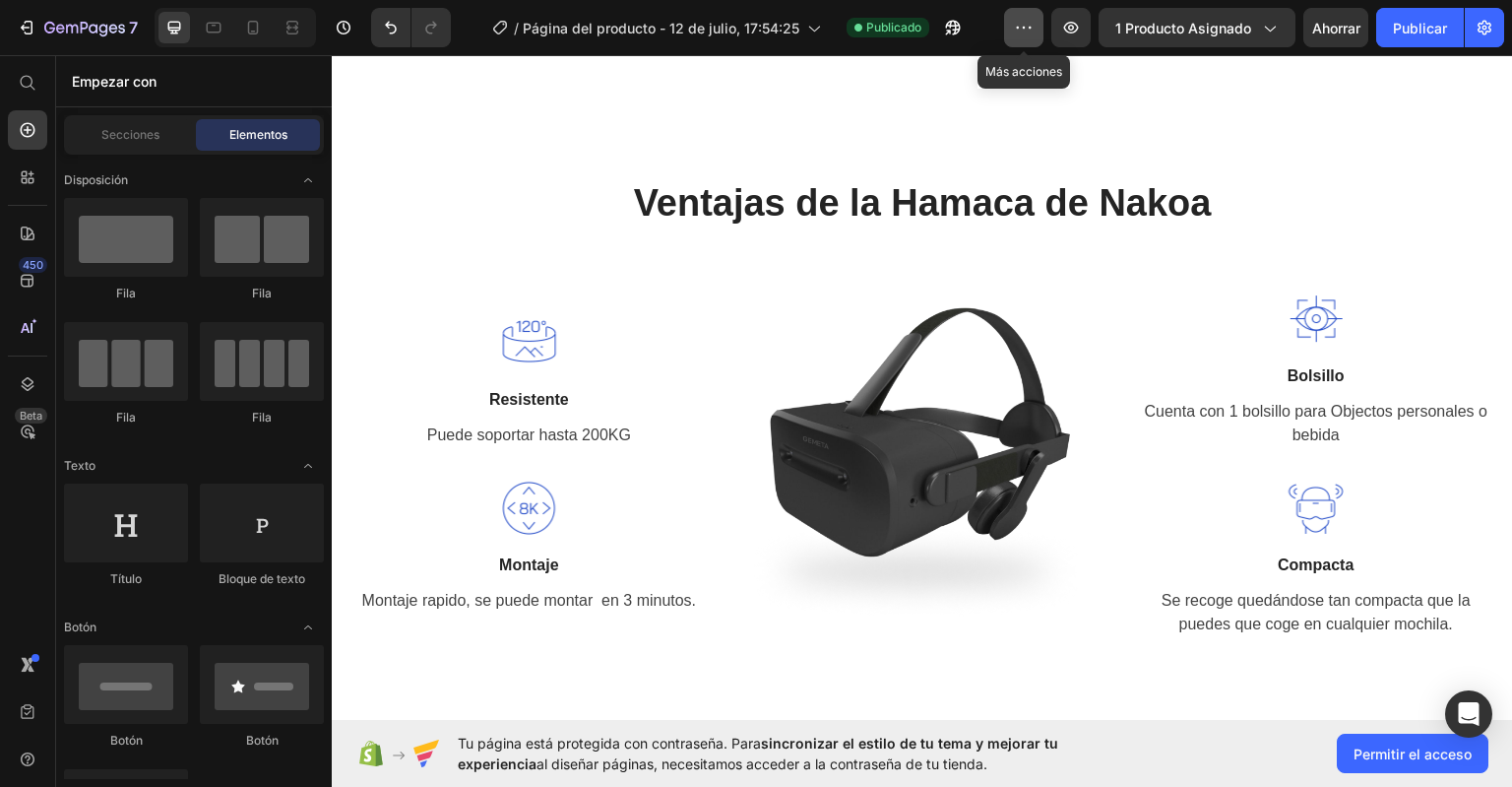 click 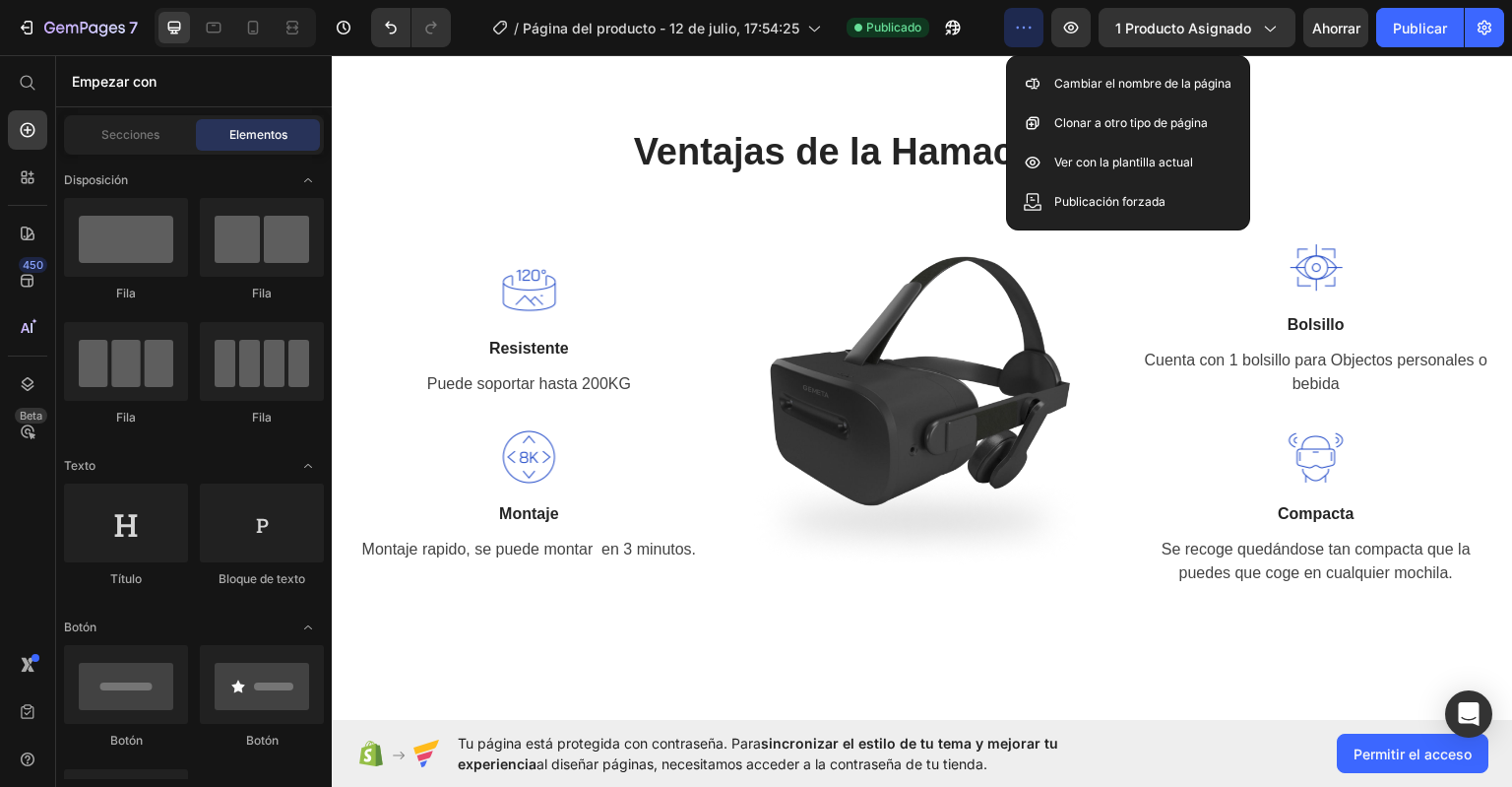 scroll, scrollTop: 3877, scrollLeft: 0, axis: vertical 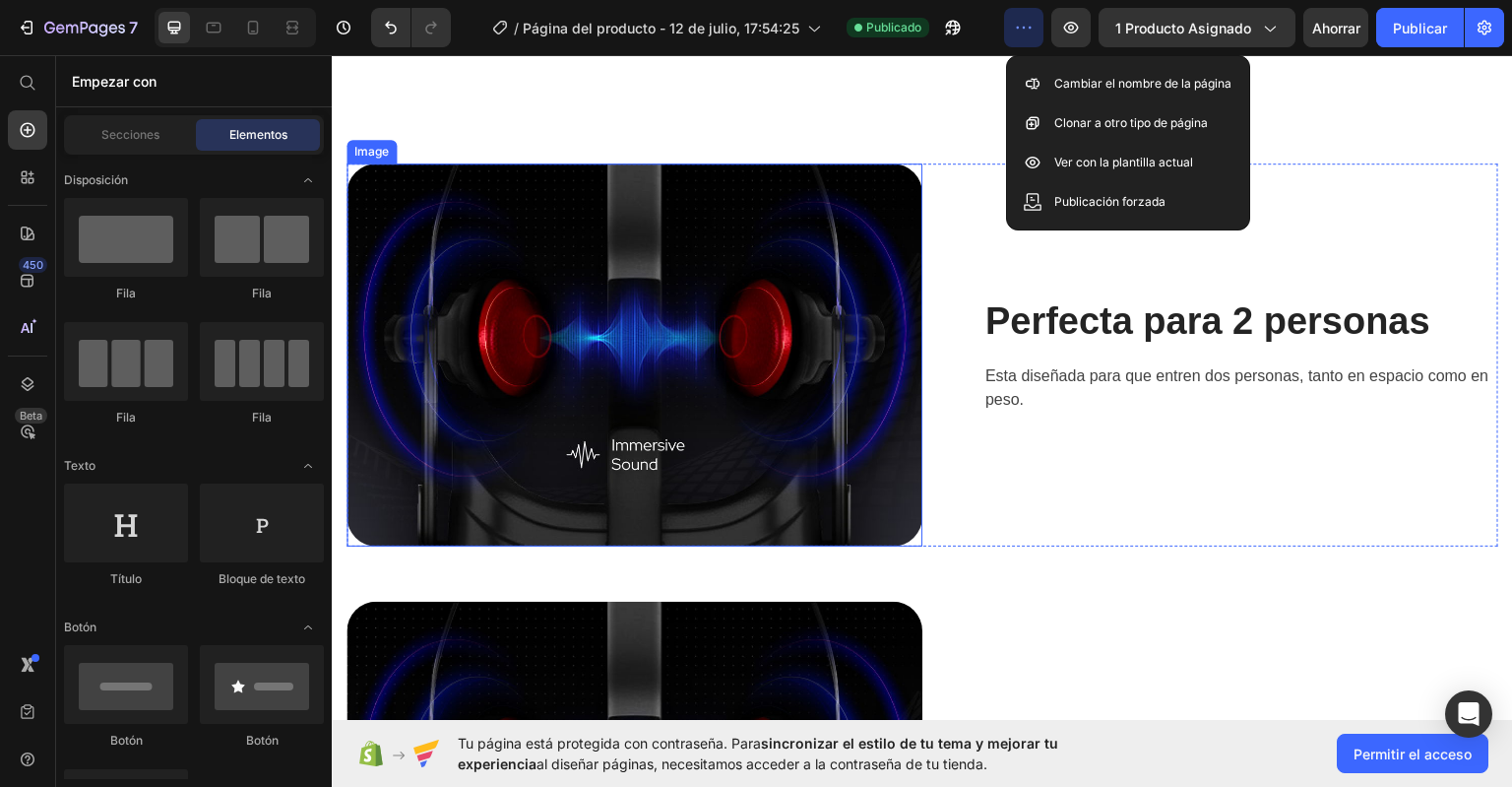 click at bounding box center (634, 354) 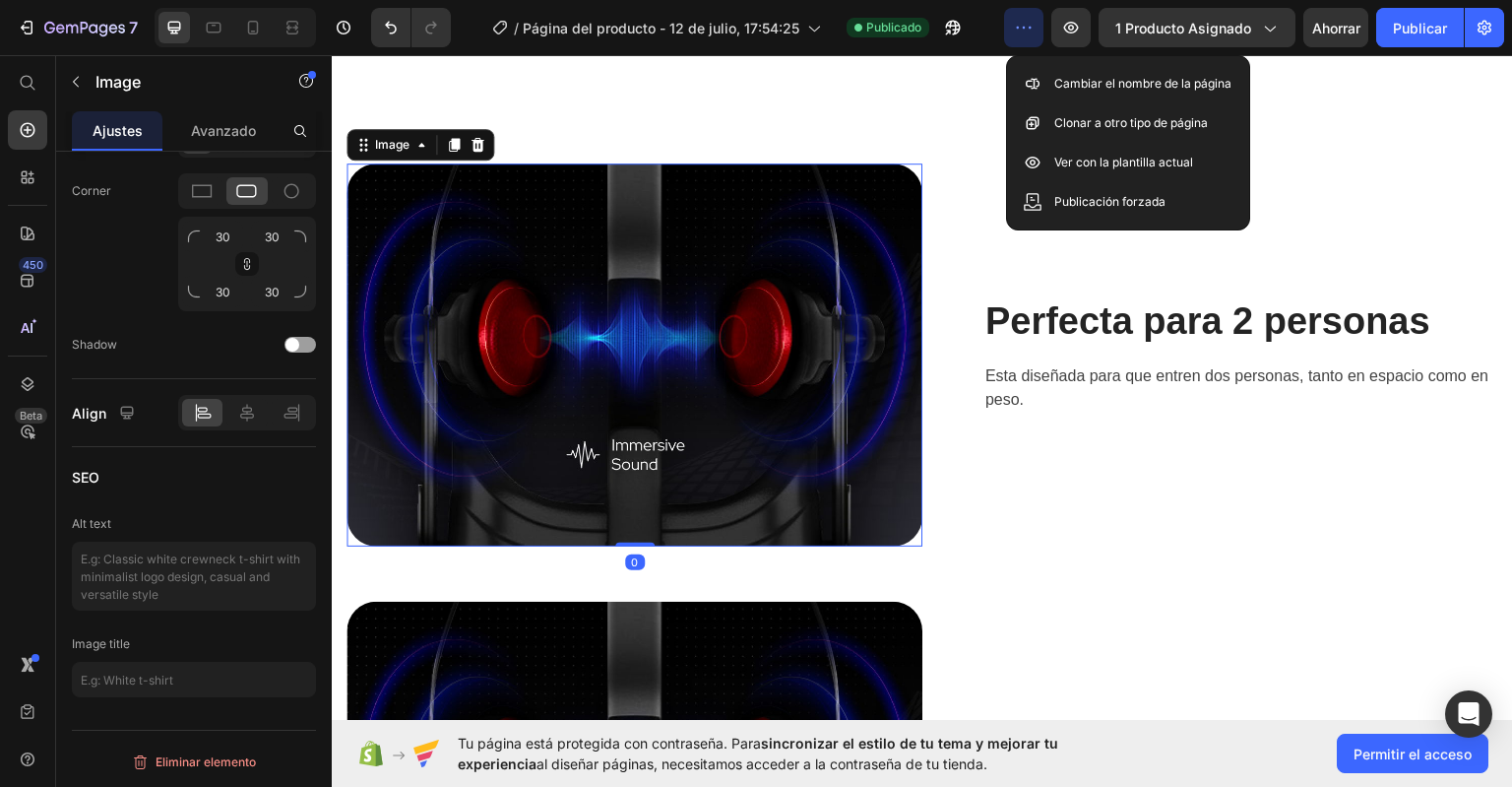 scroll, scrollTop: 0, scrollLeft: 0, axis: both 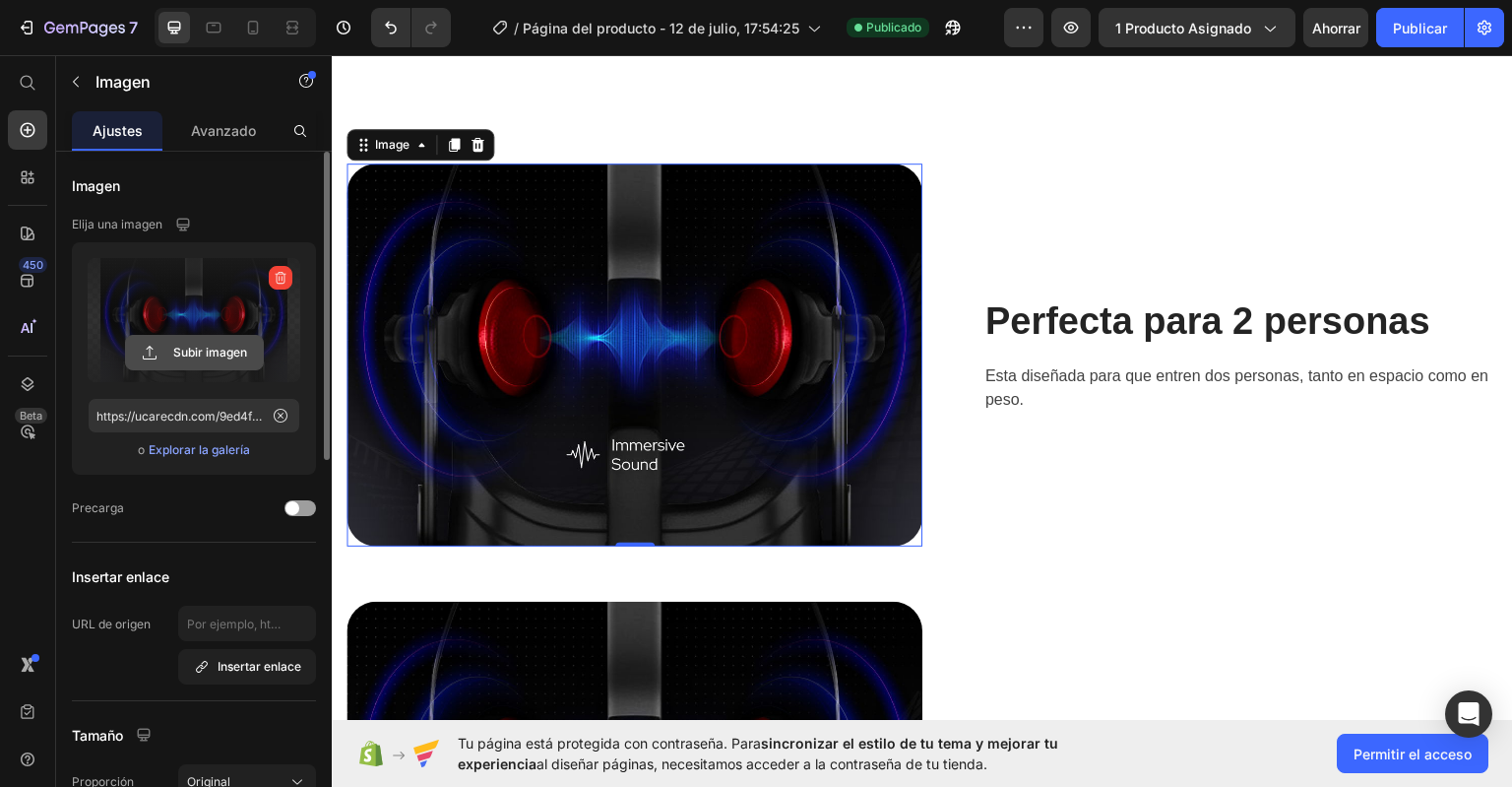 click 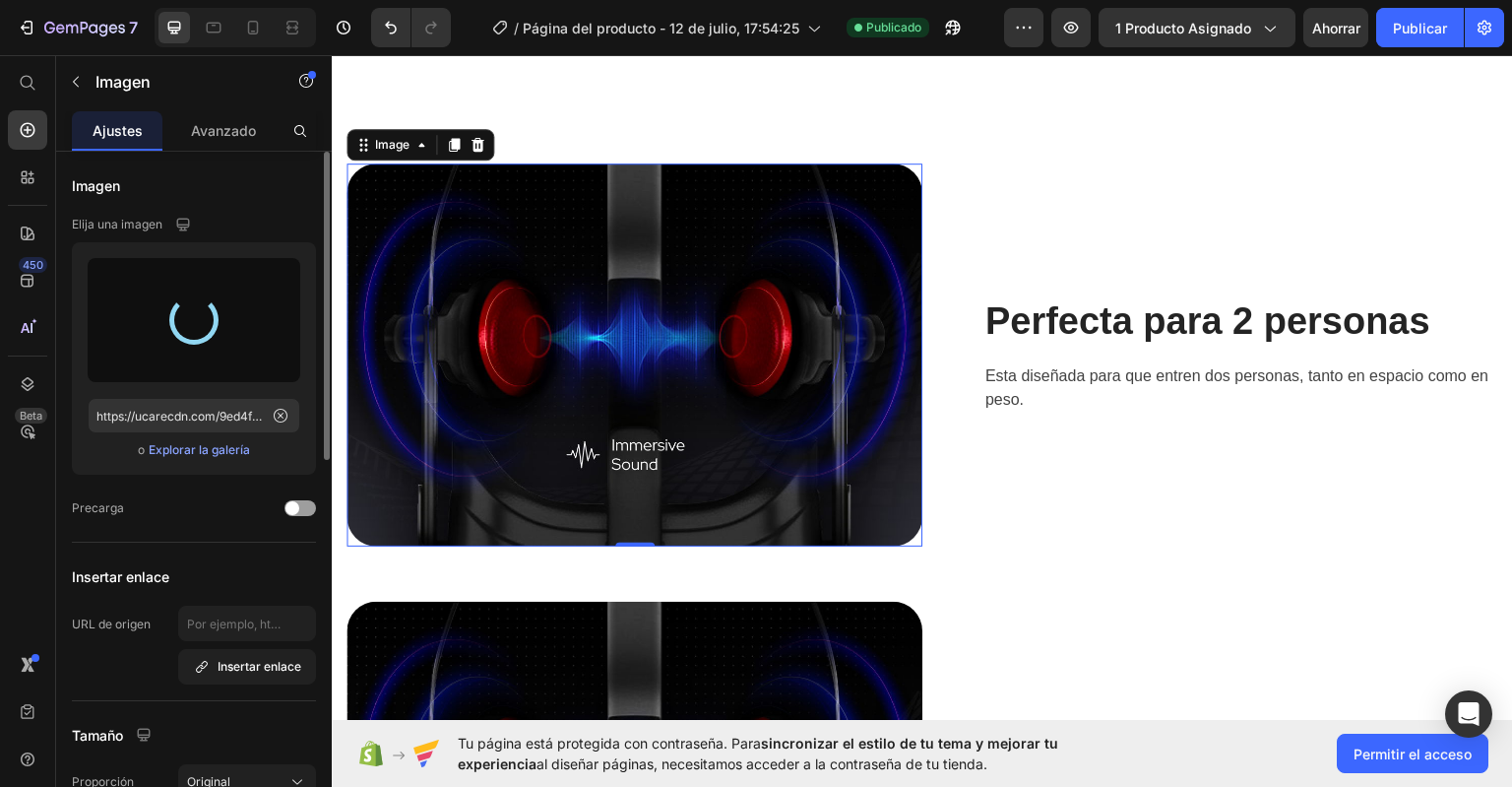 type on "https://cdn.shopify.com/s/files/1/0976/9300/8210/files/gempages_575132995795551461-60323cdb-635b-45d5-b9f1-84d08de97c78.png" 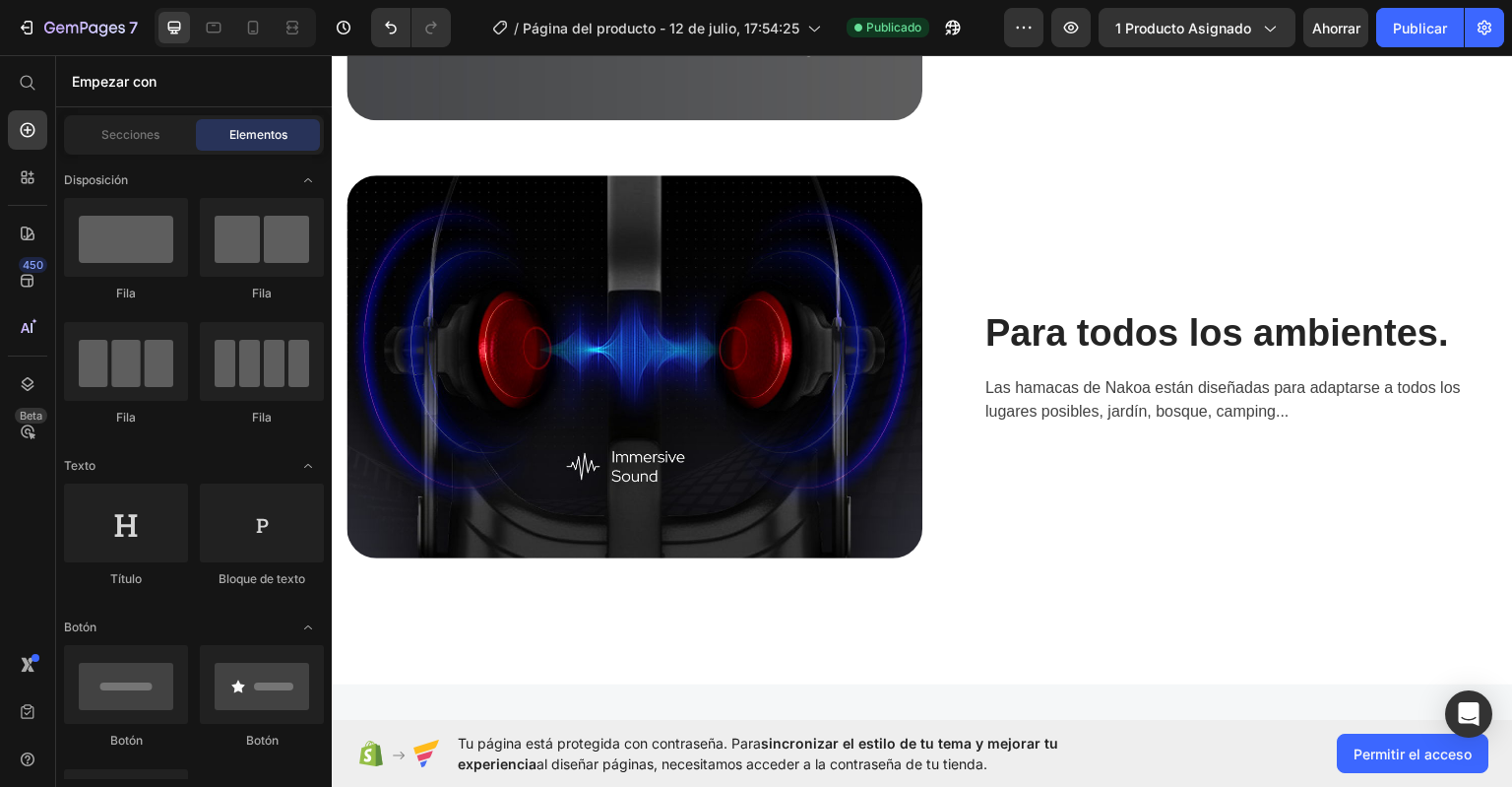 scroll, scrollTop: 5035, scrollLeft: 0, axis: vertical 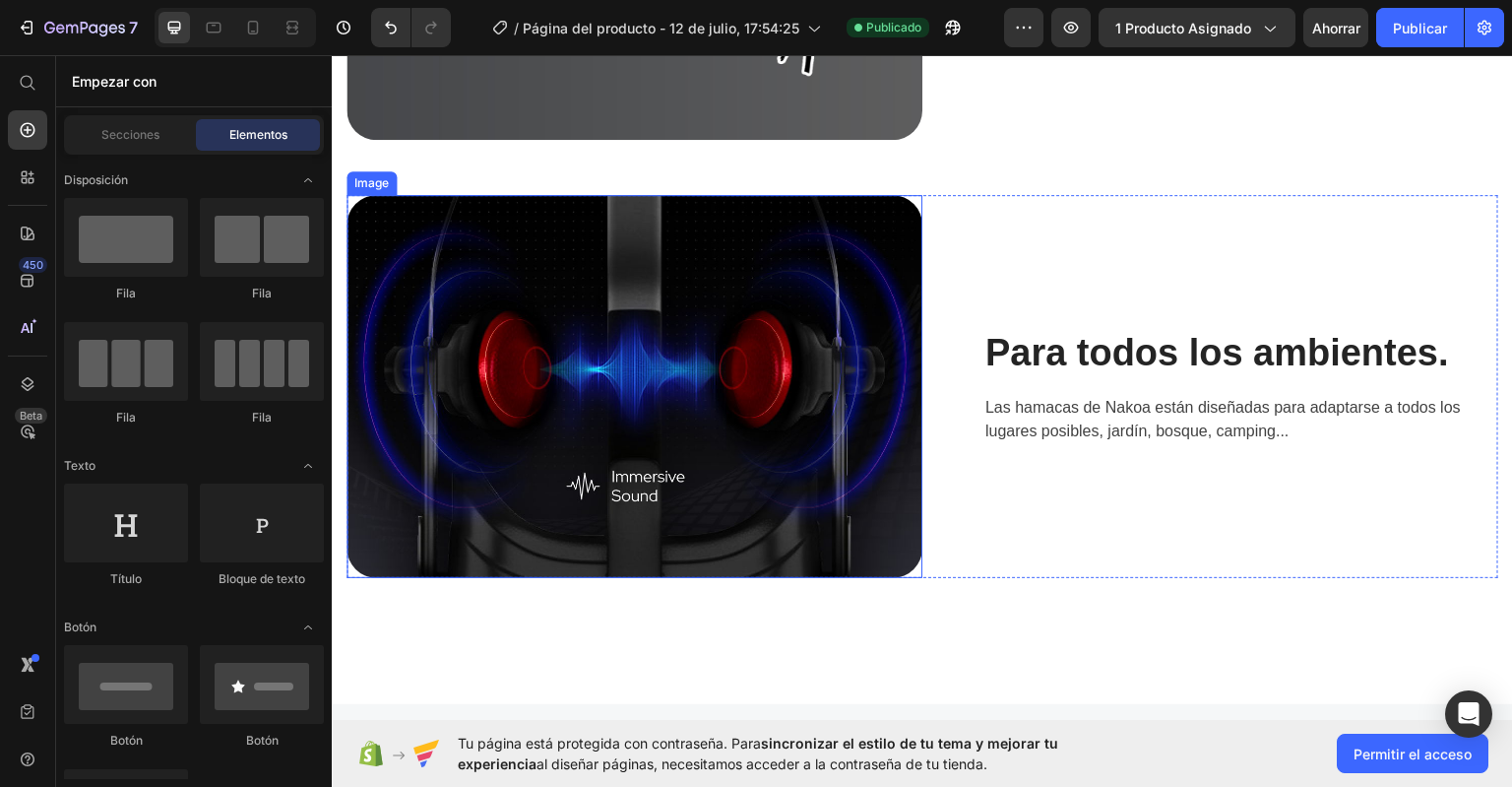 click at bounding box center [634, 385] 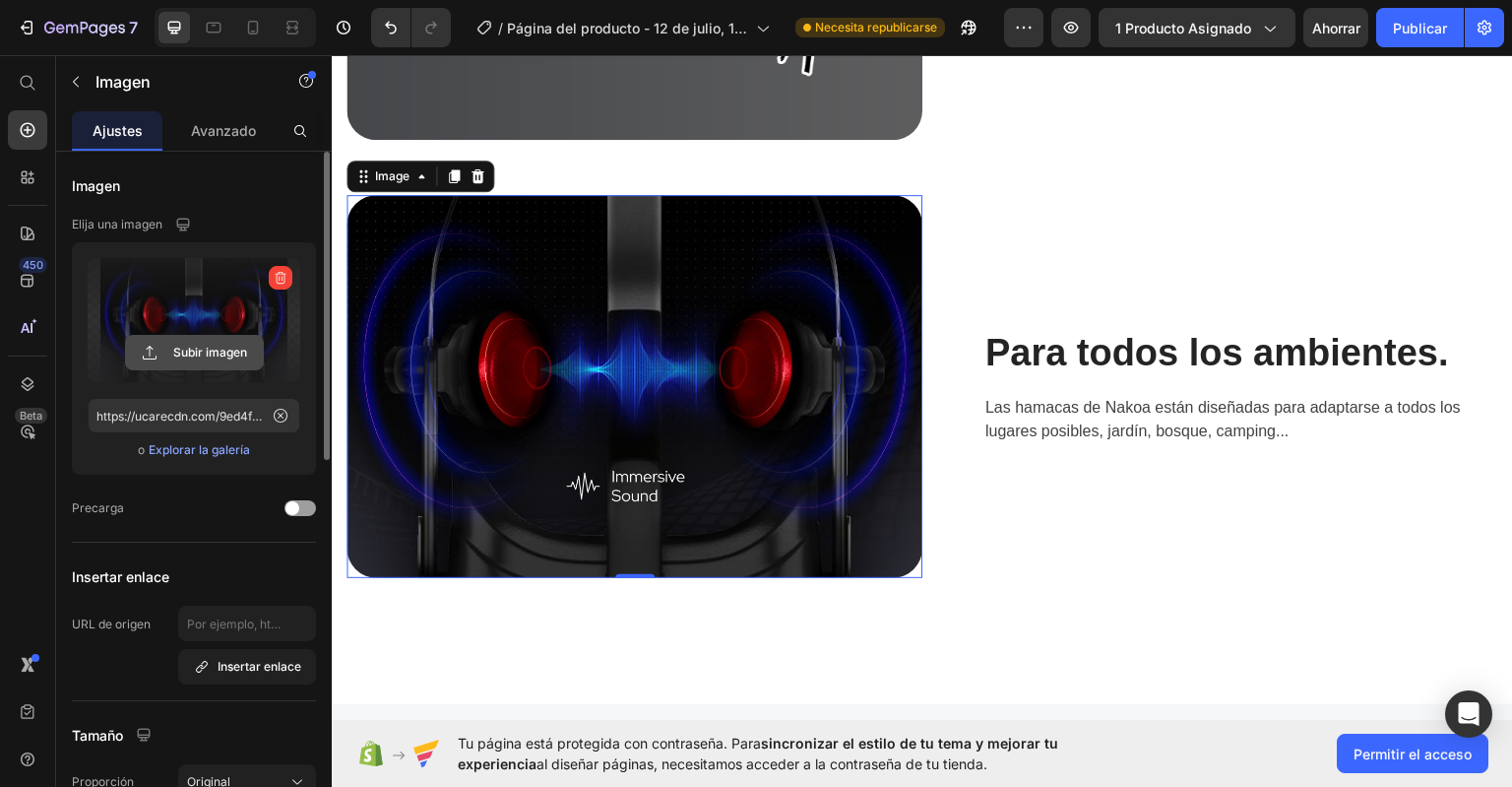 click 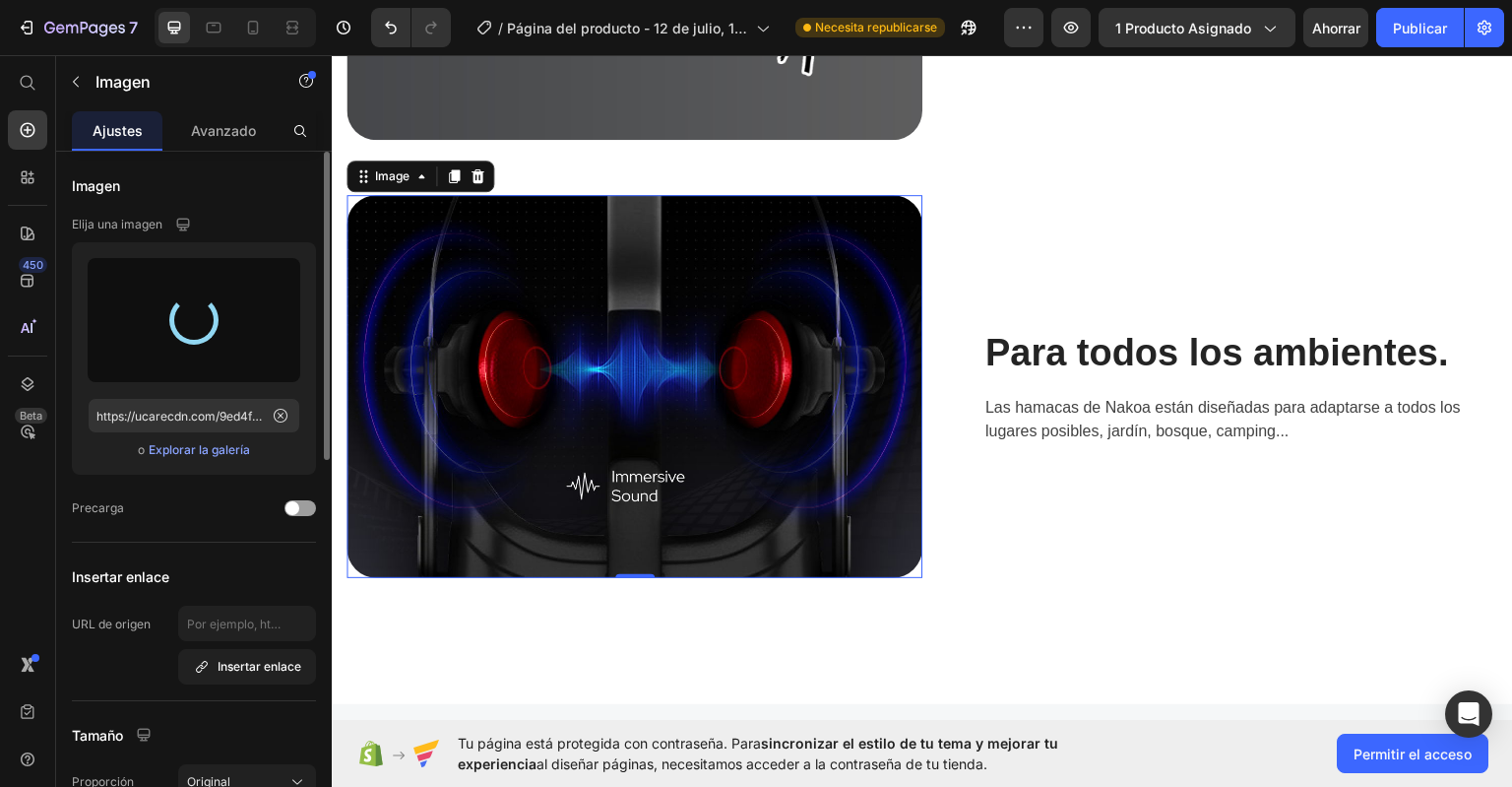 type on "https://cdn.shopify.com/s/files/1/0976/9300/8210/files/gempages_575132995795551461-7e597021-1475-4f4d-8f56-244bb84389af.jpg" 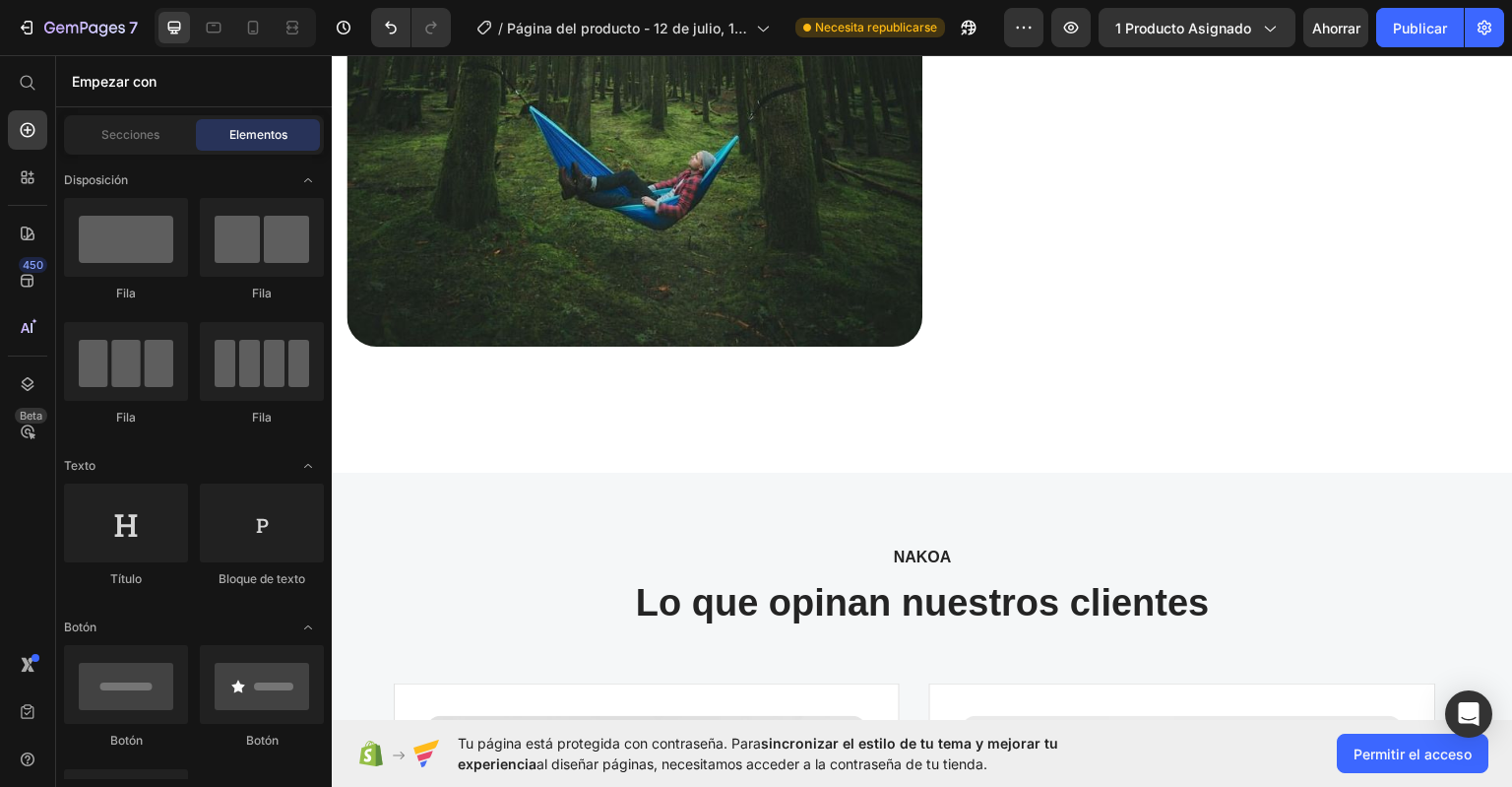 scroll, scrollTop: 5965, scrollLeft: 0, axis: vertical 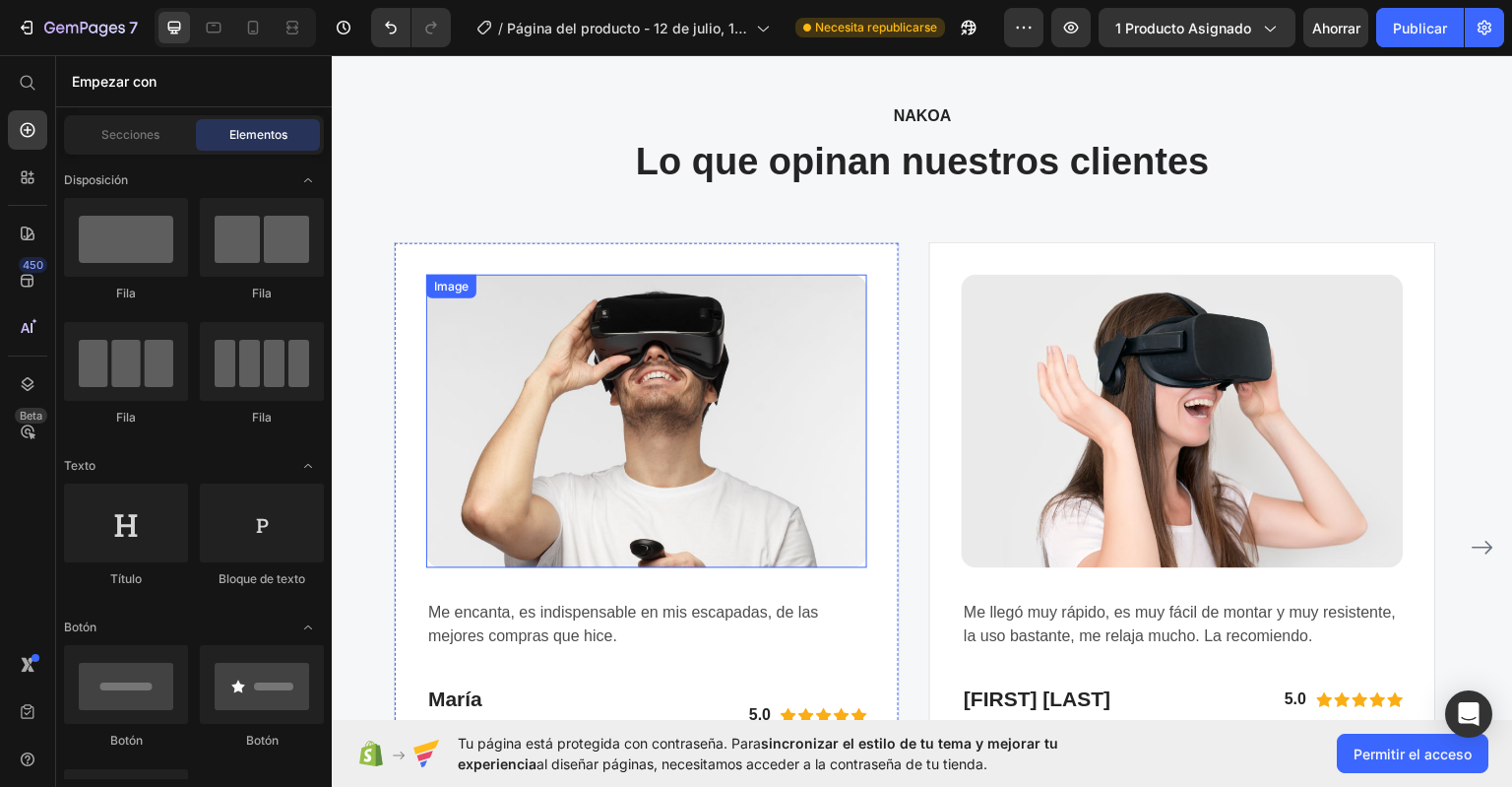 click at bounding box center [647, 421] 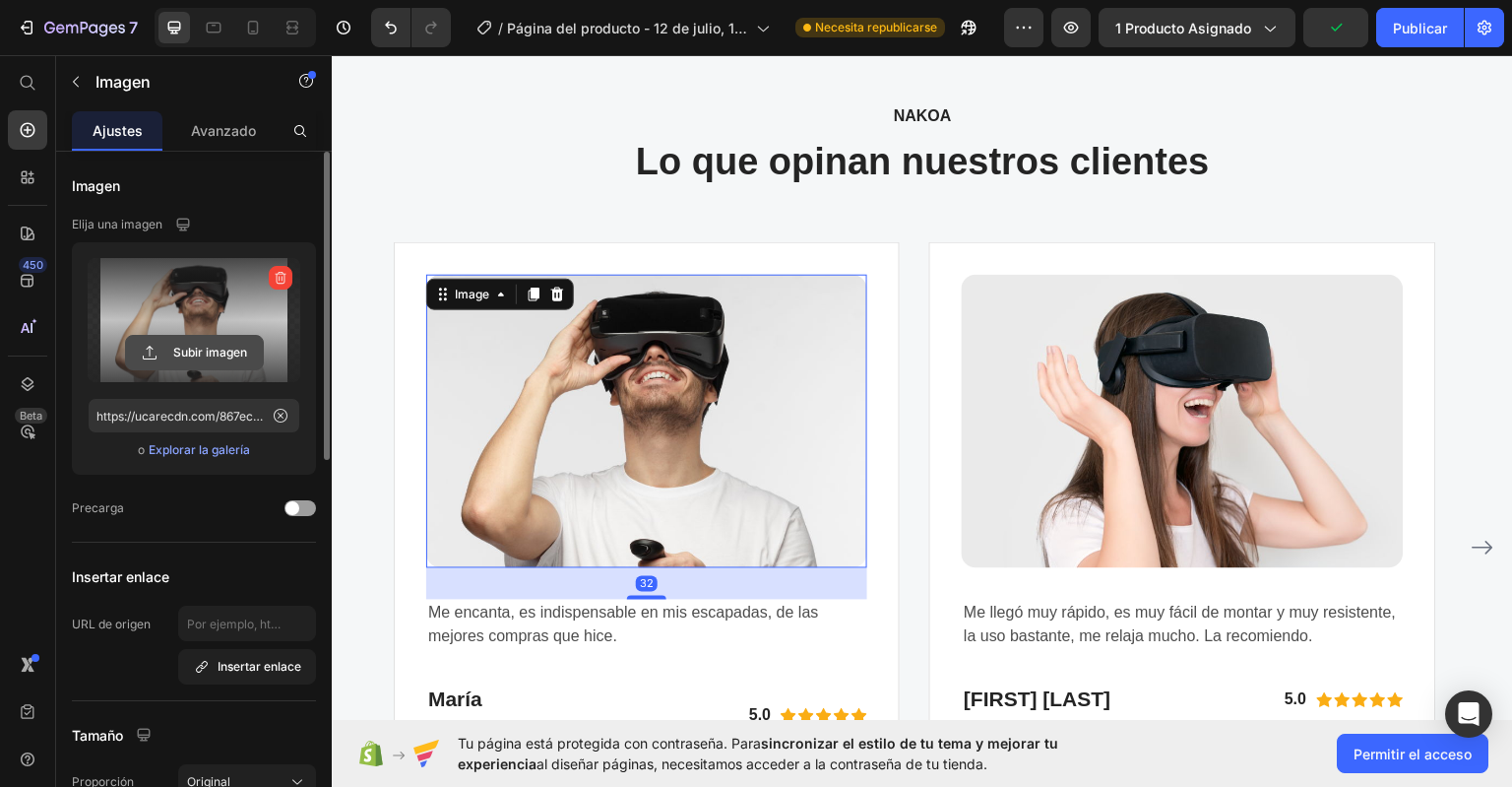 click 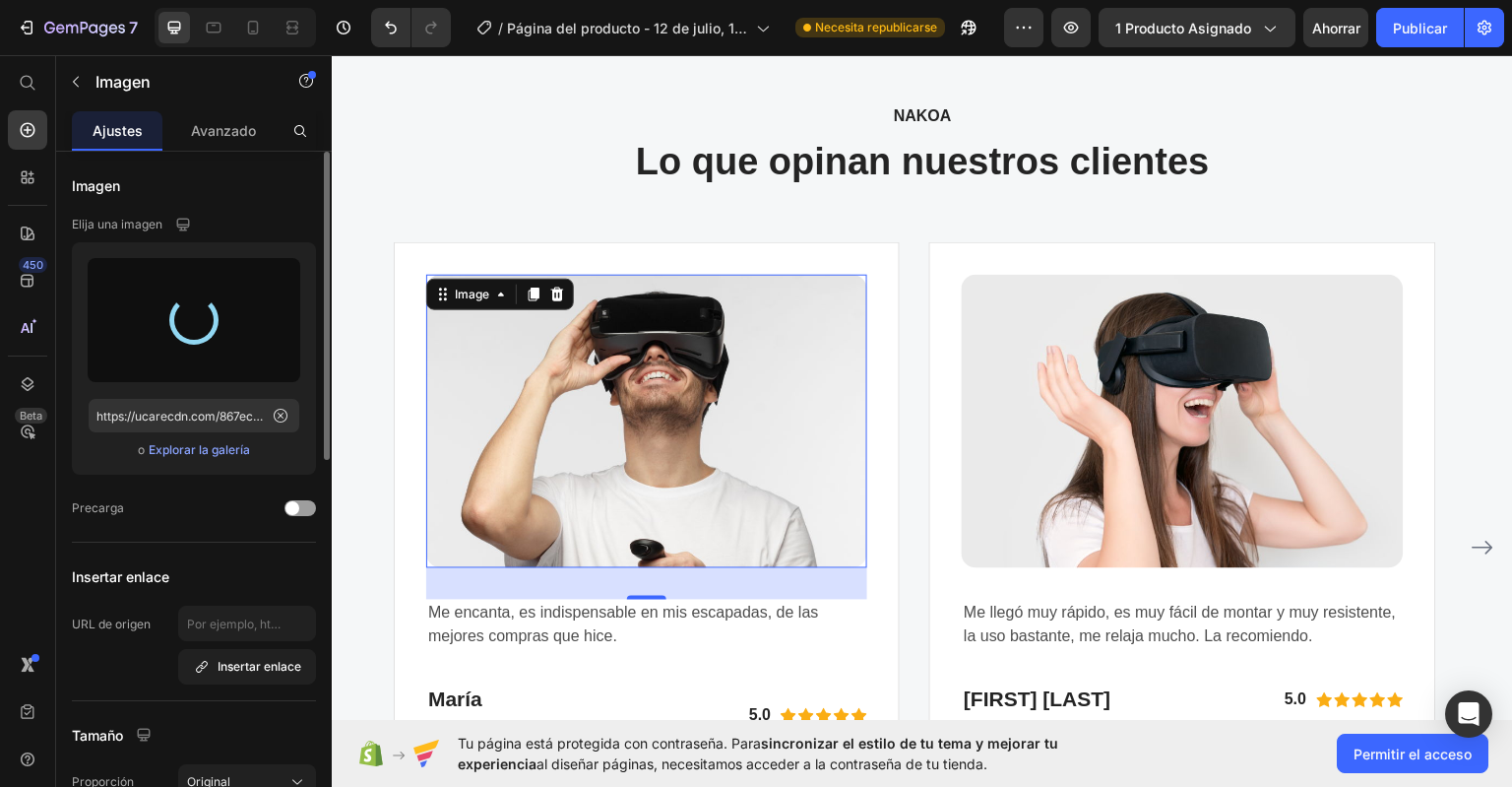 type on "https://cdn.shopify.com/s/files/1/0976/9300/8210/files/gempages_575132995795551461-2d75c6ef-c4a4-4d69-9d72-1510b0ffdaa3.jpg" 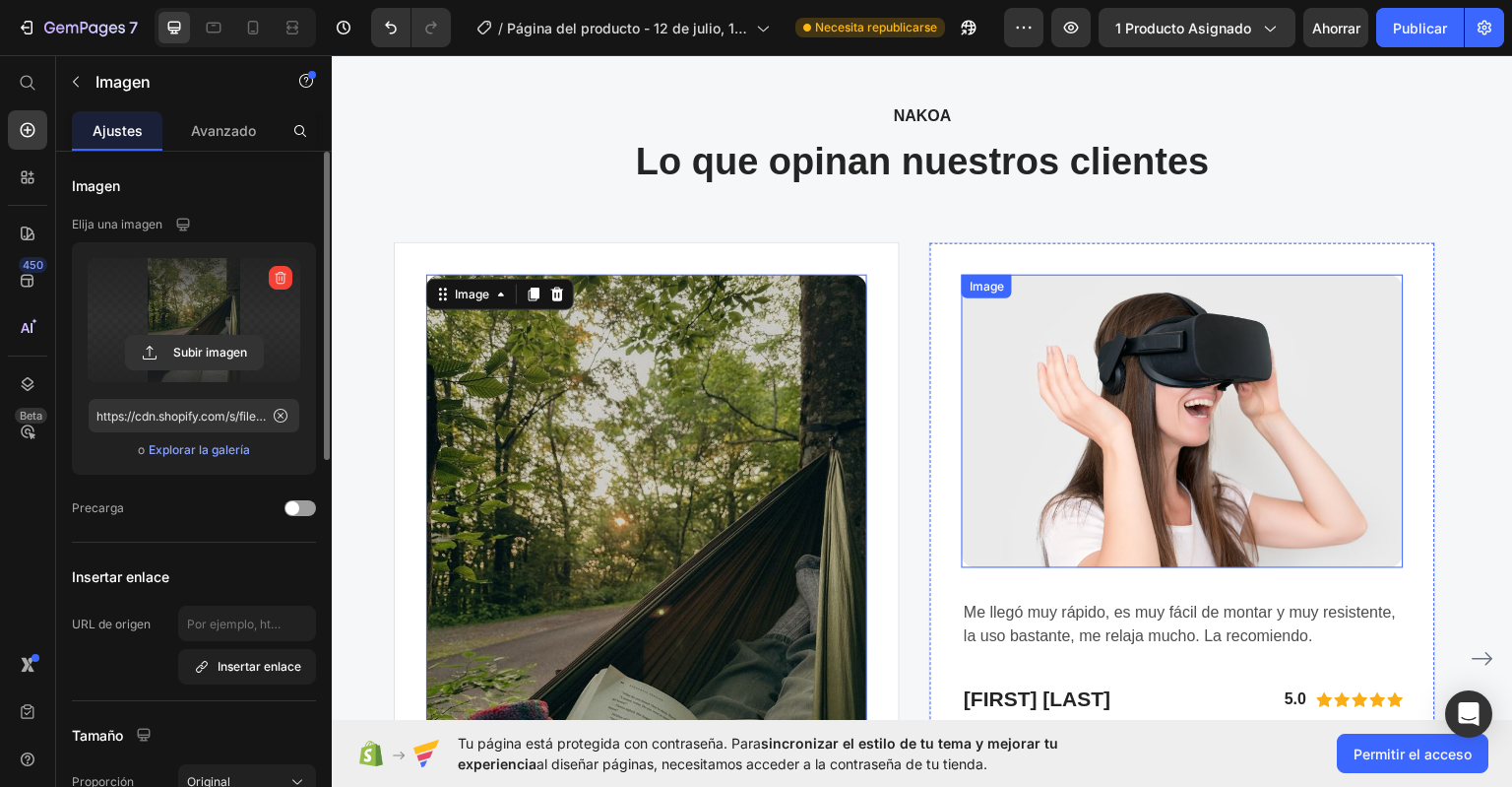 click at bounding box center [1182, 421] 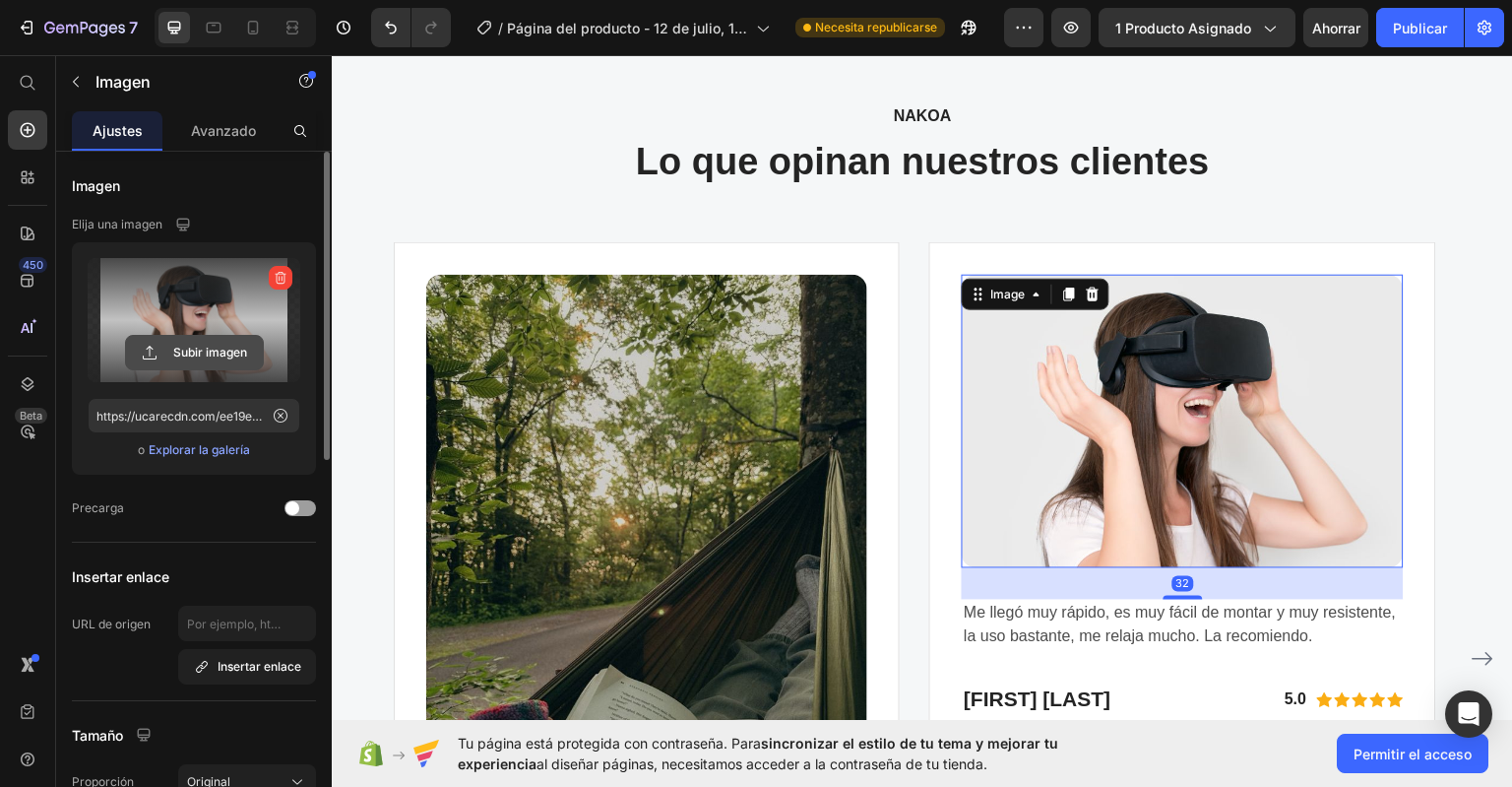 click 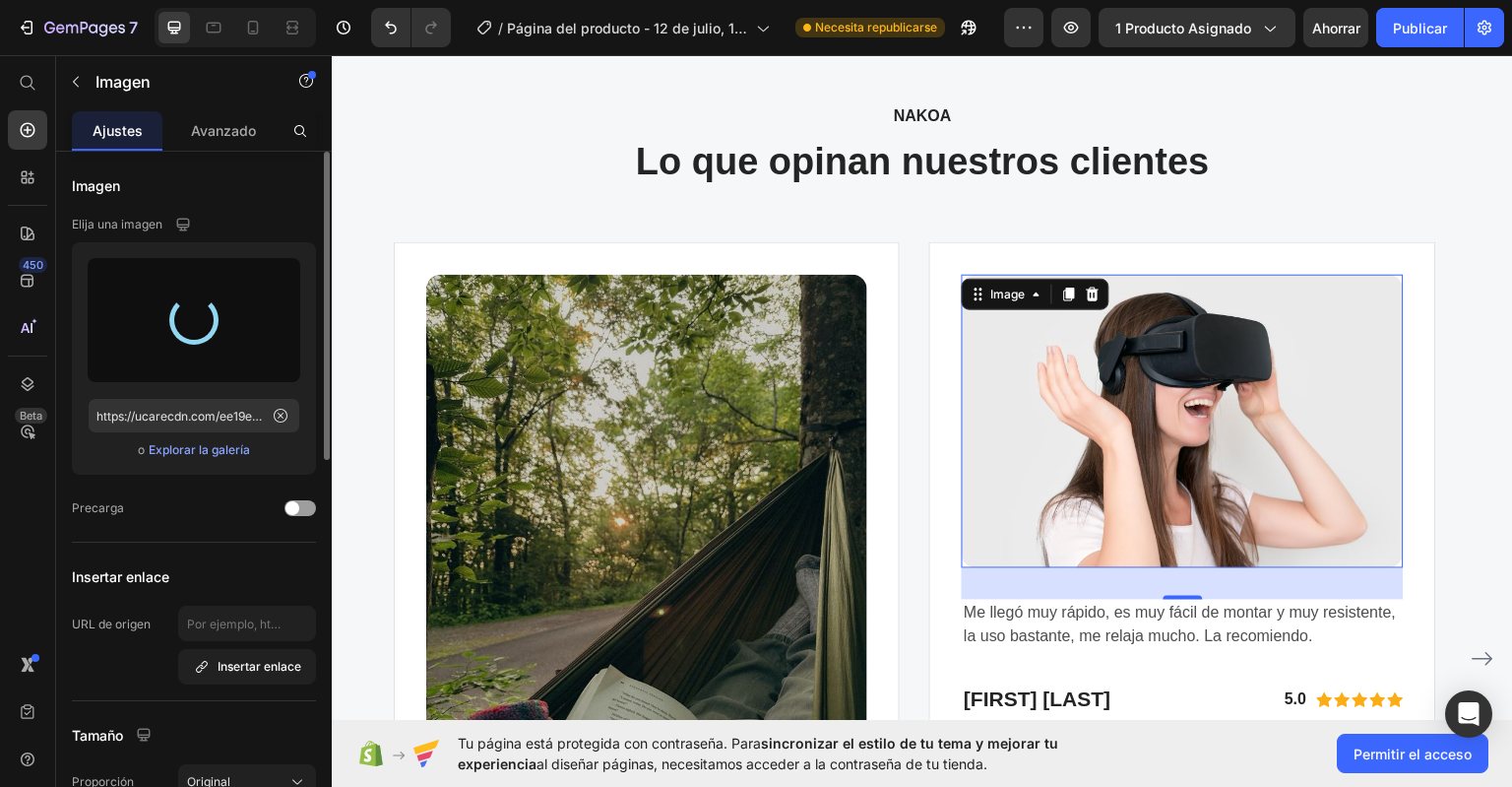 type on "https://cdn.shopify.com/s/files/1/0976/9300/8210/files/gempages_575132995795551461-239ec230-d7ce-4d18-bc71-fbceb95ce828.jpg" 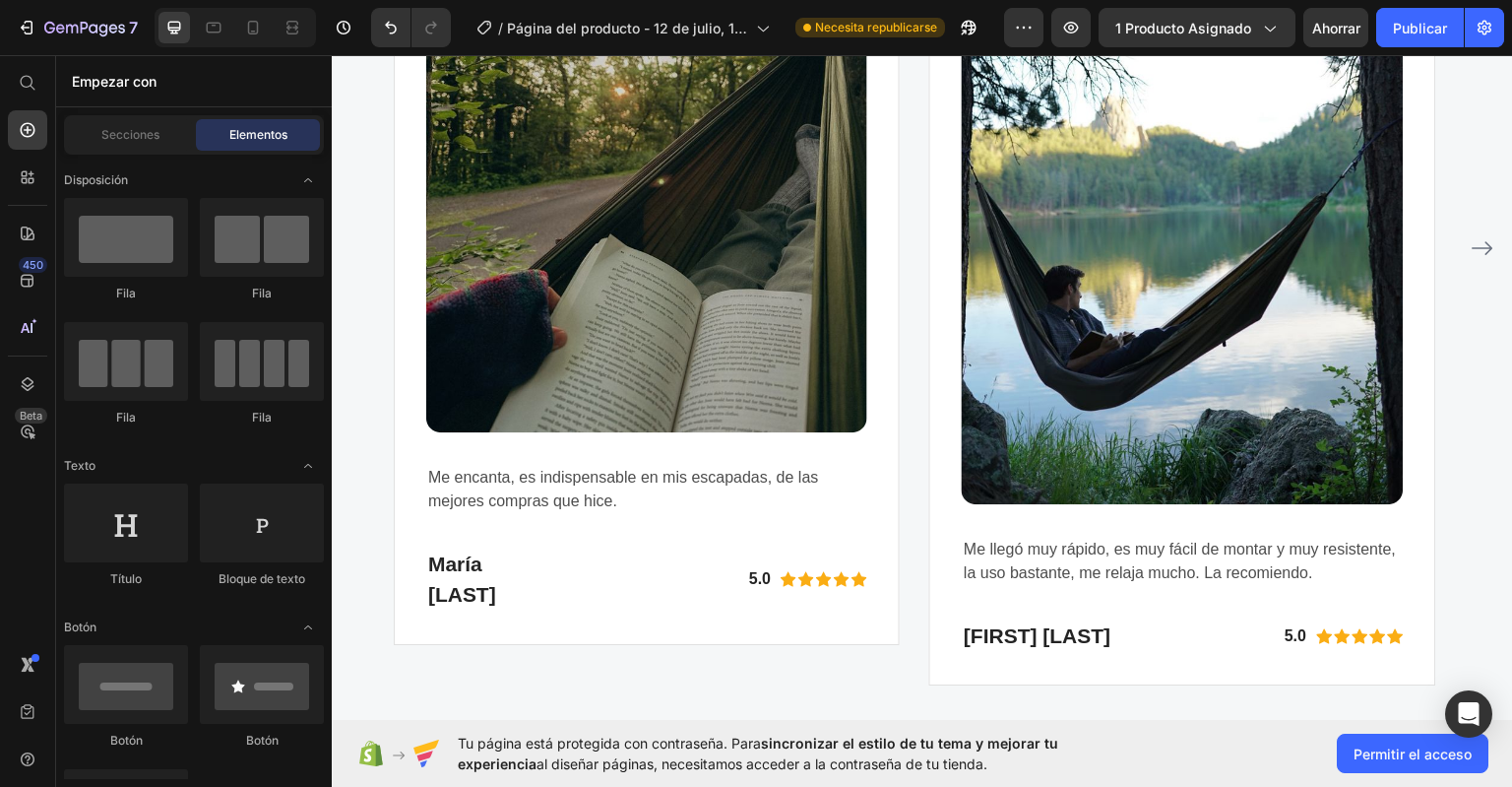 scroll, scrollTop: 6262, scrollLeft: 0, axis: vertical 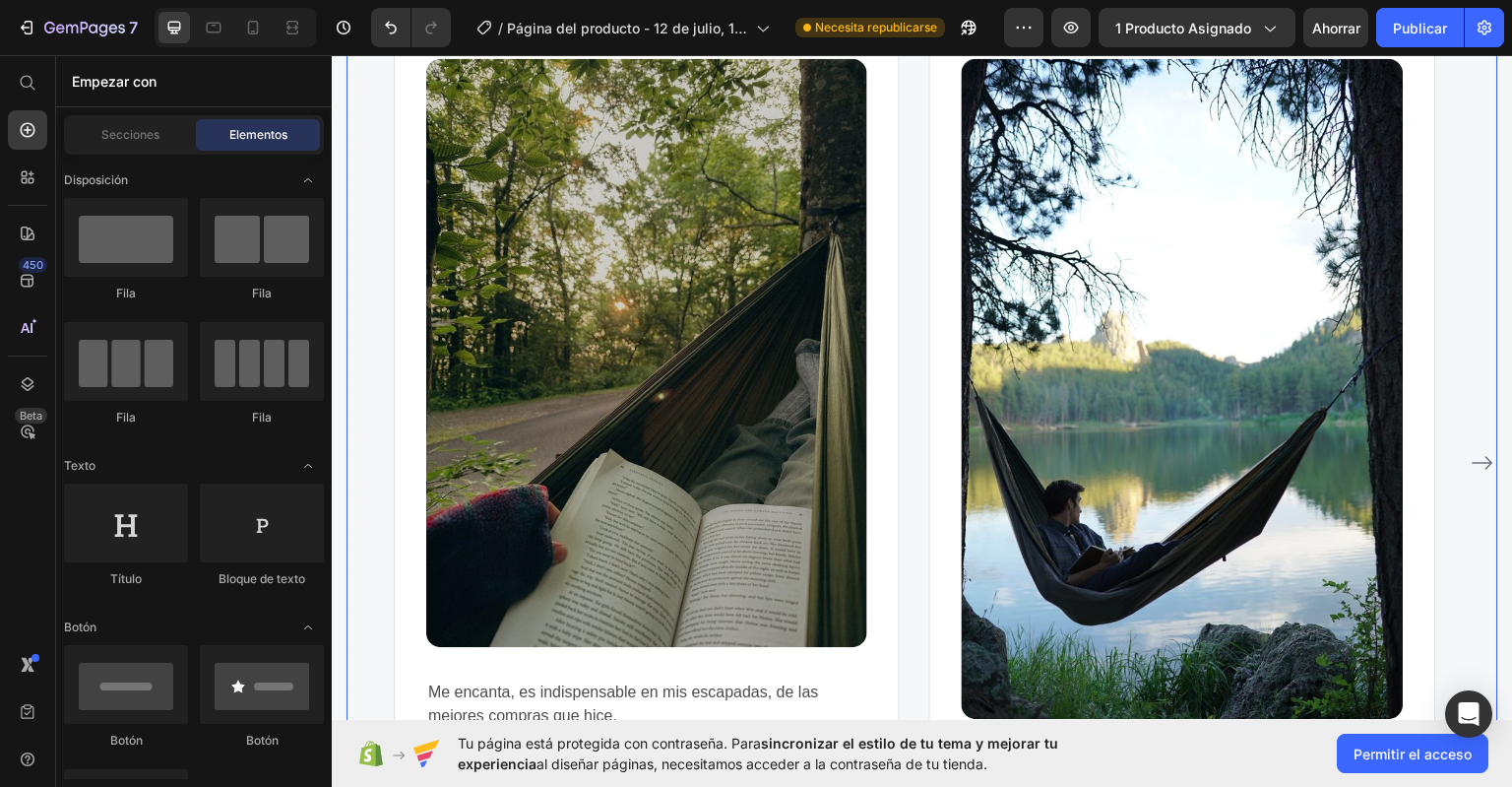click 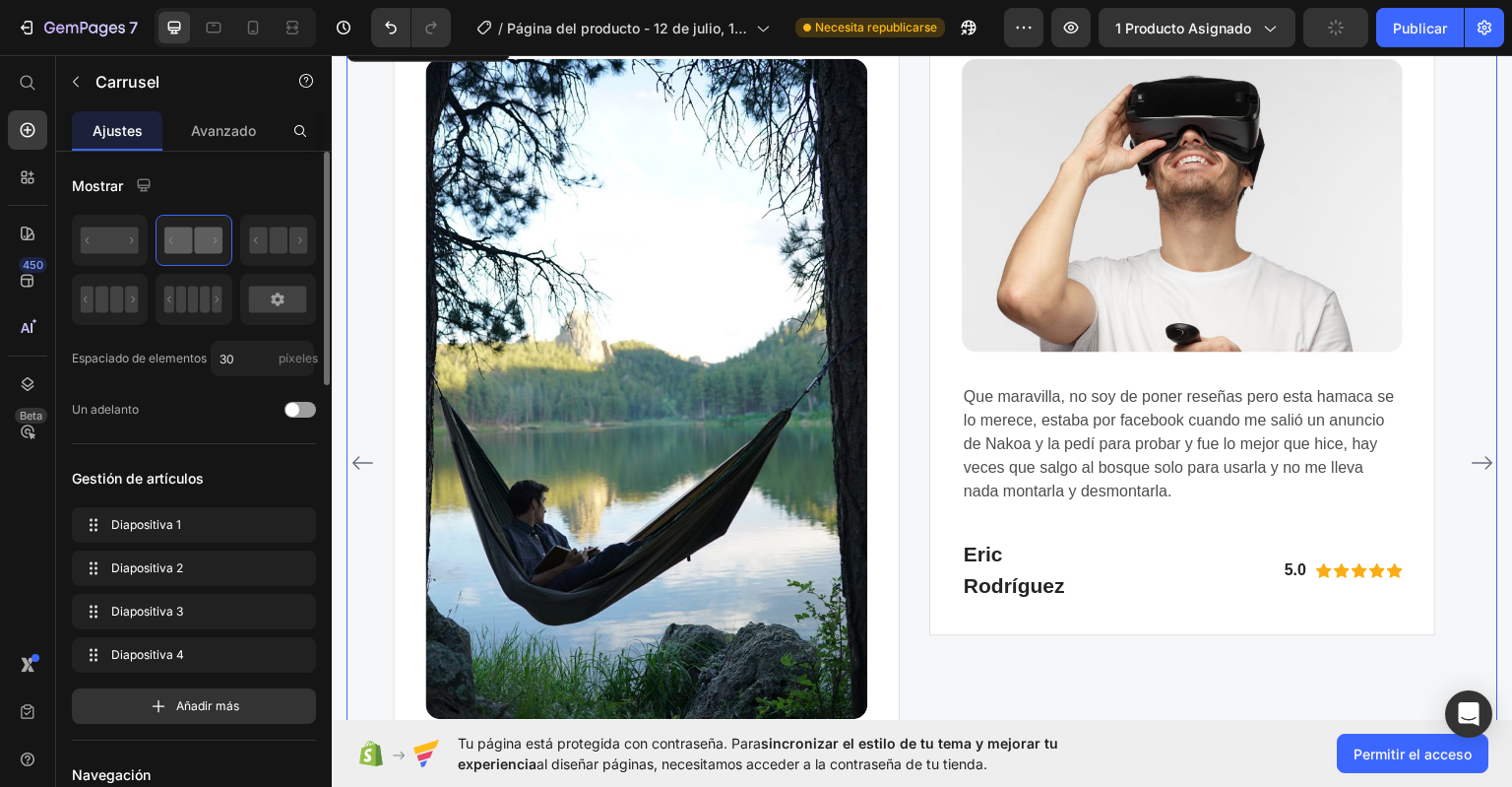 click at bounding box center (1182, 204) 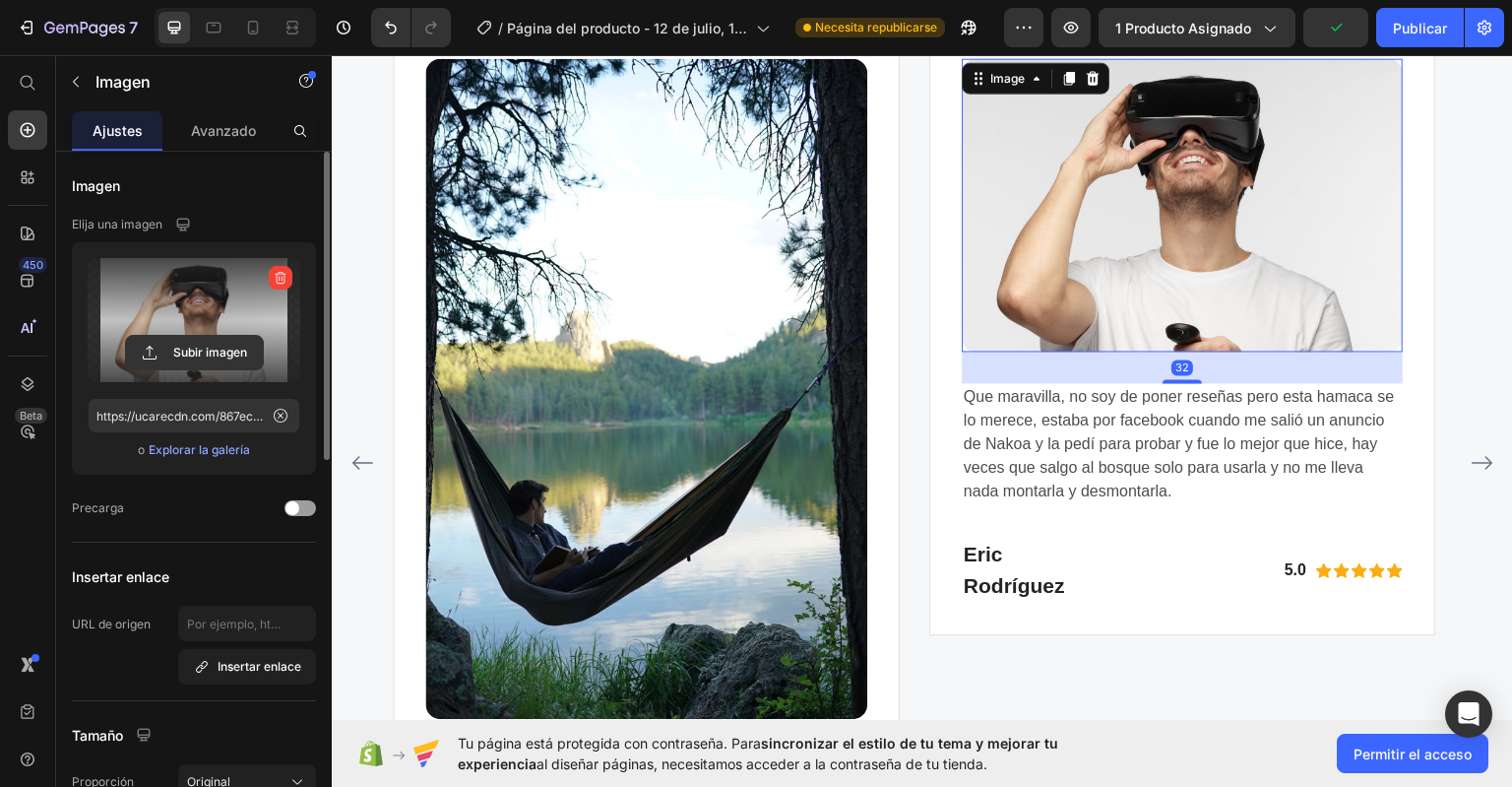 click at bounding box center [194, 320] 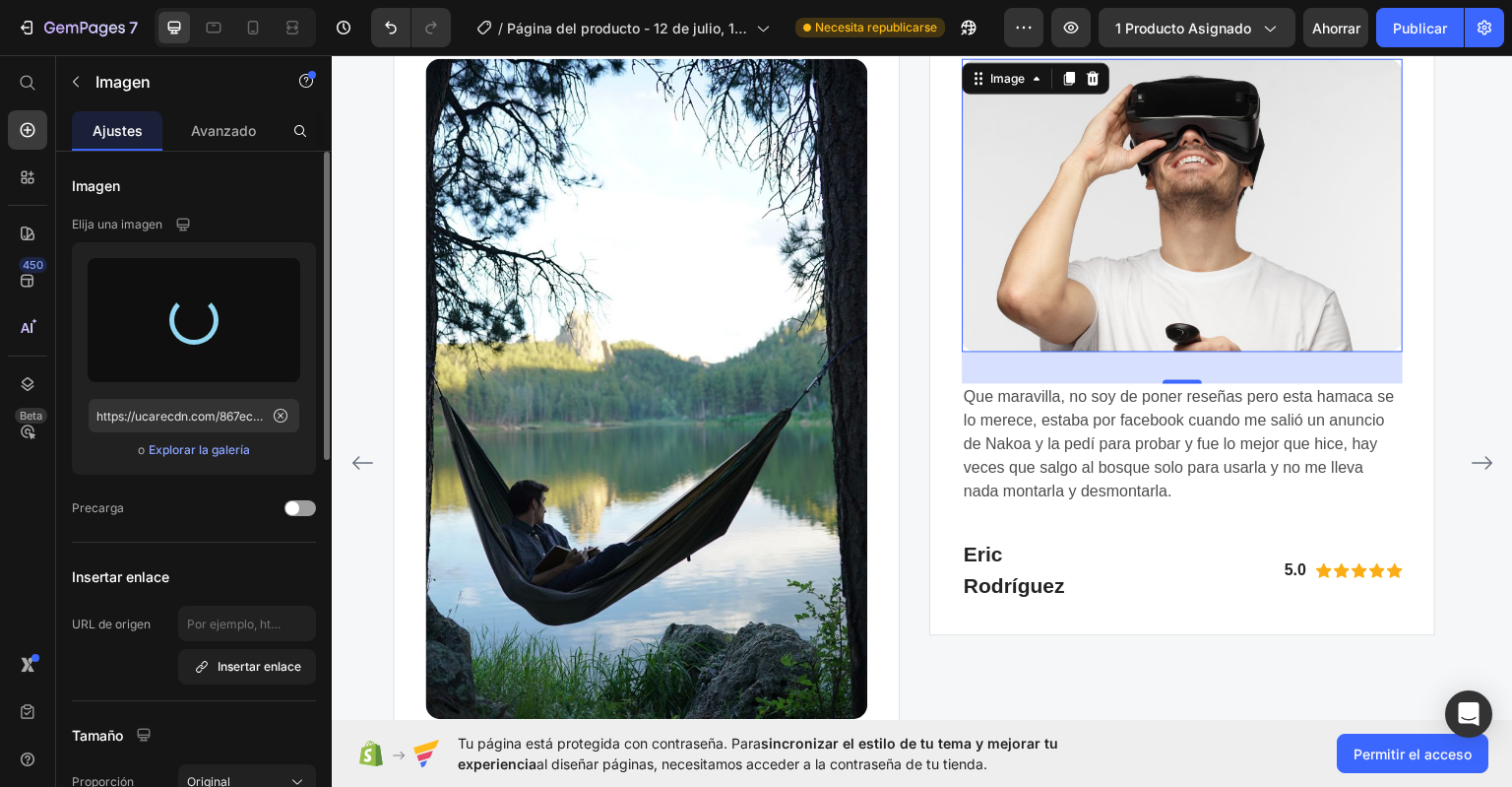 type on "https://cdn.shopify.com/s/files/1/0976/9300/8210/files/gempages_575132995795551461-1c5affdc-7375-4fed-bd29-f9120090a314.jpg" 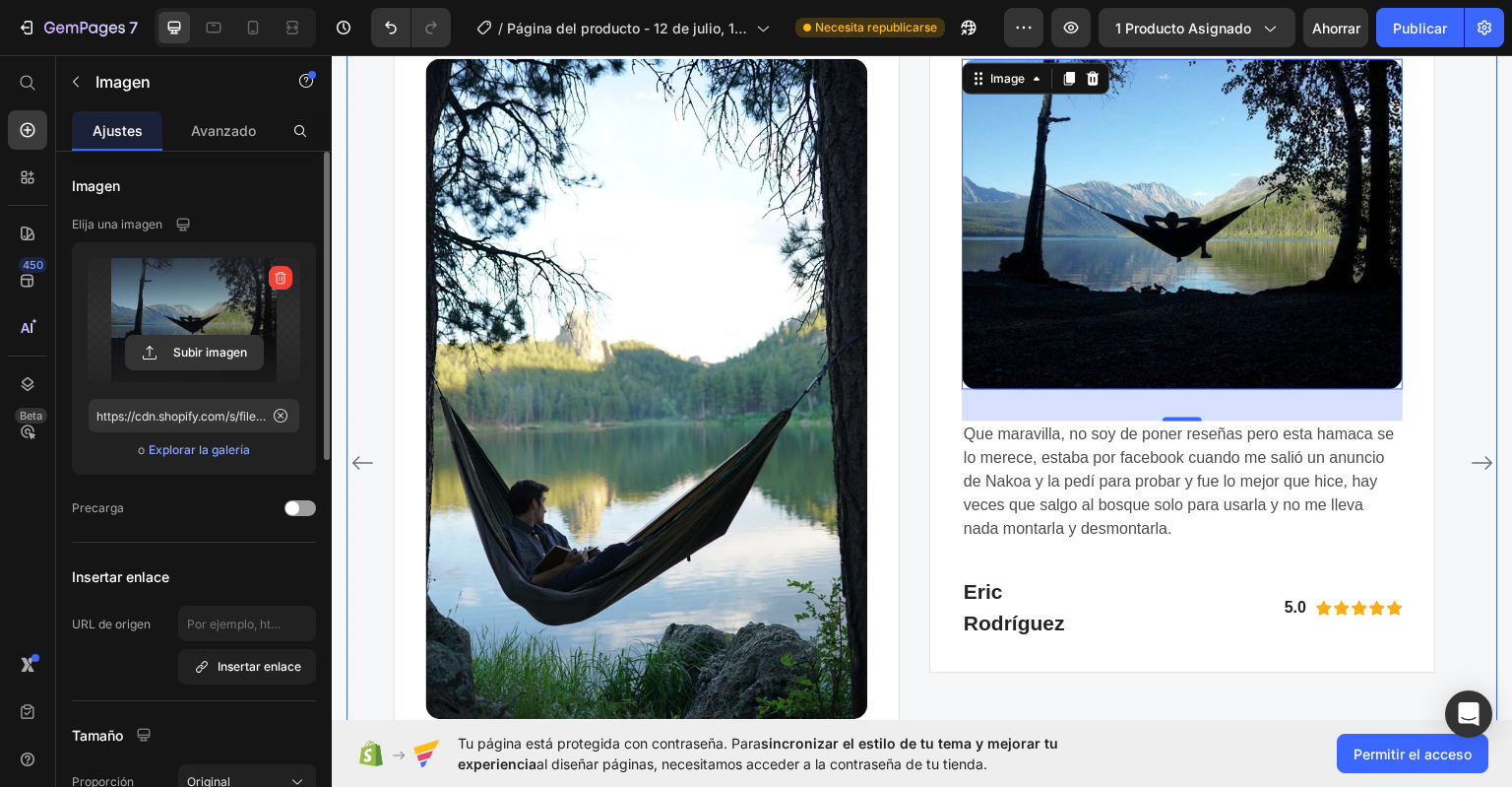 click 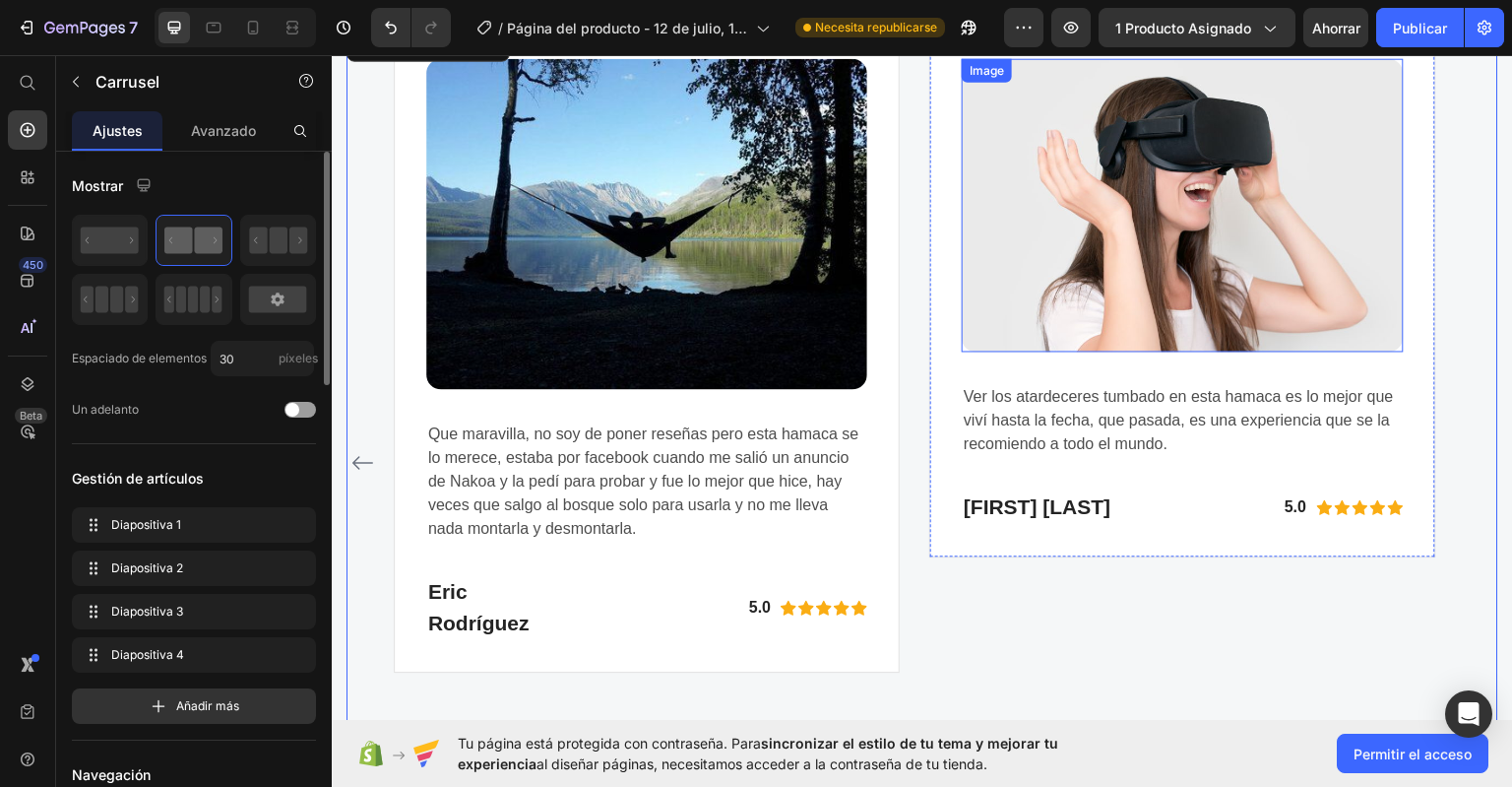 click at bounding box center (1182, 204) 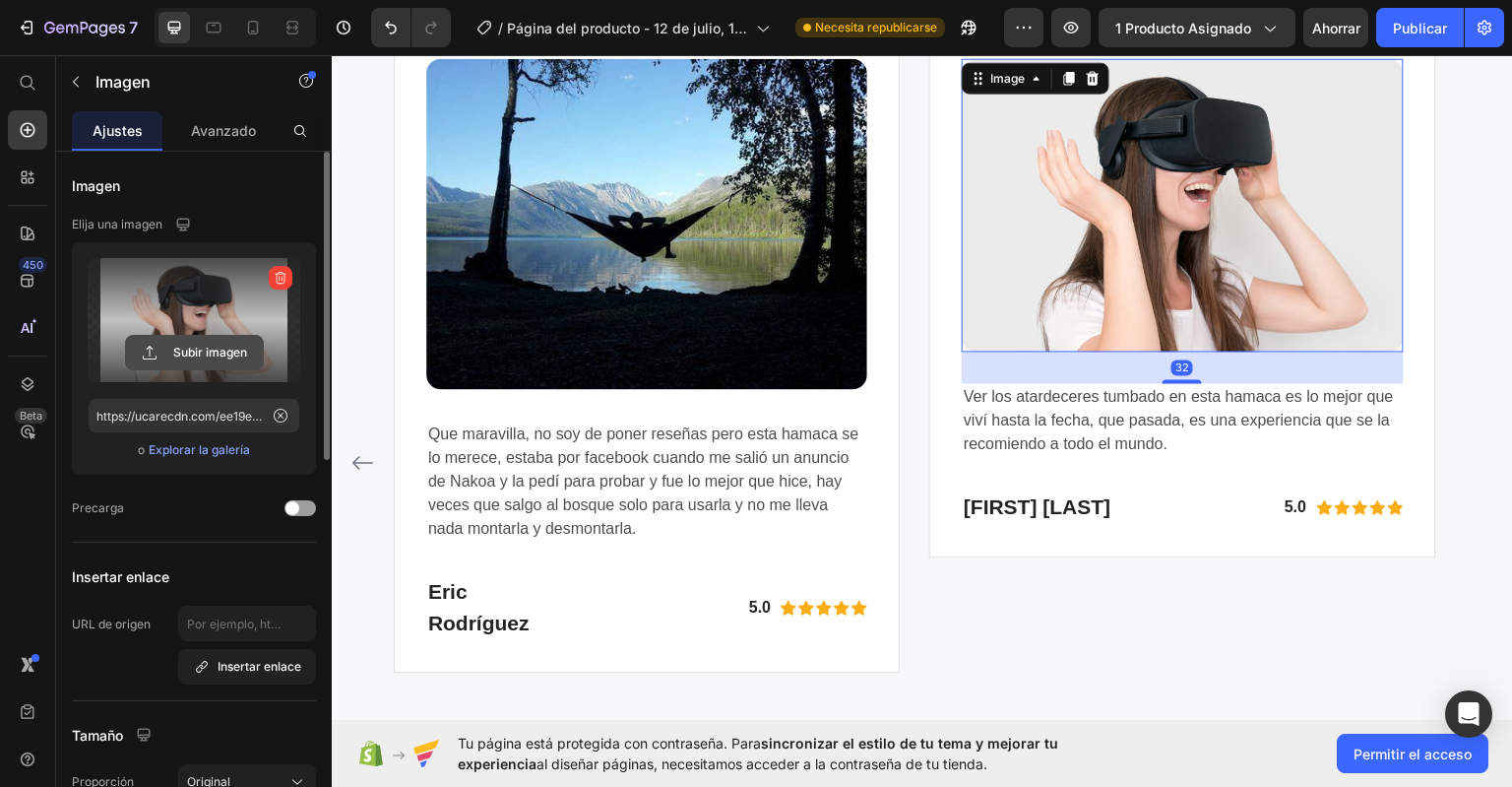 click 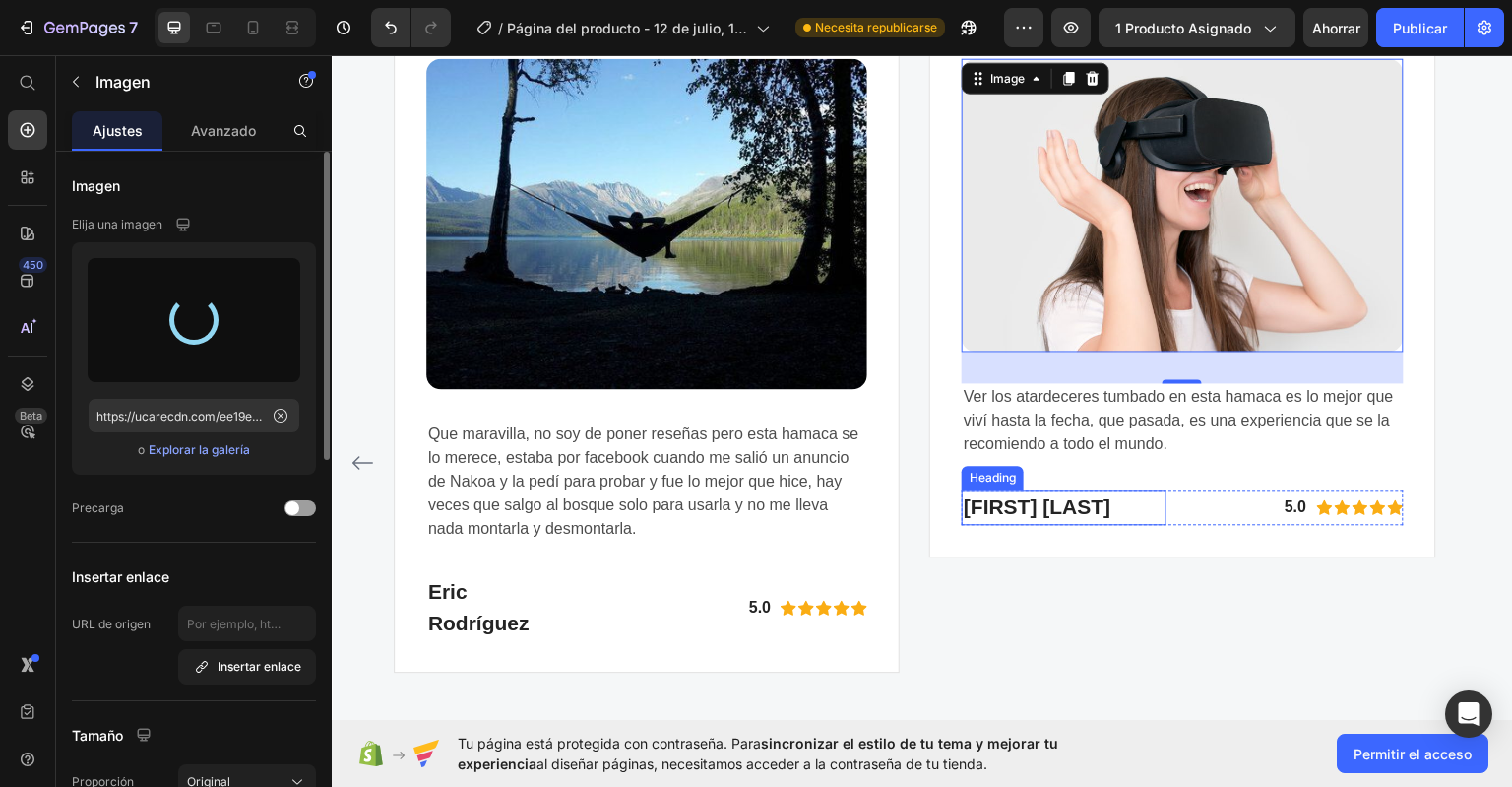 type on "https://cdn.shopify.com/s/files/1/0976/9300/8210/files/gempages_575132995795551461-f15fa3c3-71d6-4d13-b79c-bcfbc2f67ce3.jpg" 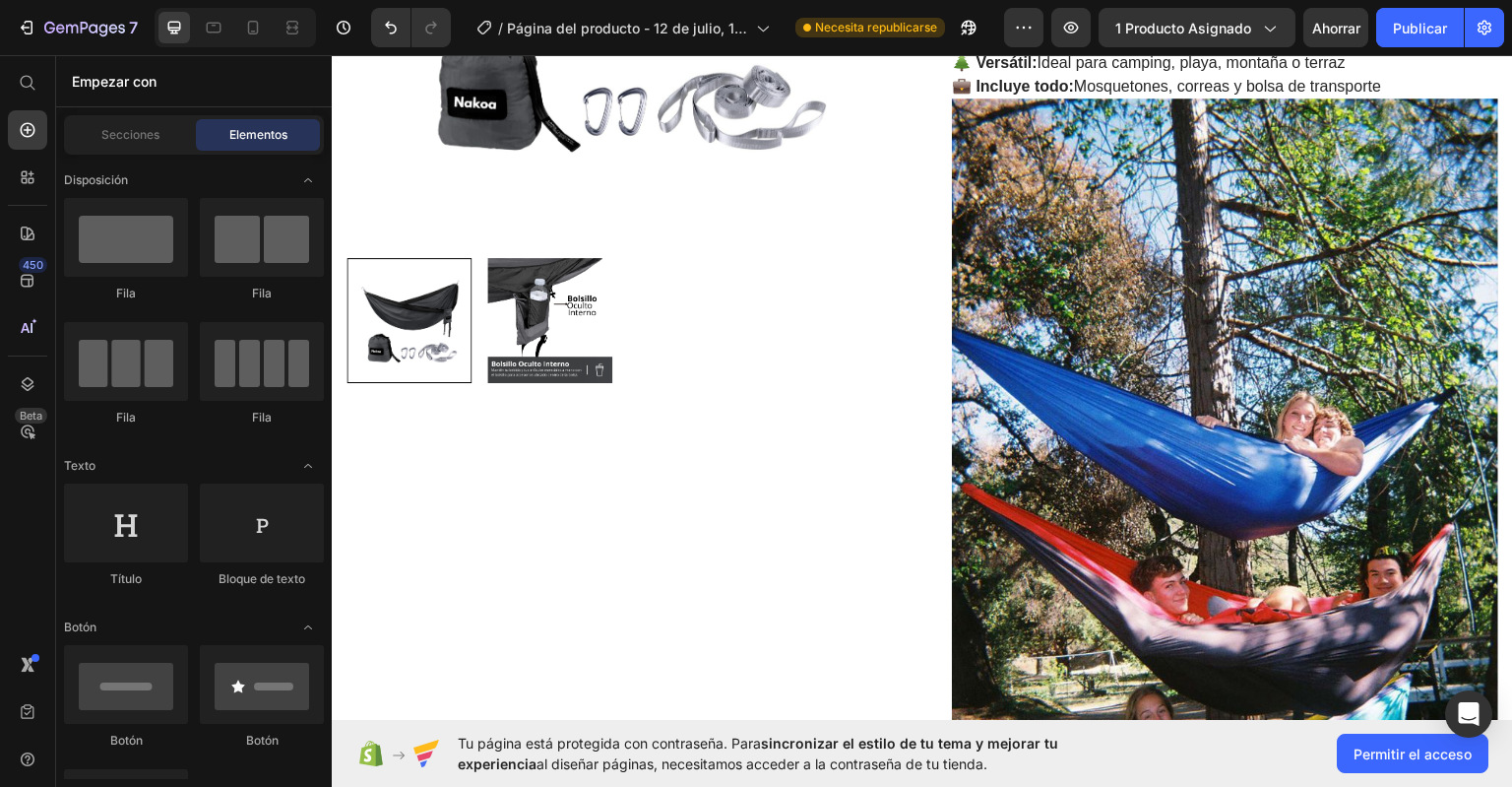 scroll, scrollTop: 0, scrollLeft: 0, axis: both 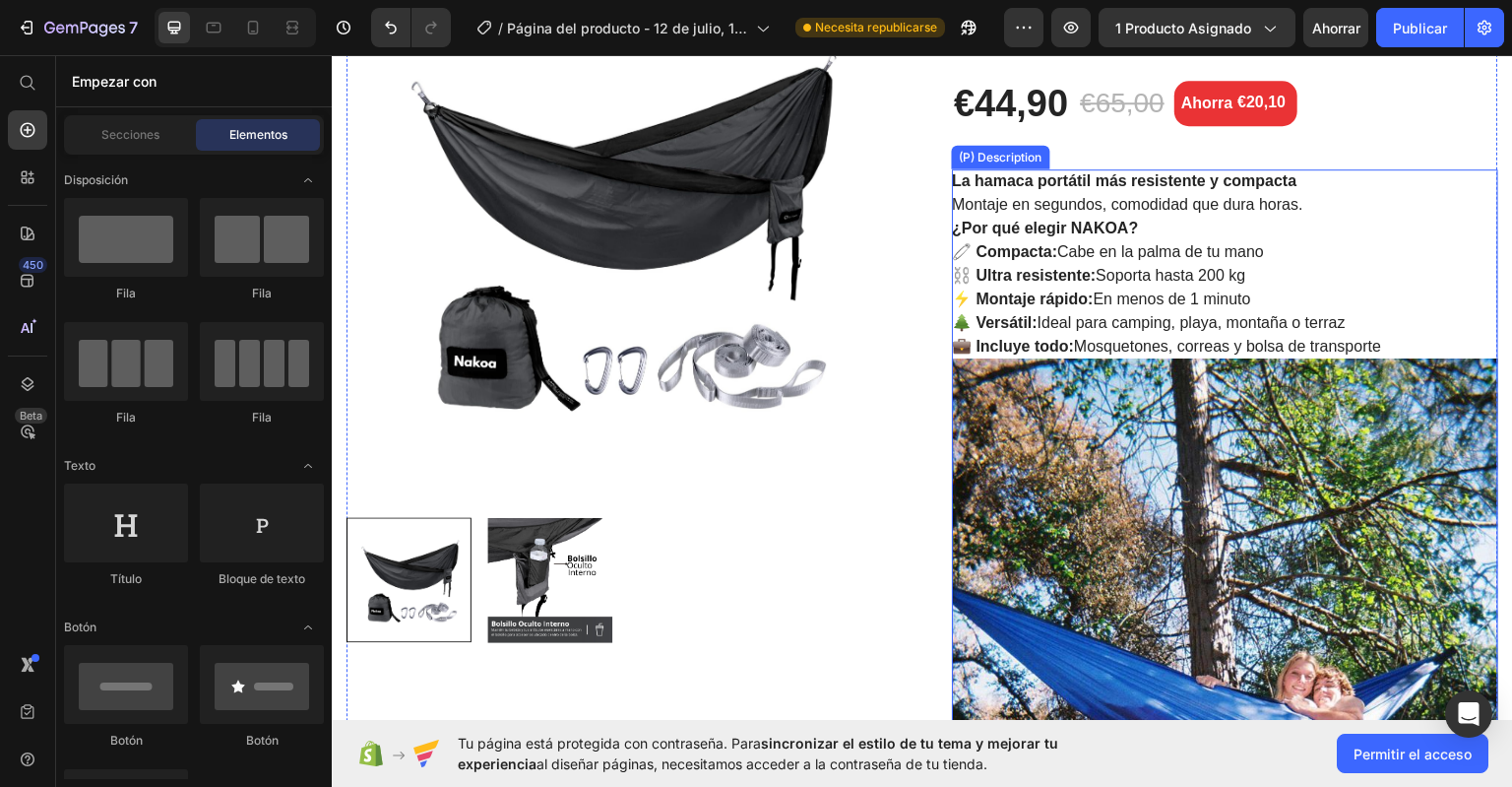 click at bounding box center (1225, 762) 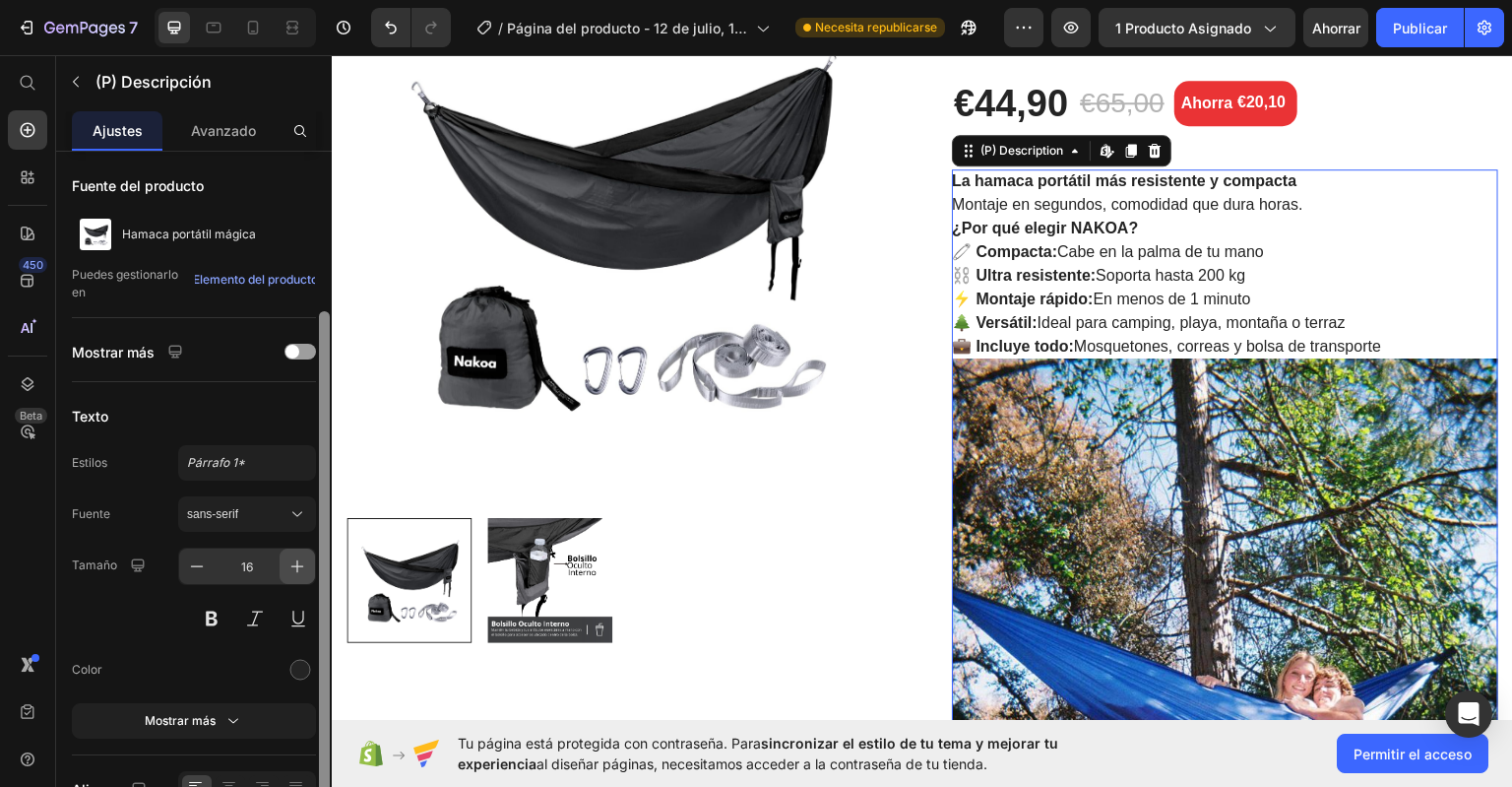 scroll, scrollTop: 107, scrollLeft: 0, axis: vertical 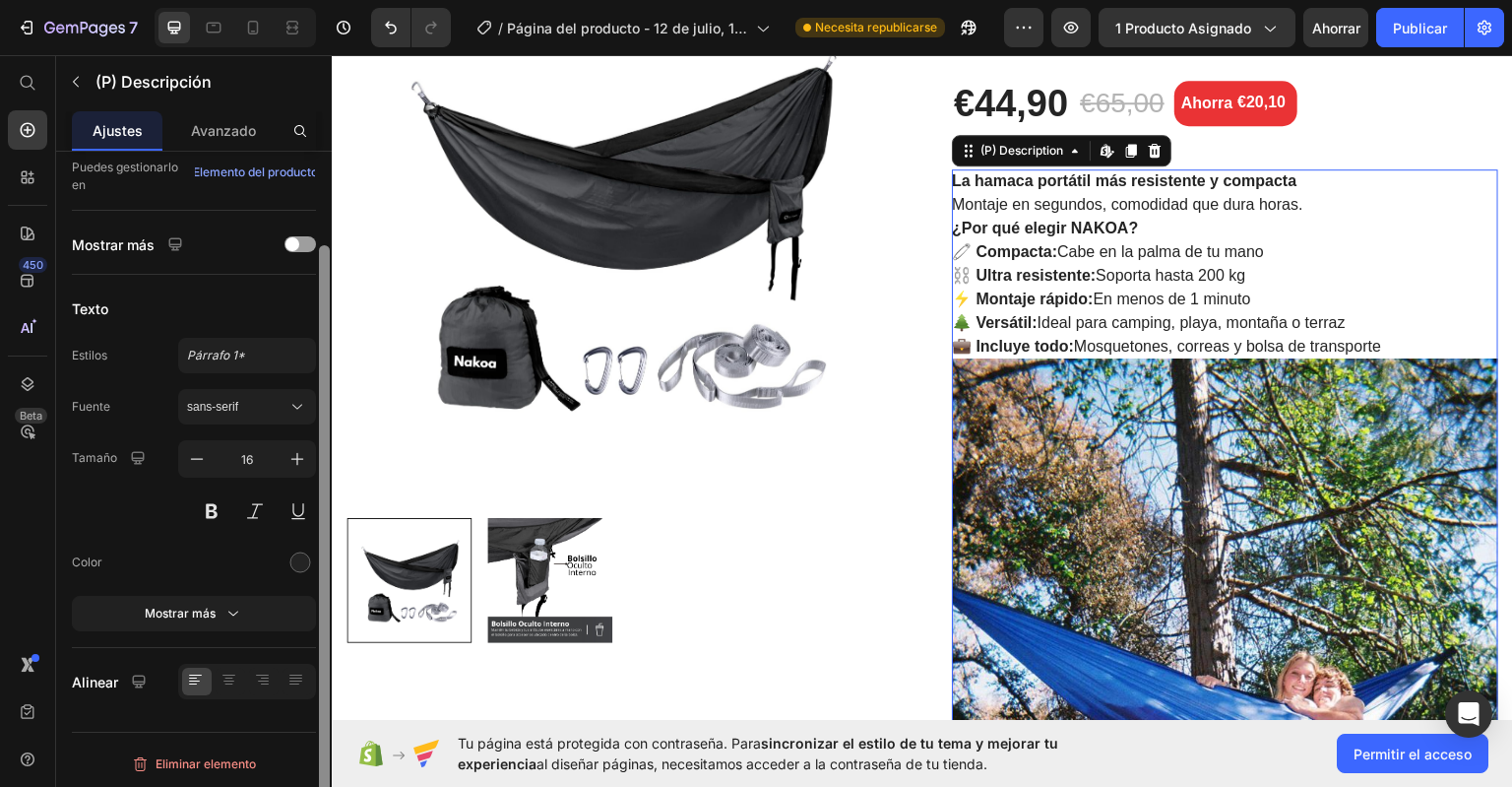 drag, startPoint x: 325, startPoint y: 196, endPoint x: 181, endPoint y: 576, distance: 406.36929 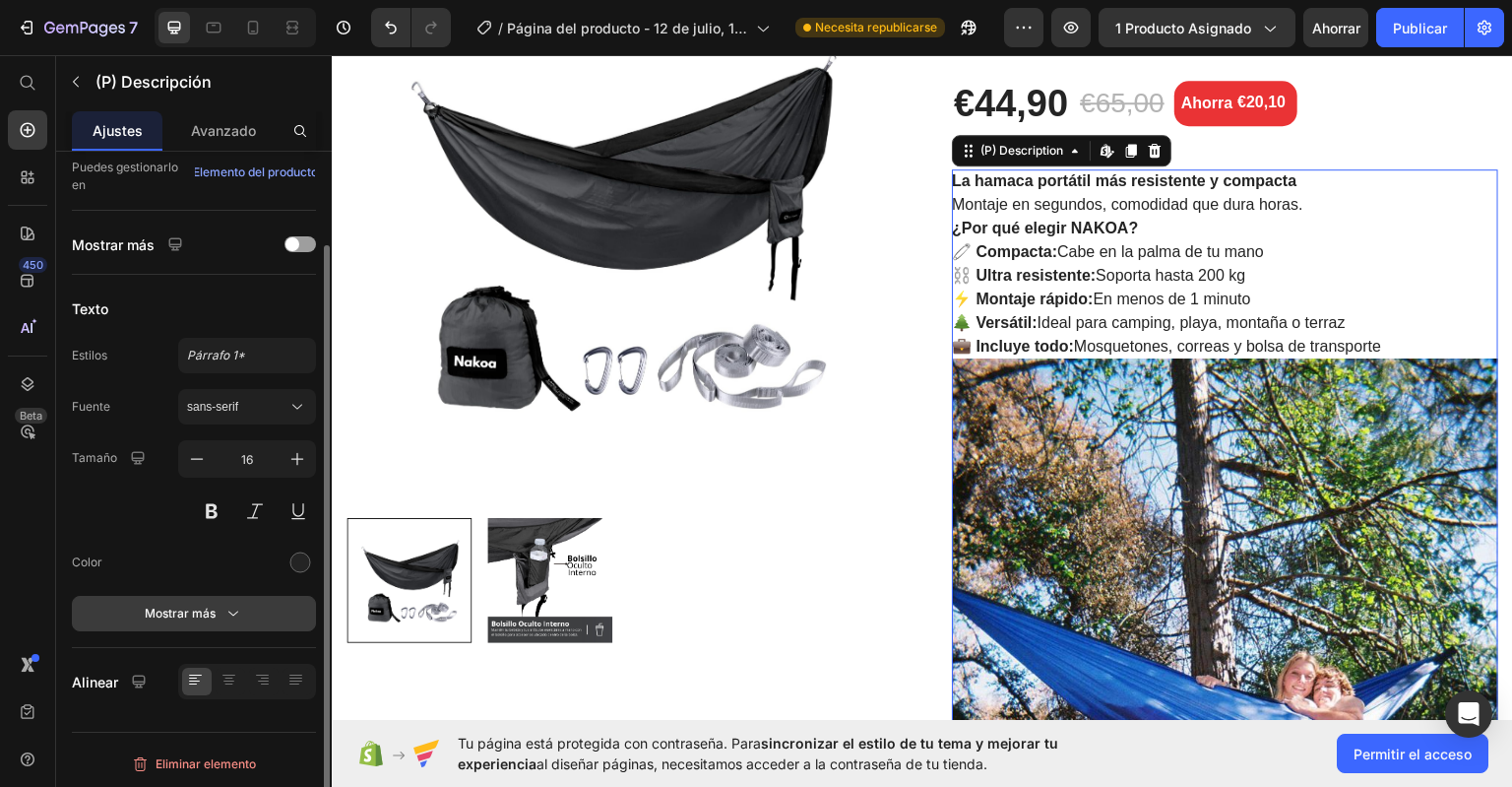 click on "Mostrar más" at bounding box center (180, 613) 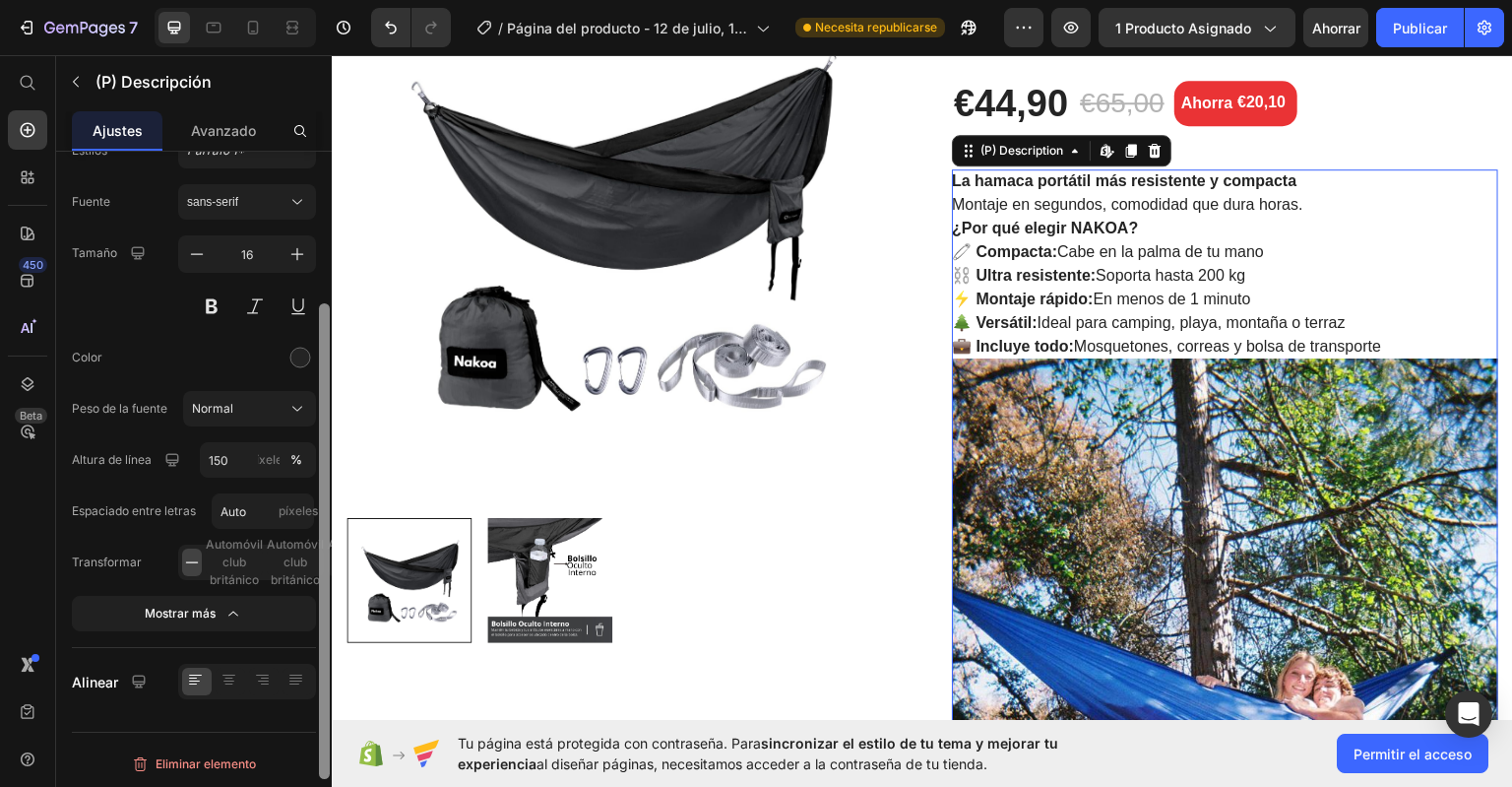 scroll, scrollTop: 0, scrollLeft: 0, axis: both 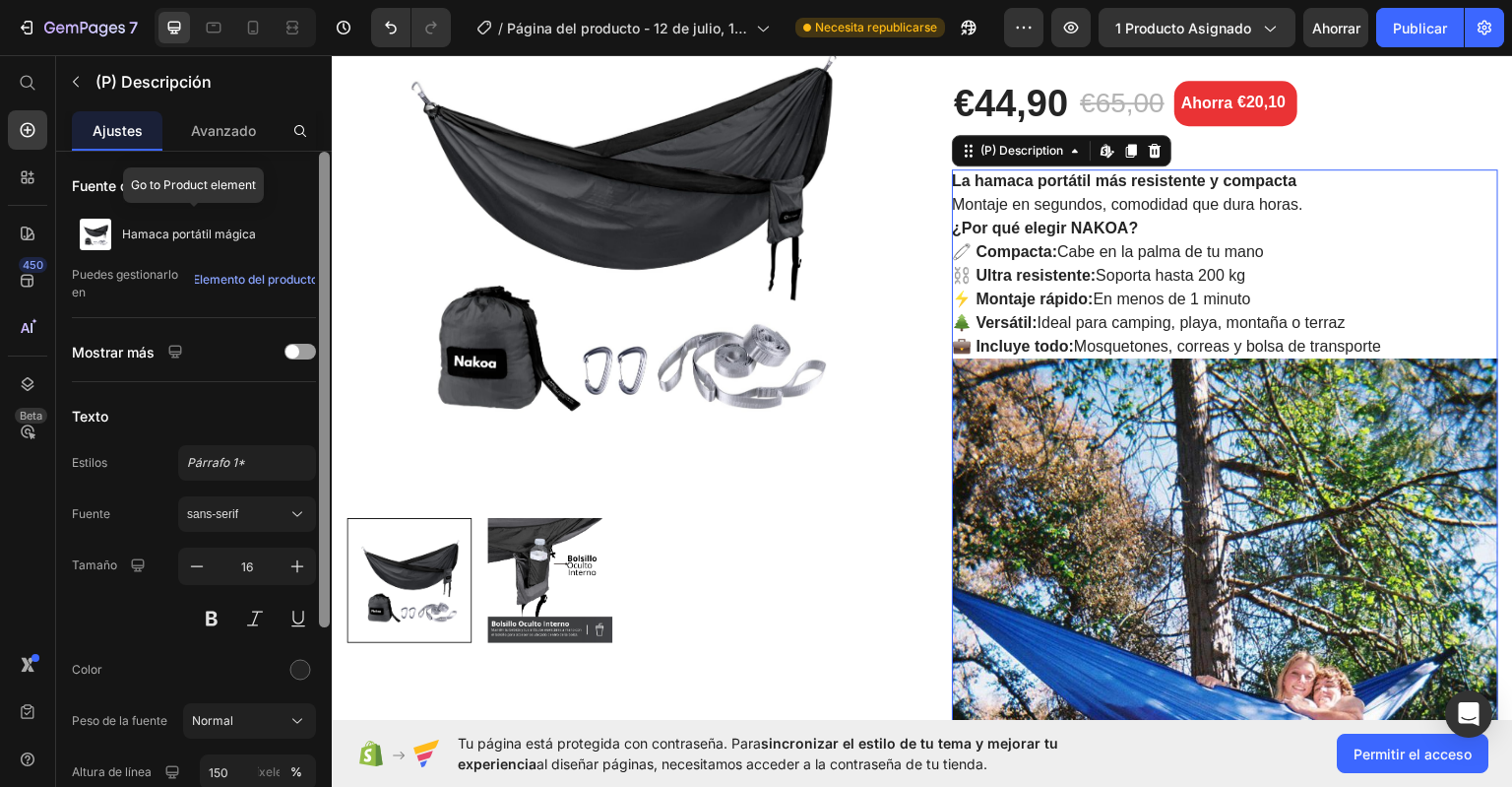 drag, startPoint x: 322, startPoint y: 566, endPoint x: 312, endPoint y: 209, distance: 357.14003 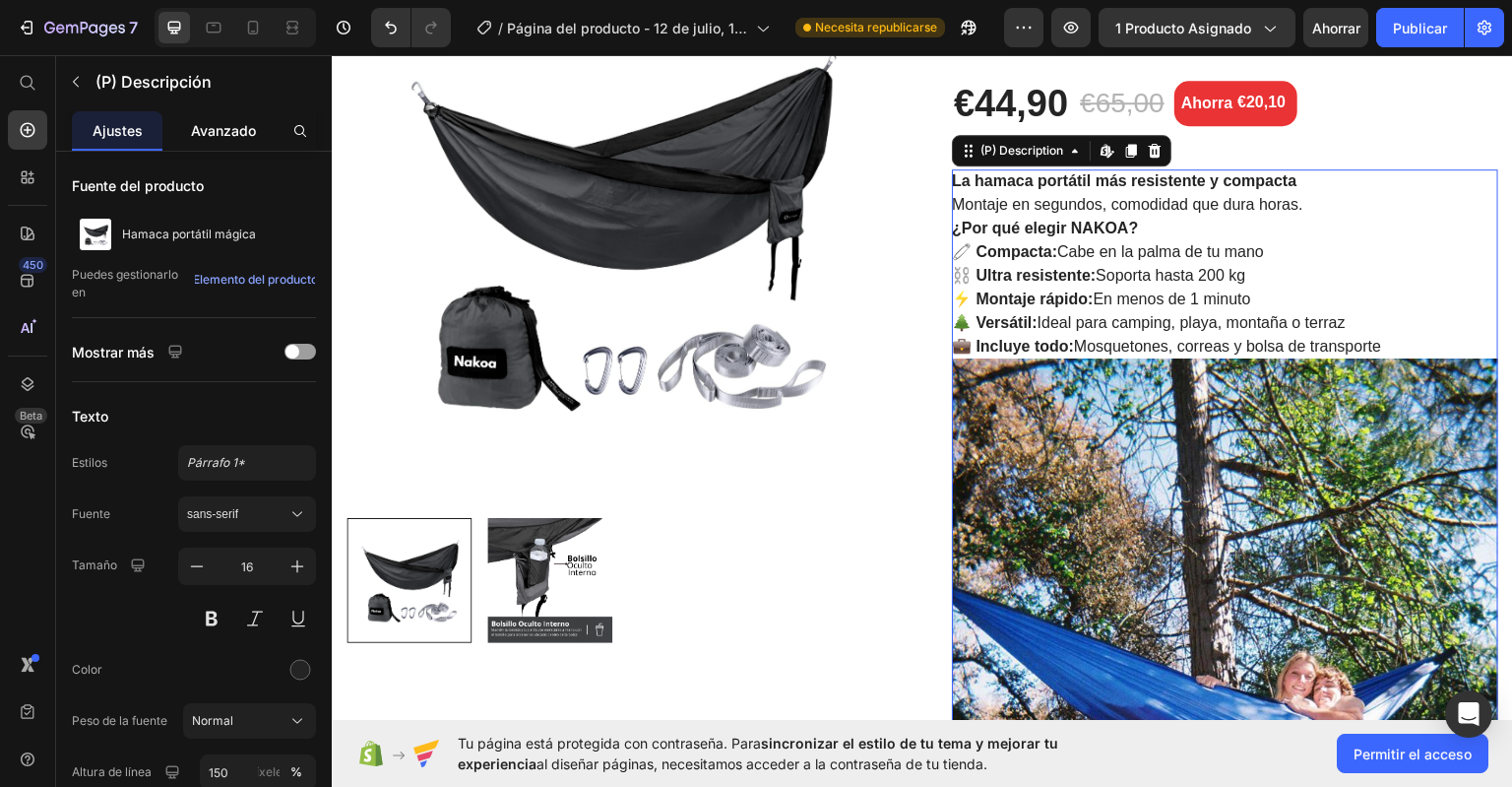 click on "Avanzado" at bounding box center [223, 130] 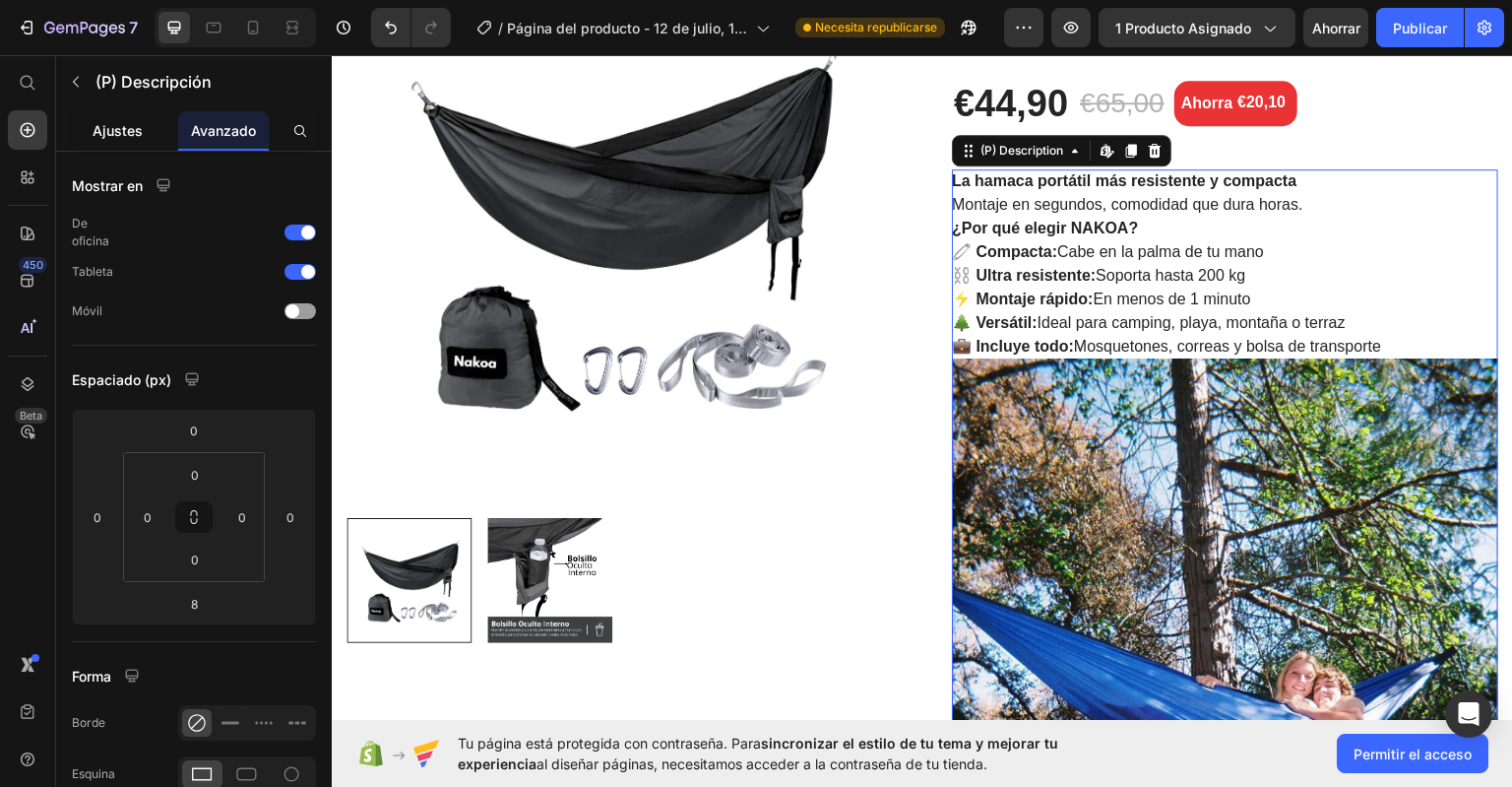 click on "Ajustes" 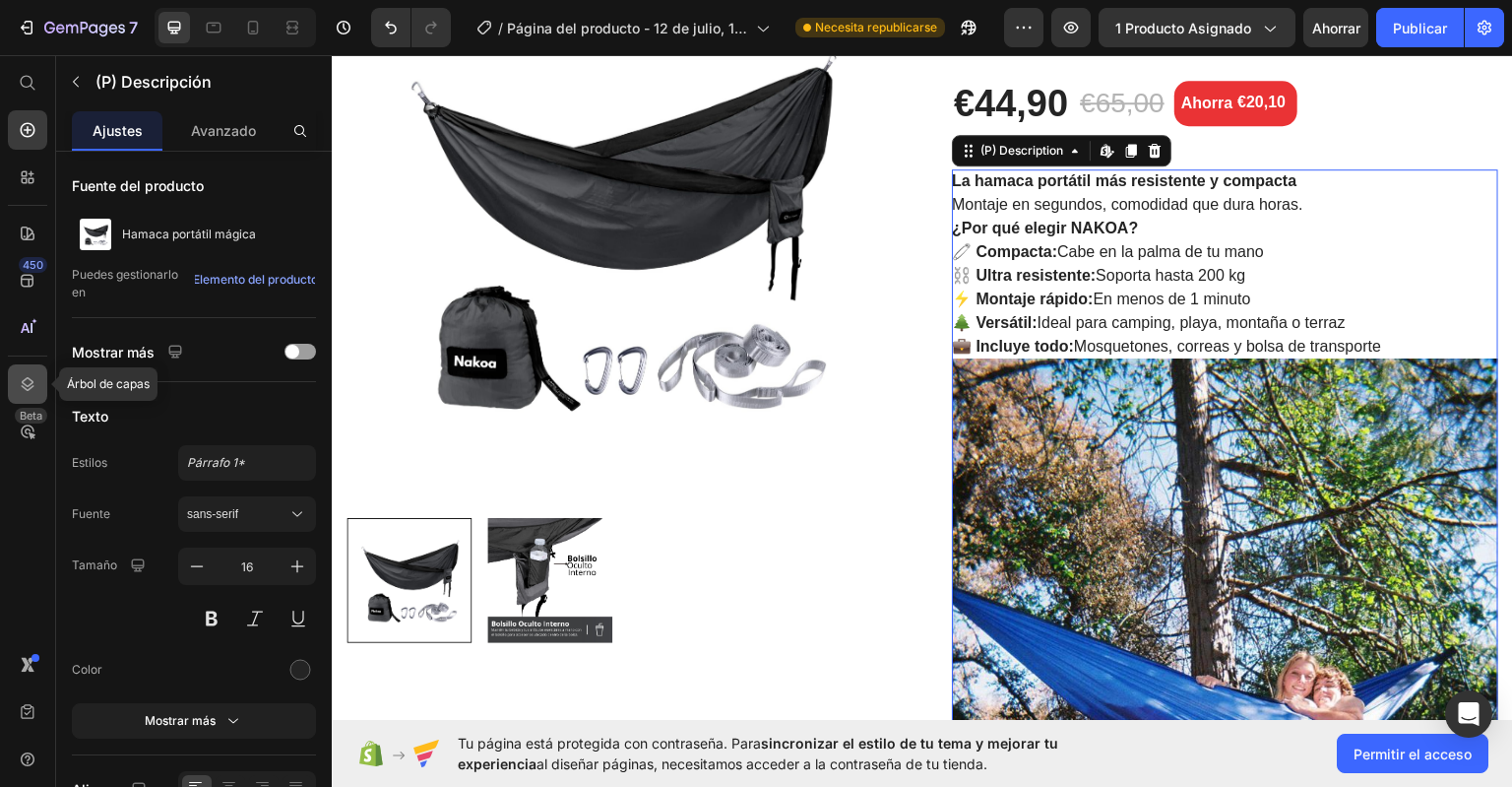 click 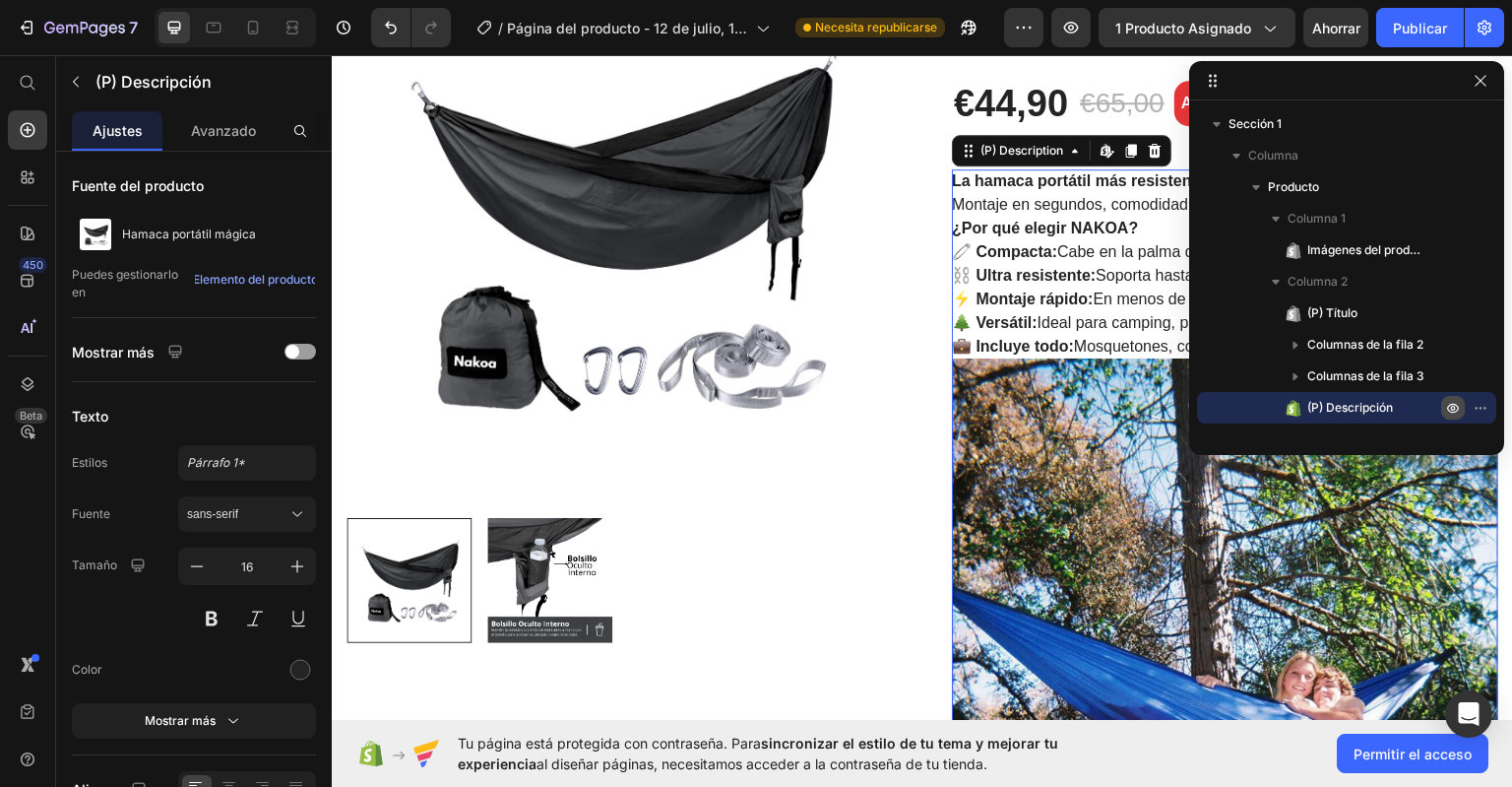 click 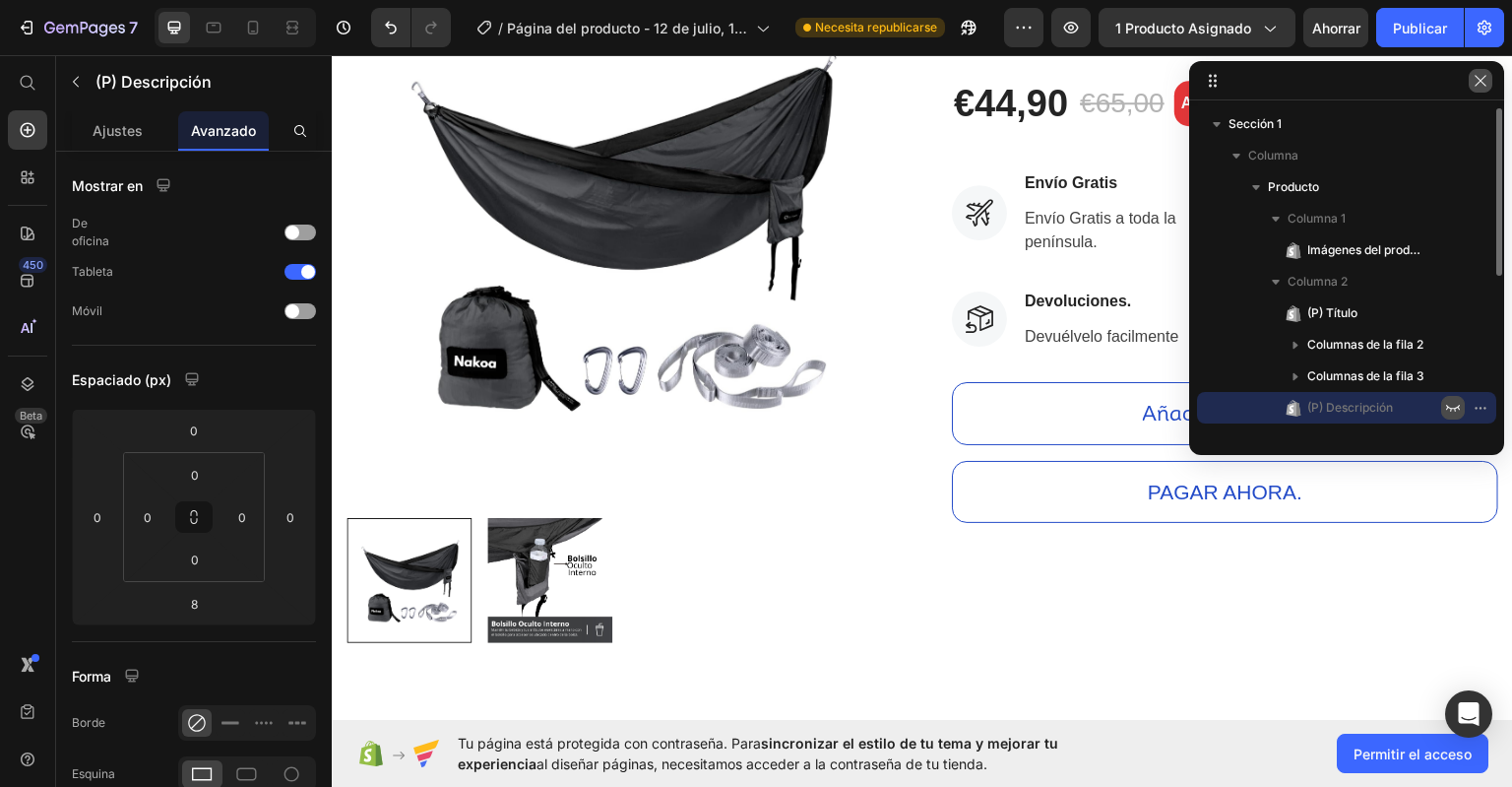 click 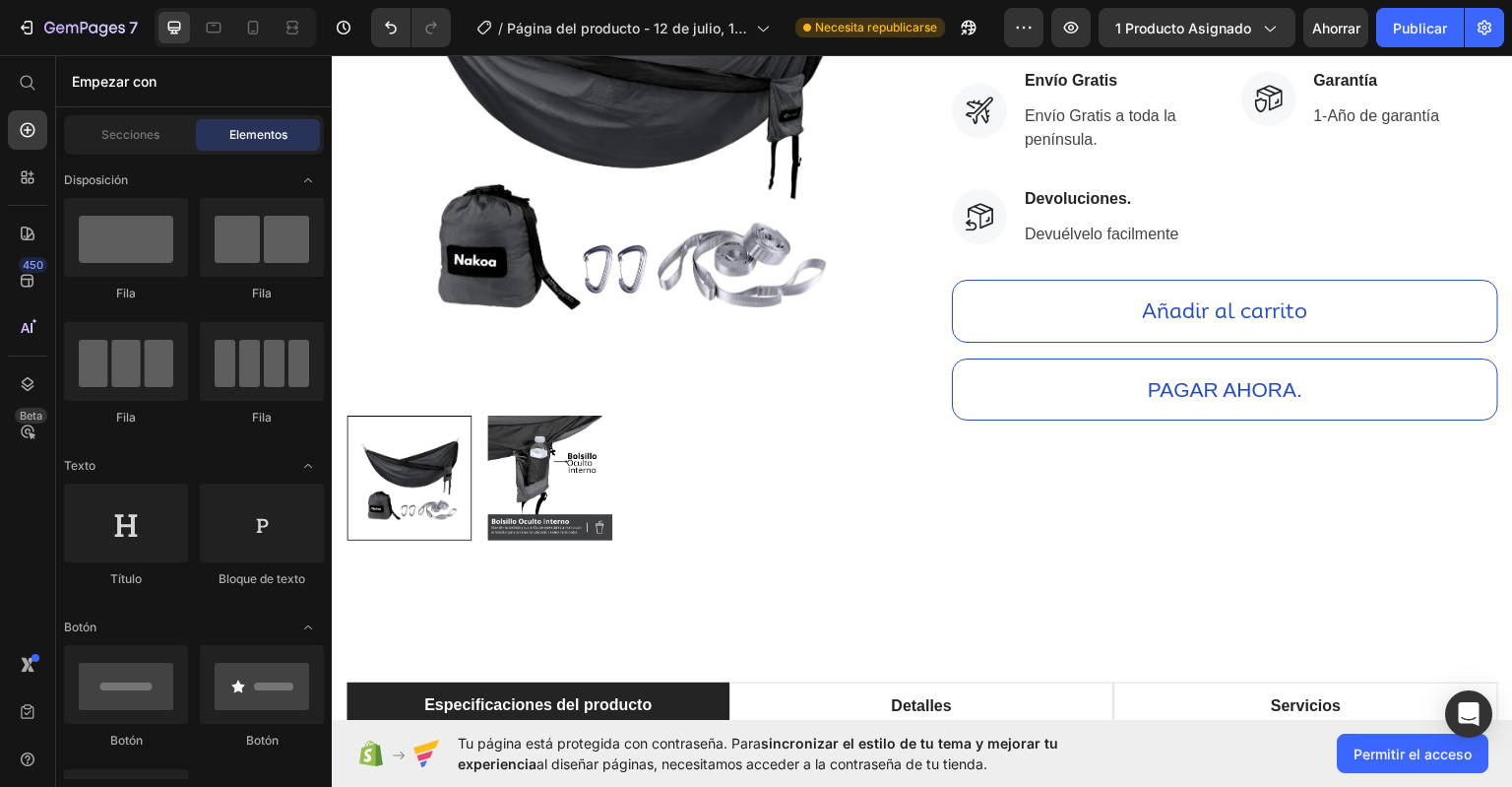 scroll, scrollTop: 780, scrollLeft: 0, axis: vertical 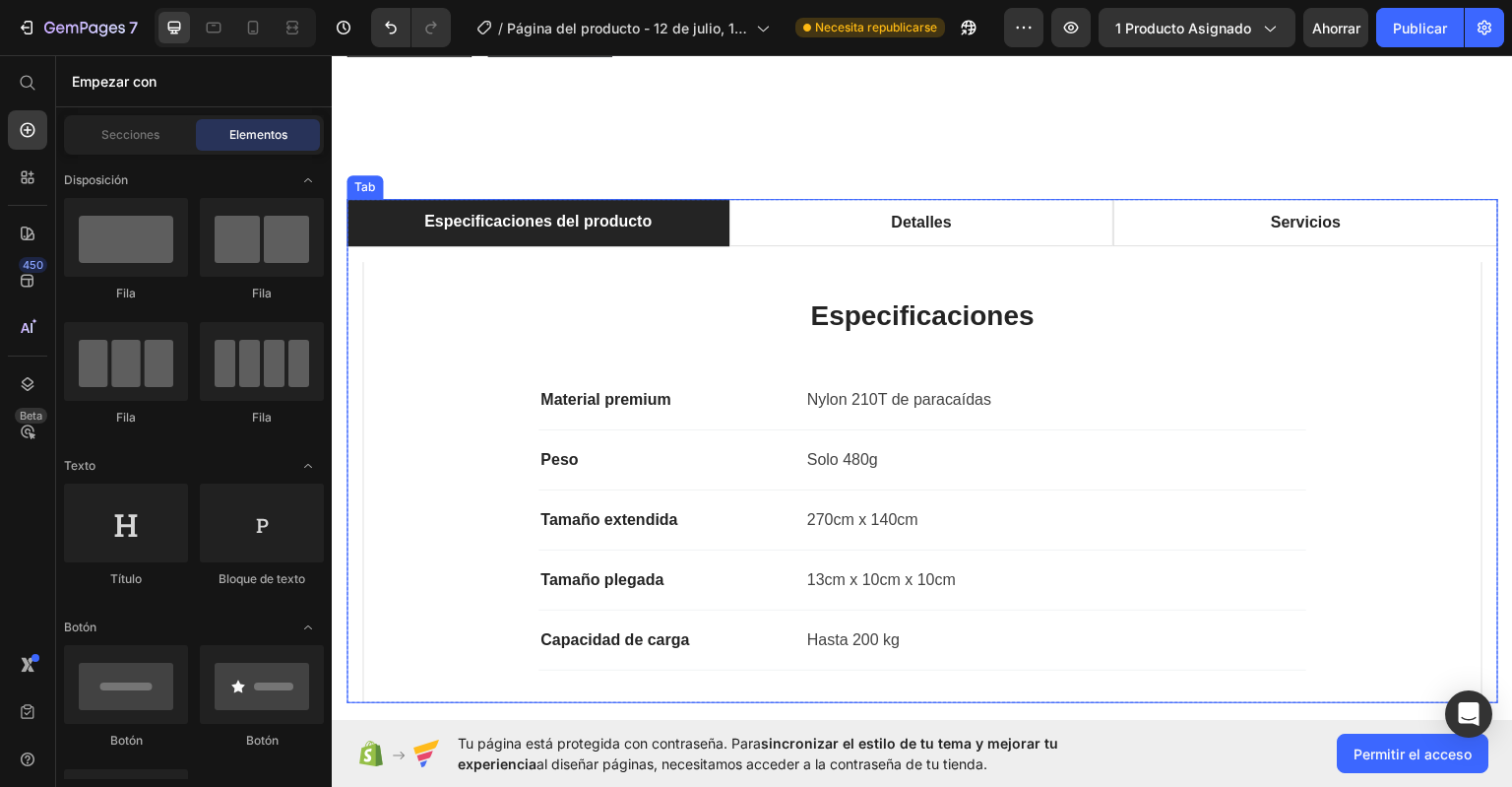 click on "Especificaciones Heading Material premium Text block Nylon 210T de paracaídas Text block Row Peso Text block Solo 480g Text block Row Tamaño extendida Text block 270cm x 140cm Text block Row Tamaño plegada Text block 13cm x 10cm x 10cm Text block Row Capacidad de carga Text block Hasta 200 kg Text block Row Row Que incluye? Heading Image 1 Hamaca Text block Image 1 Bolsa de viaje Text block Image 2 Correas de sujeción Text block Image 2 Mosquetones Text block Icon List Image
Row Row Soporte profesional Heading Image Instalación Text block Nuestras Hamacas están pensada para que cualquier persona sin experiencia previa pueda montarla en apenas 3 minutos. Text block Image Soporte Text block Nuestro equipo de soporte está disponible de 09:00 a 18:00 de lunes a viernes para ayudarlo con cualquier pregunta o inquietud que tenga. Text block Row Row" at bounding box center (922, 474) 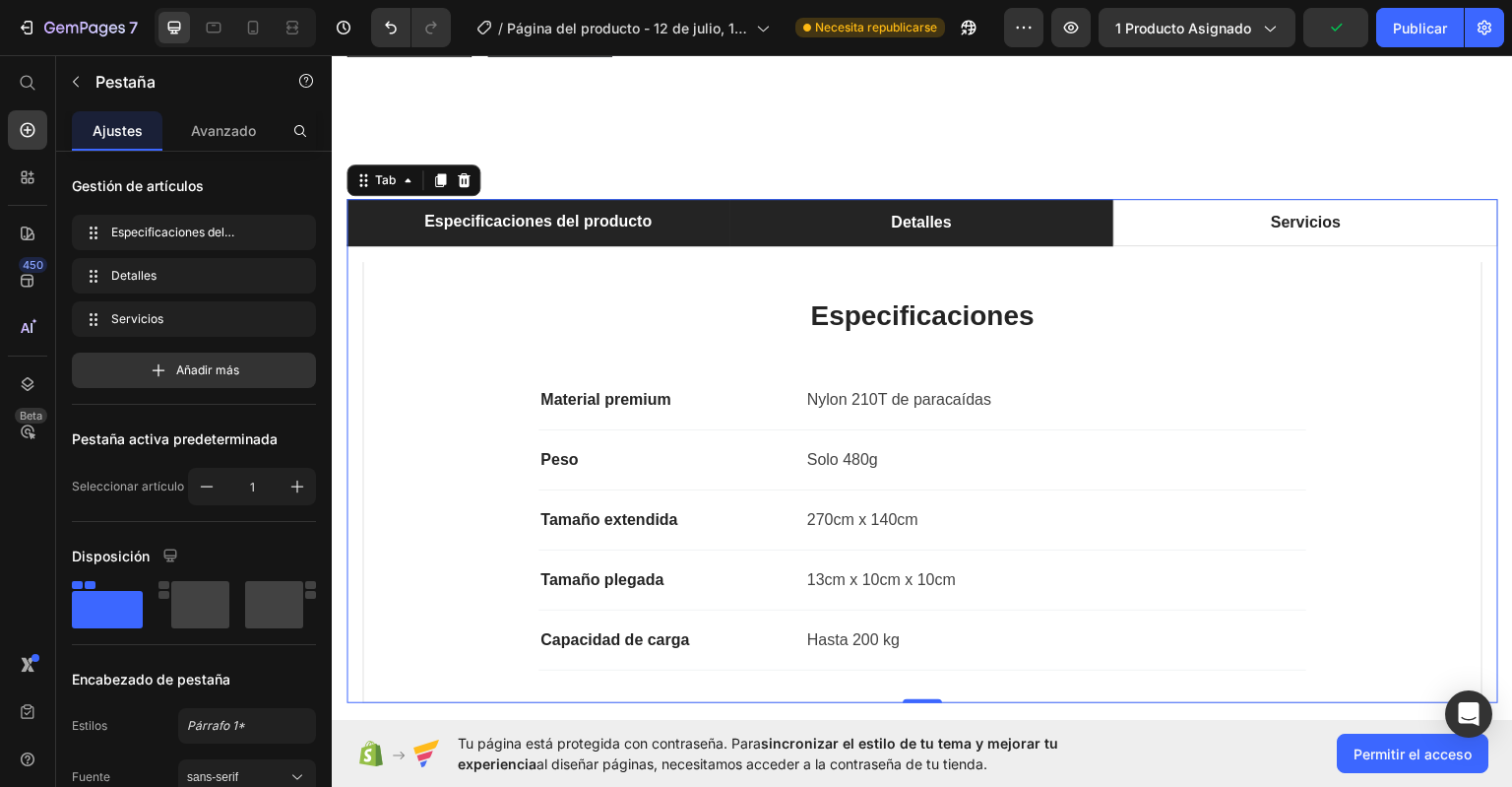 click on "Detalles" at bounding box center (921, 222) 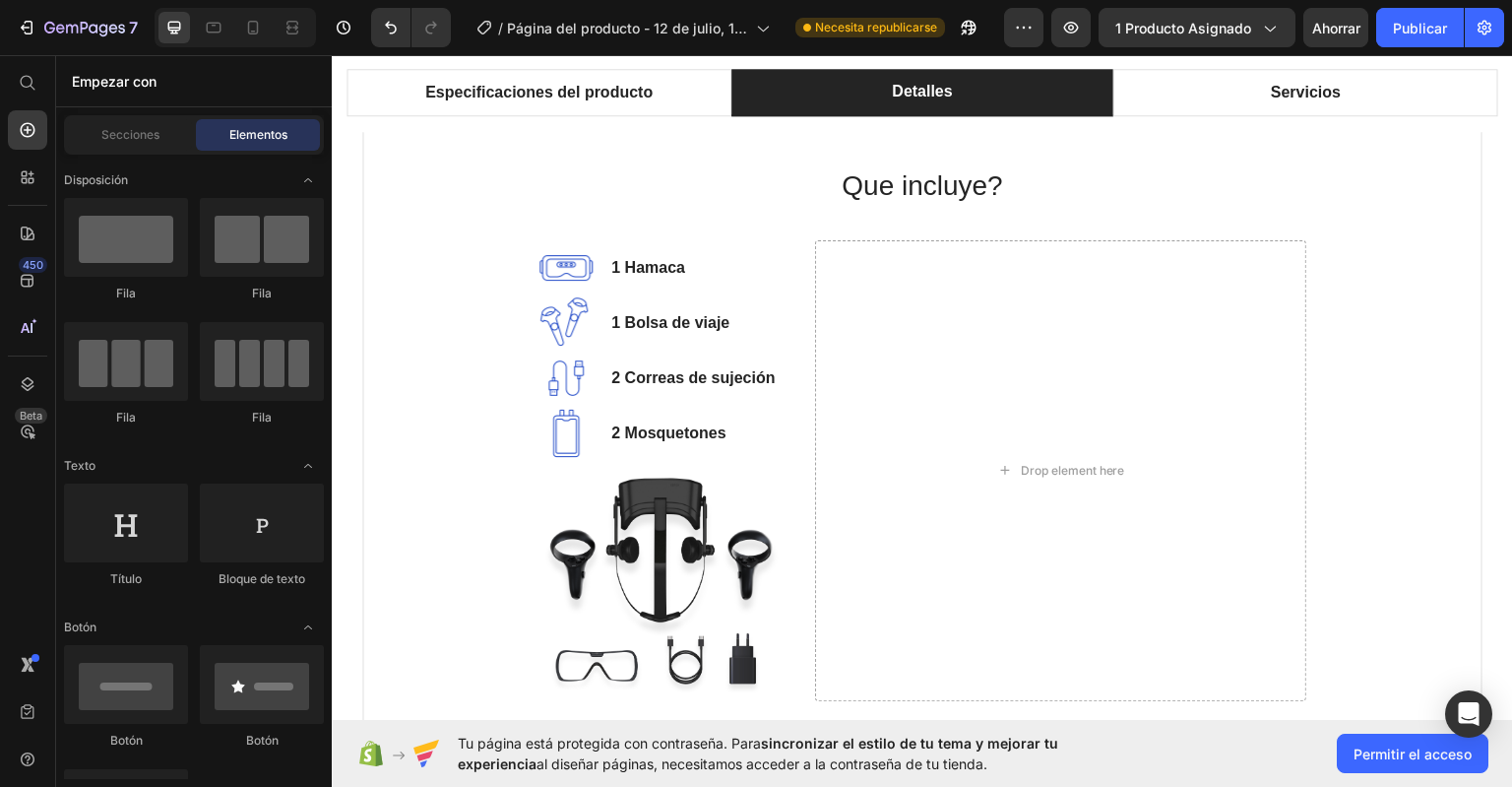 scroll, scrollTop: 859, scrollLeft: 0, axis: vertical 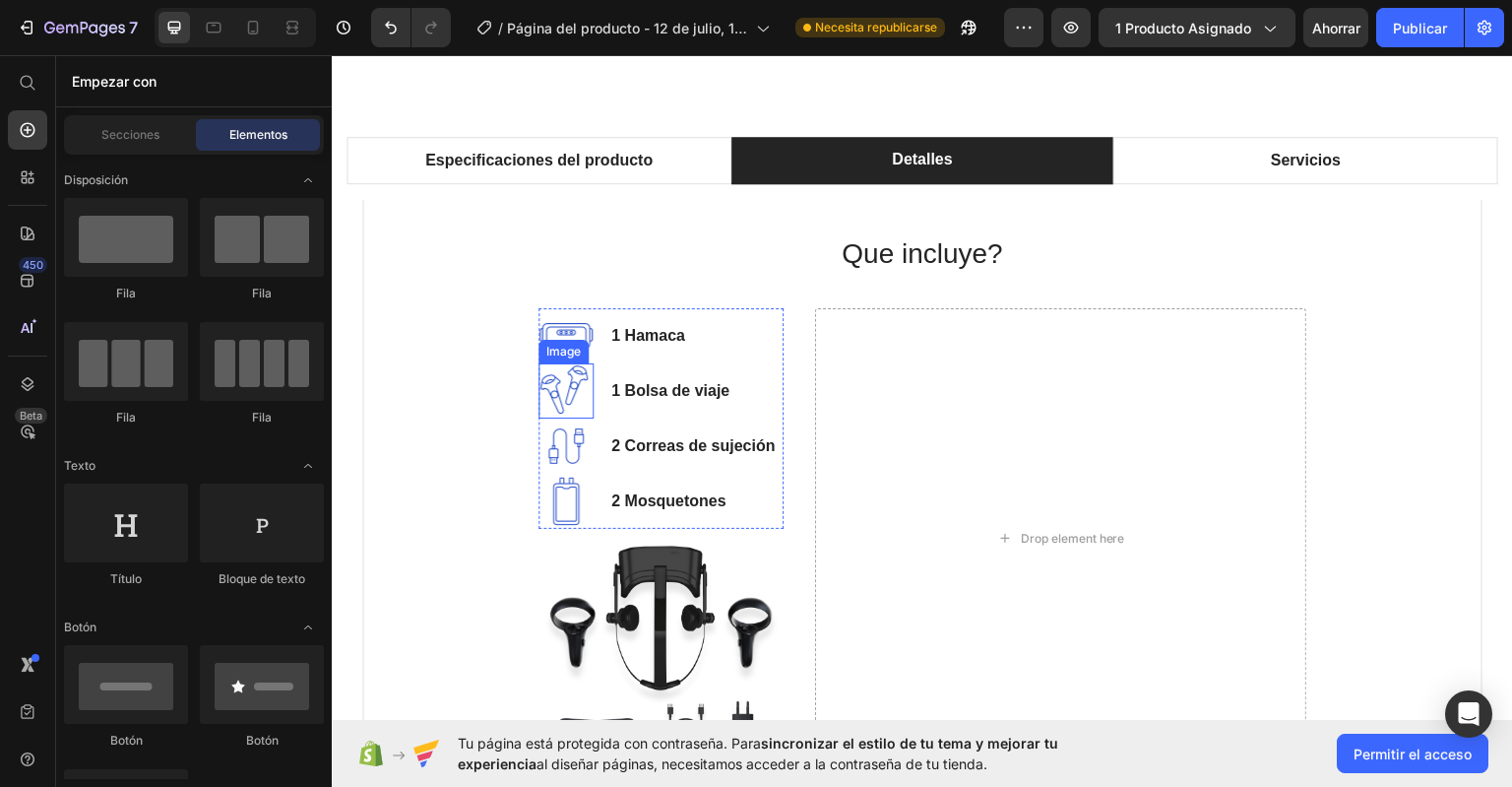 click on "Image" at bounding box center [563, 351] 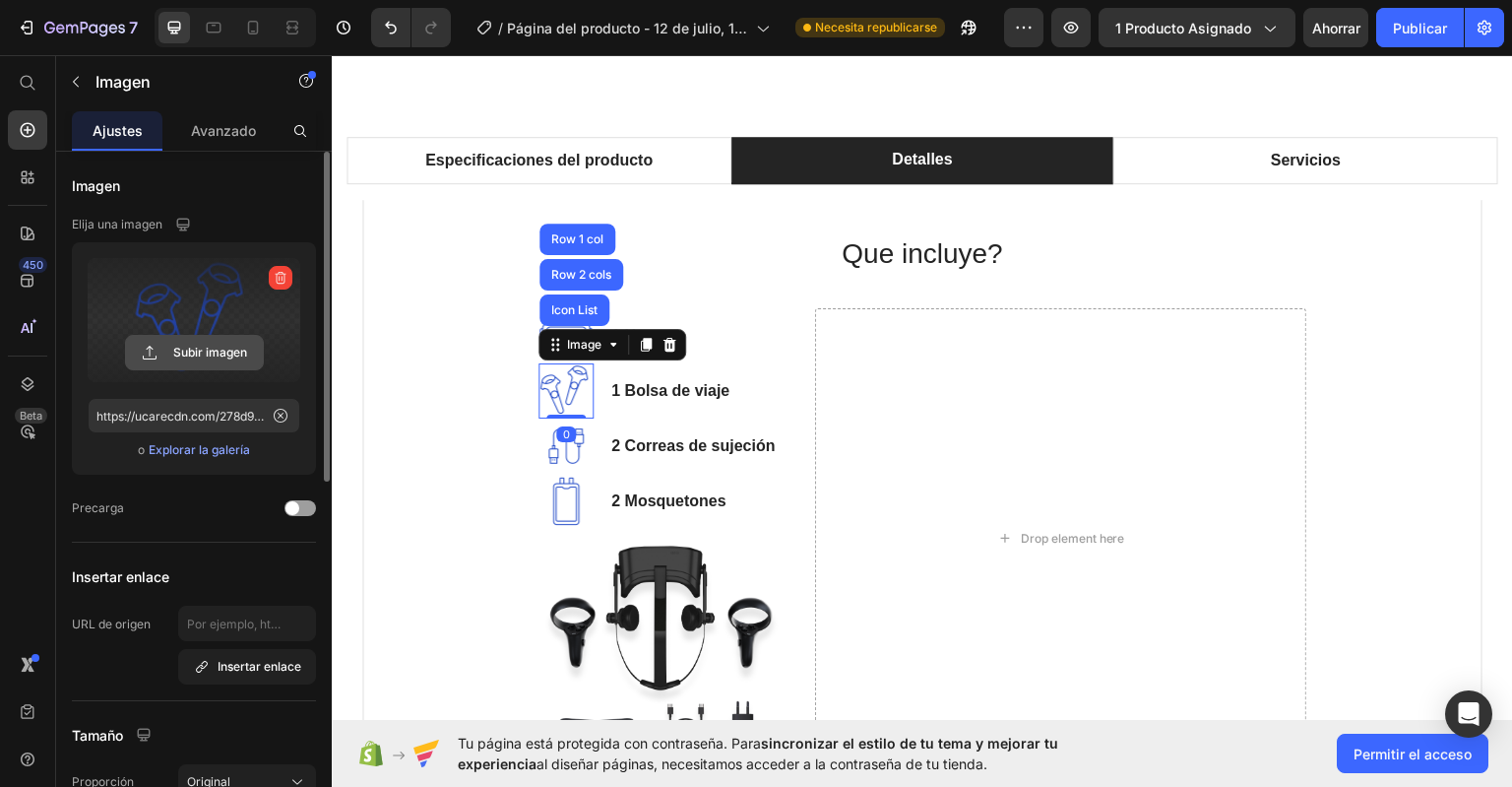 click 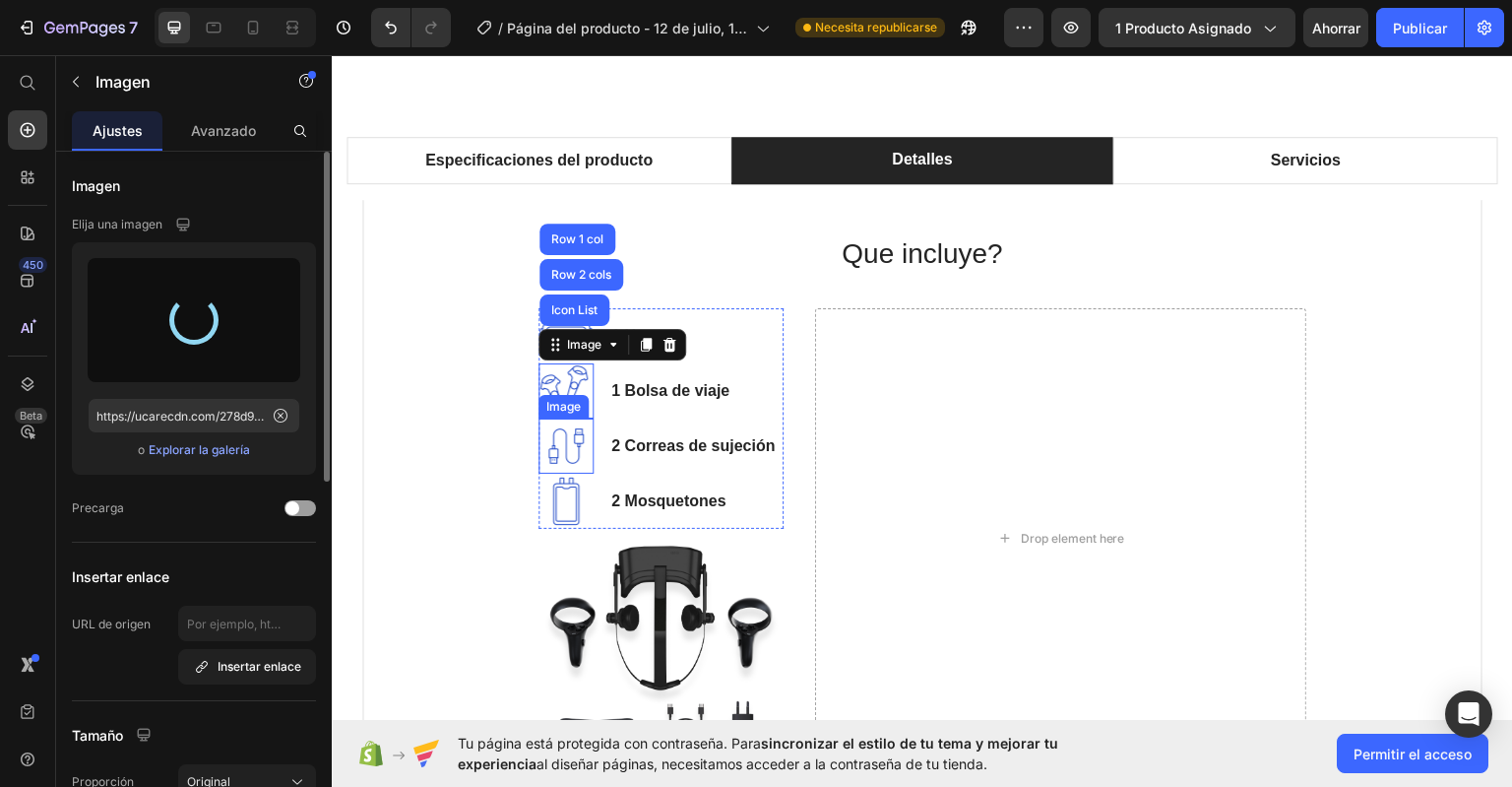 type on "https://cdn.shopify.com/s/files/1/0976/9300/8210/files/gempages_575132995795551461-8e5dc983-4078-432b-b80f-fec25d6cea38.png" 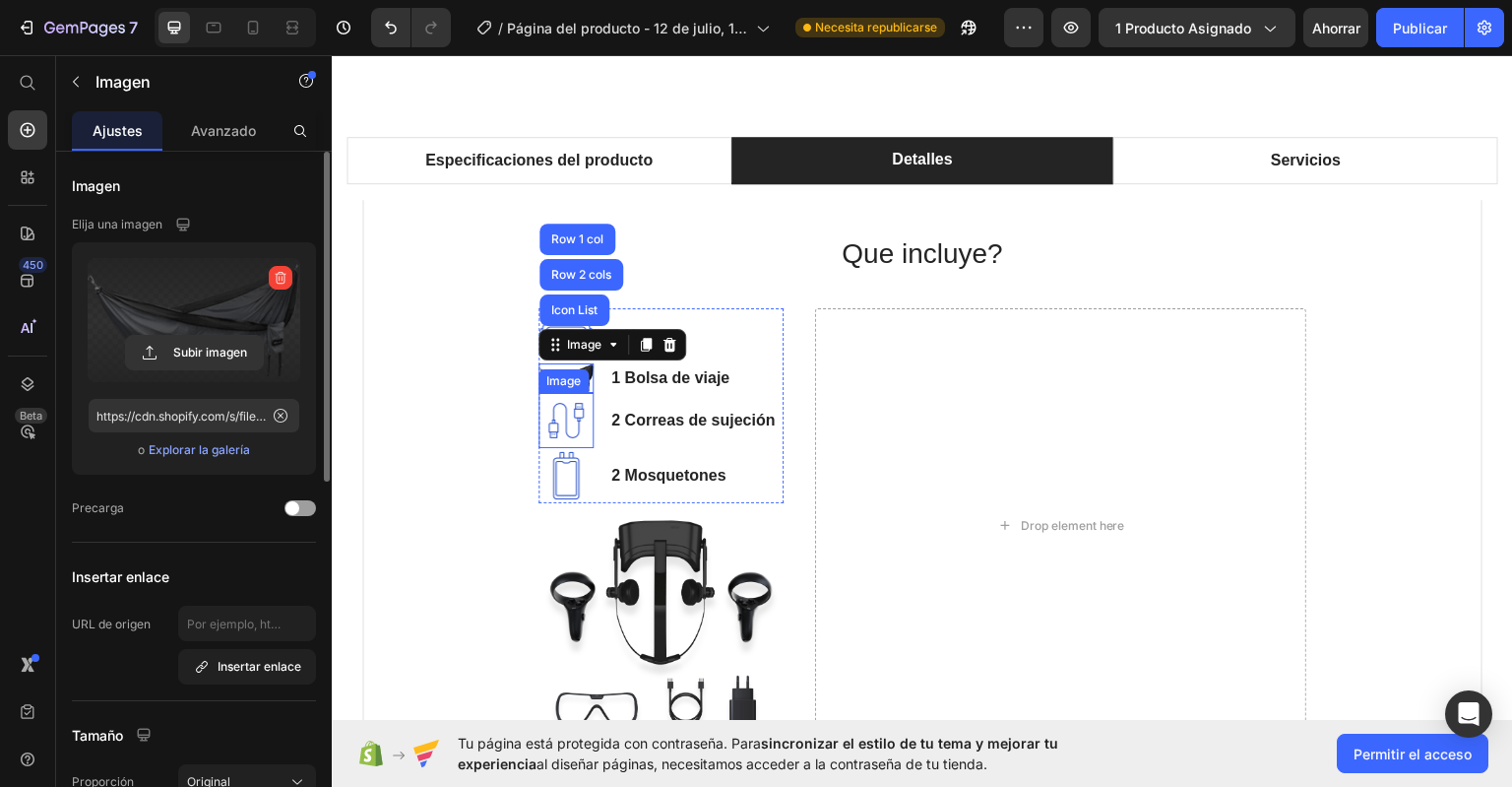 click at bounding box center [566, 420] 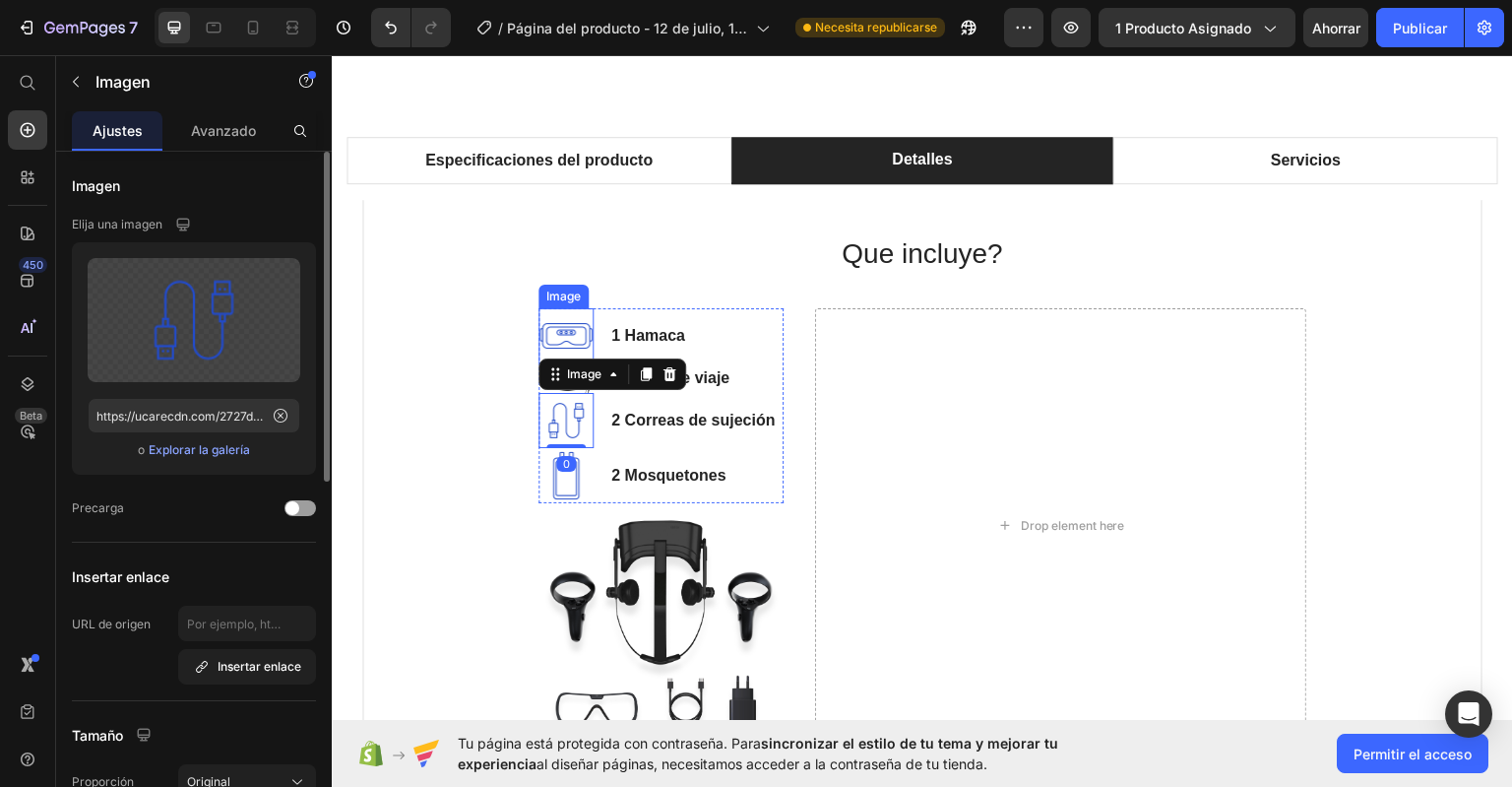 click at bounding box center [566, 335] 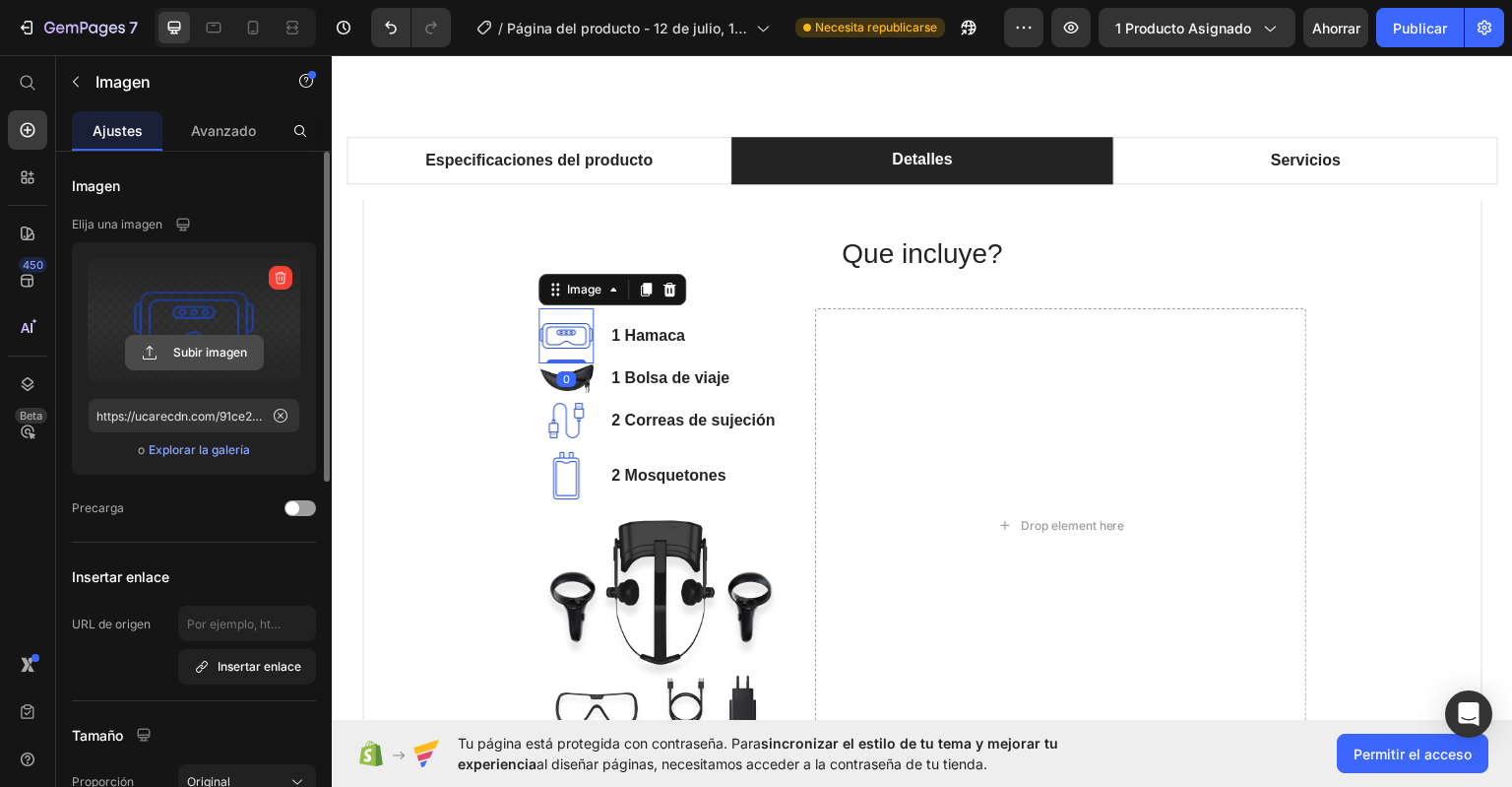 click 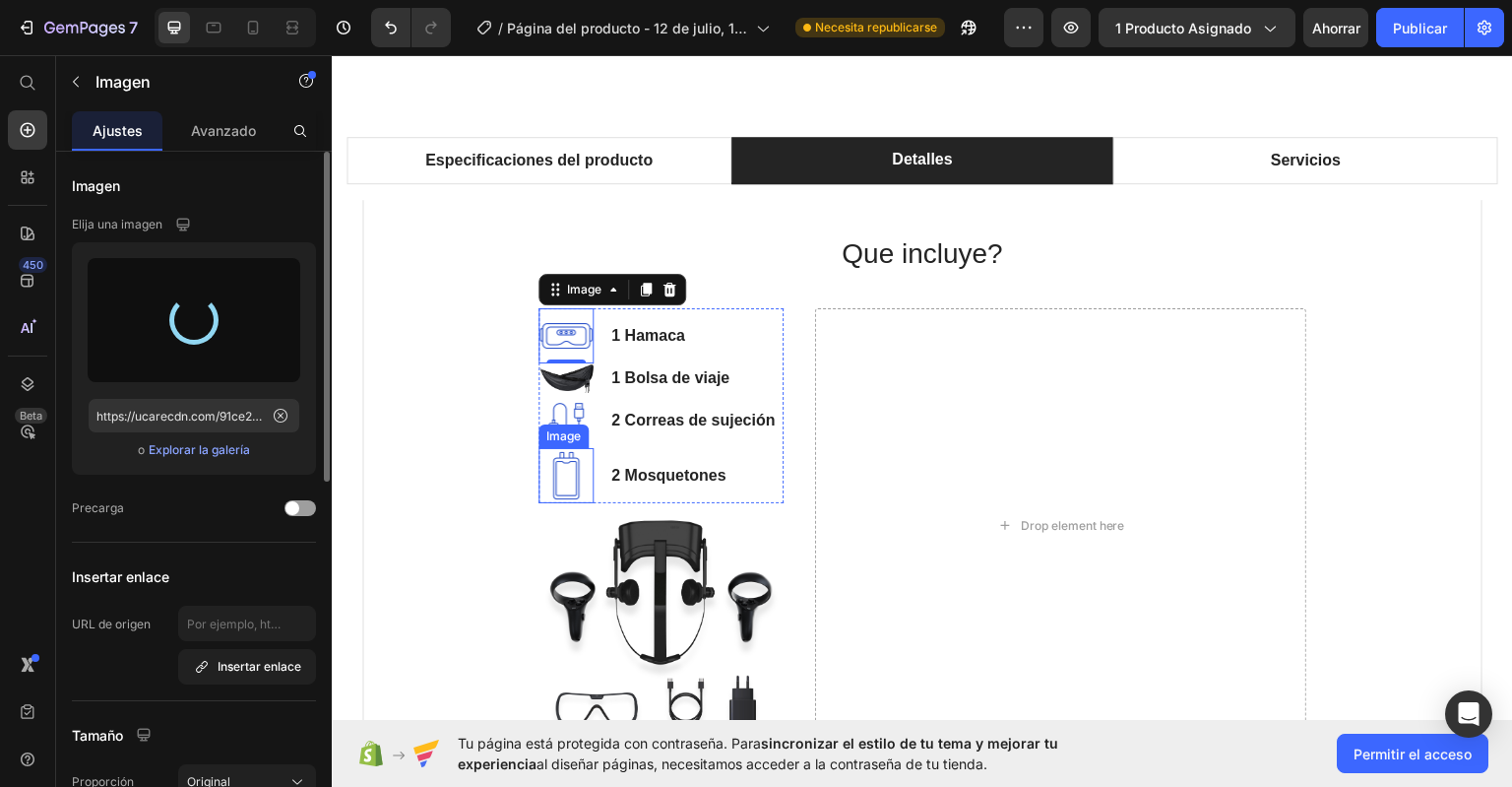 type on "https://cdn.shopify.com/s/files/1/0976/9300/8210/files/gempages_575132995795551461-8e5dc983-4078-432b-b80f-fec25d6cea38.png" 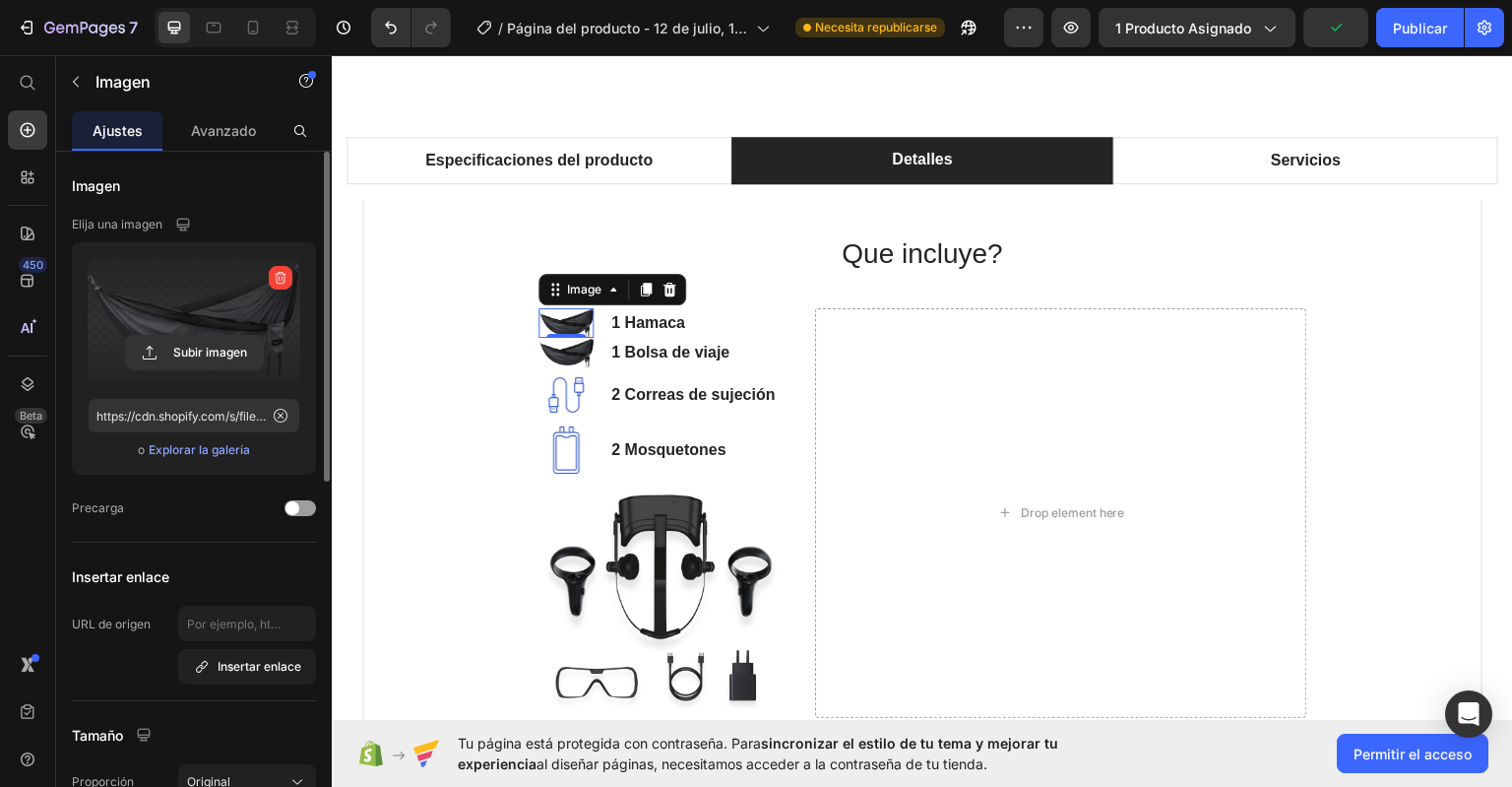 click on "0" at bounding box center [566, 353] 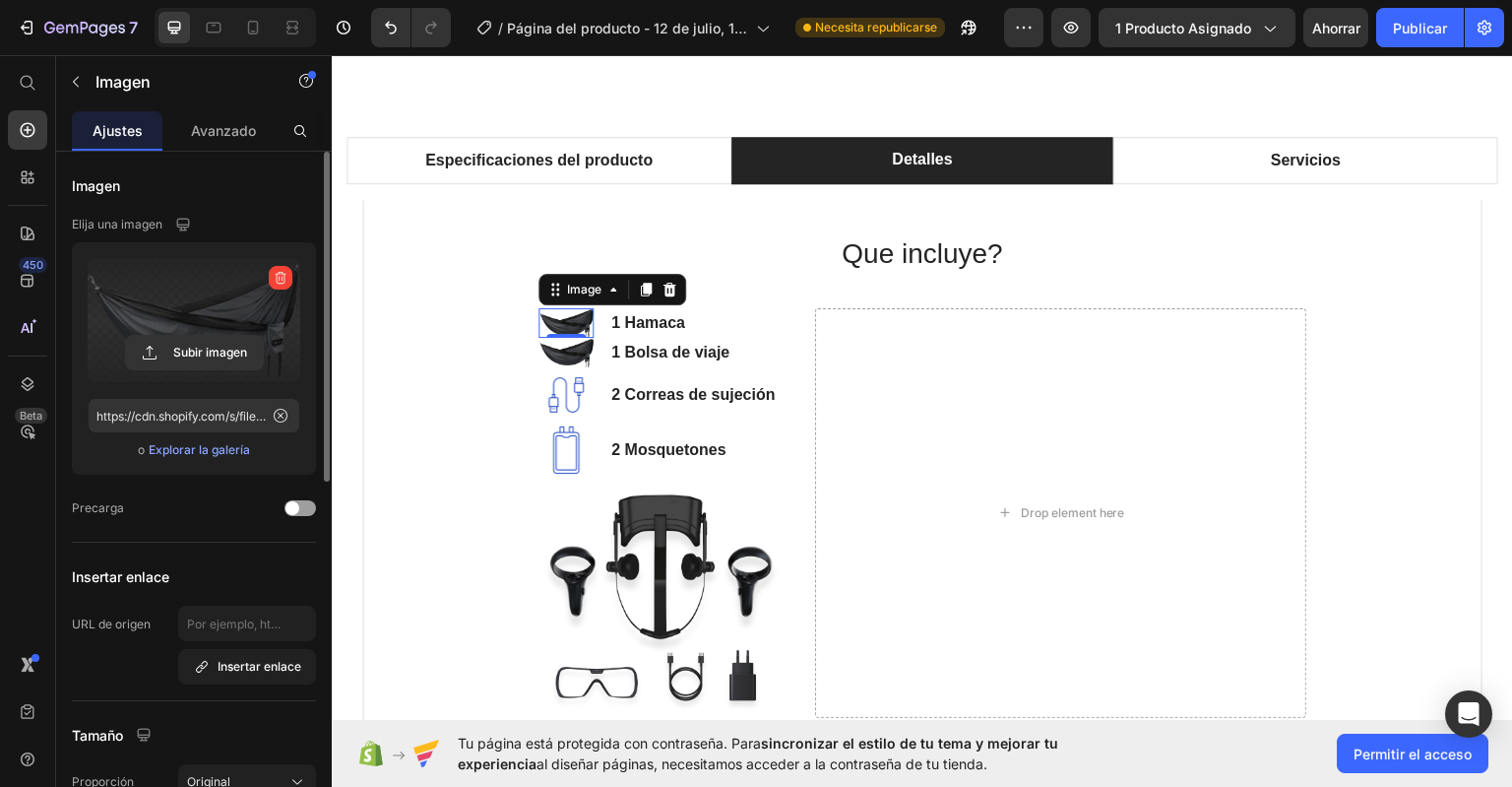 click on "0" at bounding box center (566, 353) 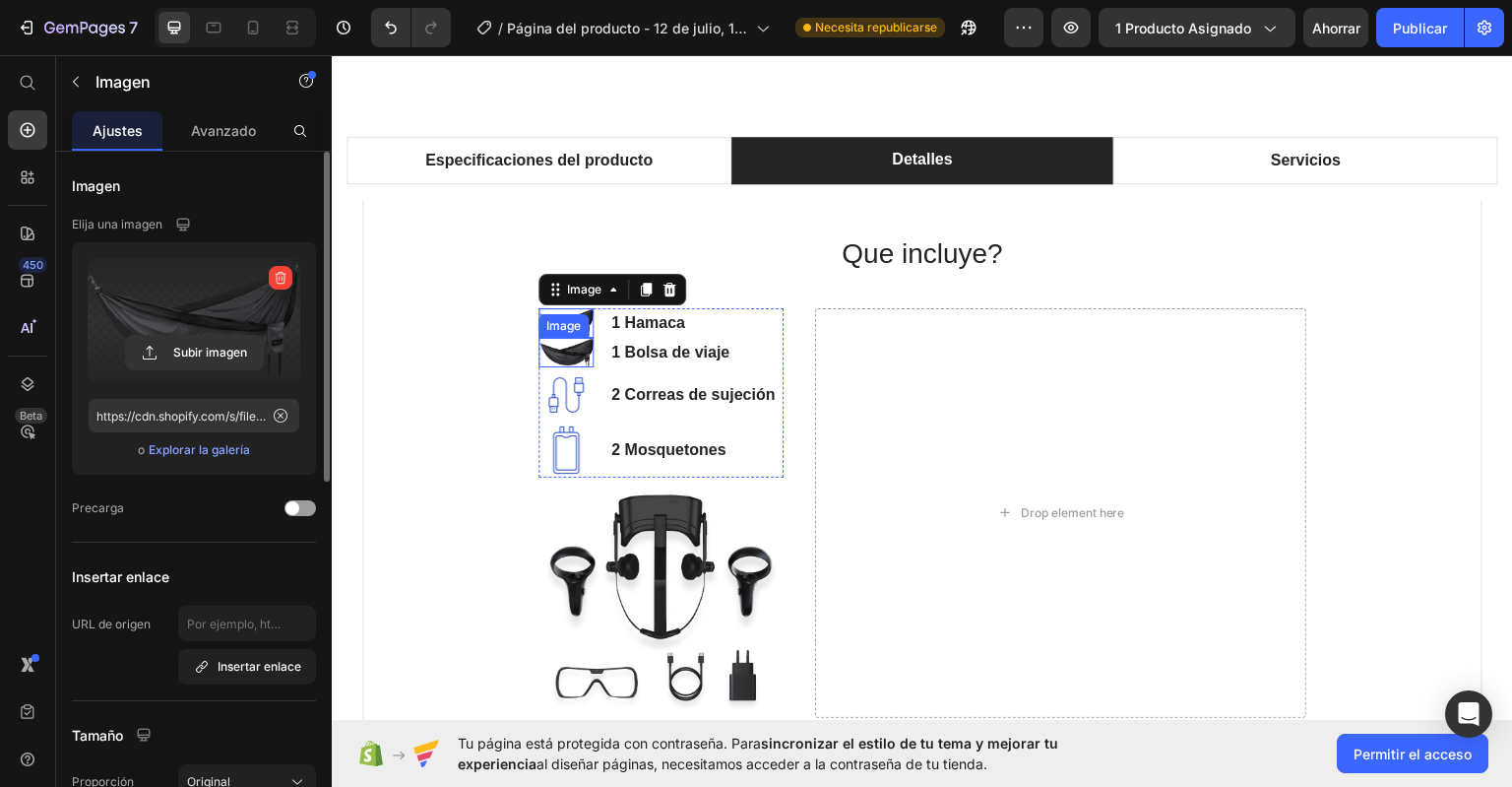 click at bounding box center [566, 352] 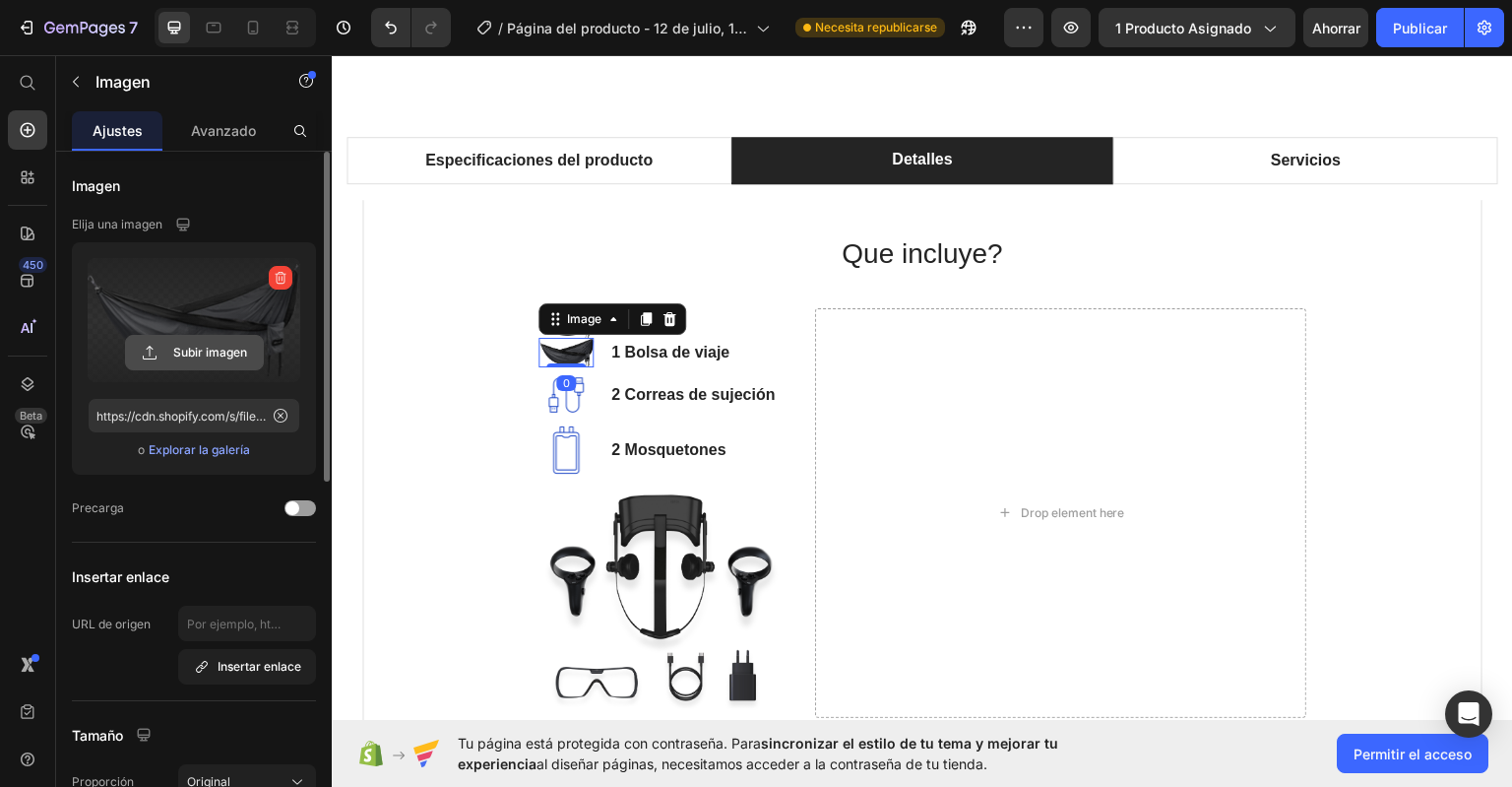 click 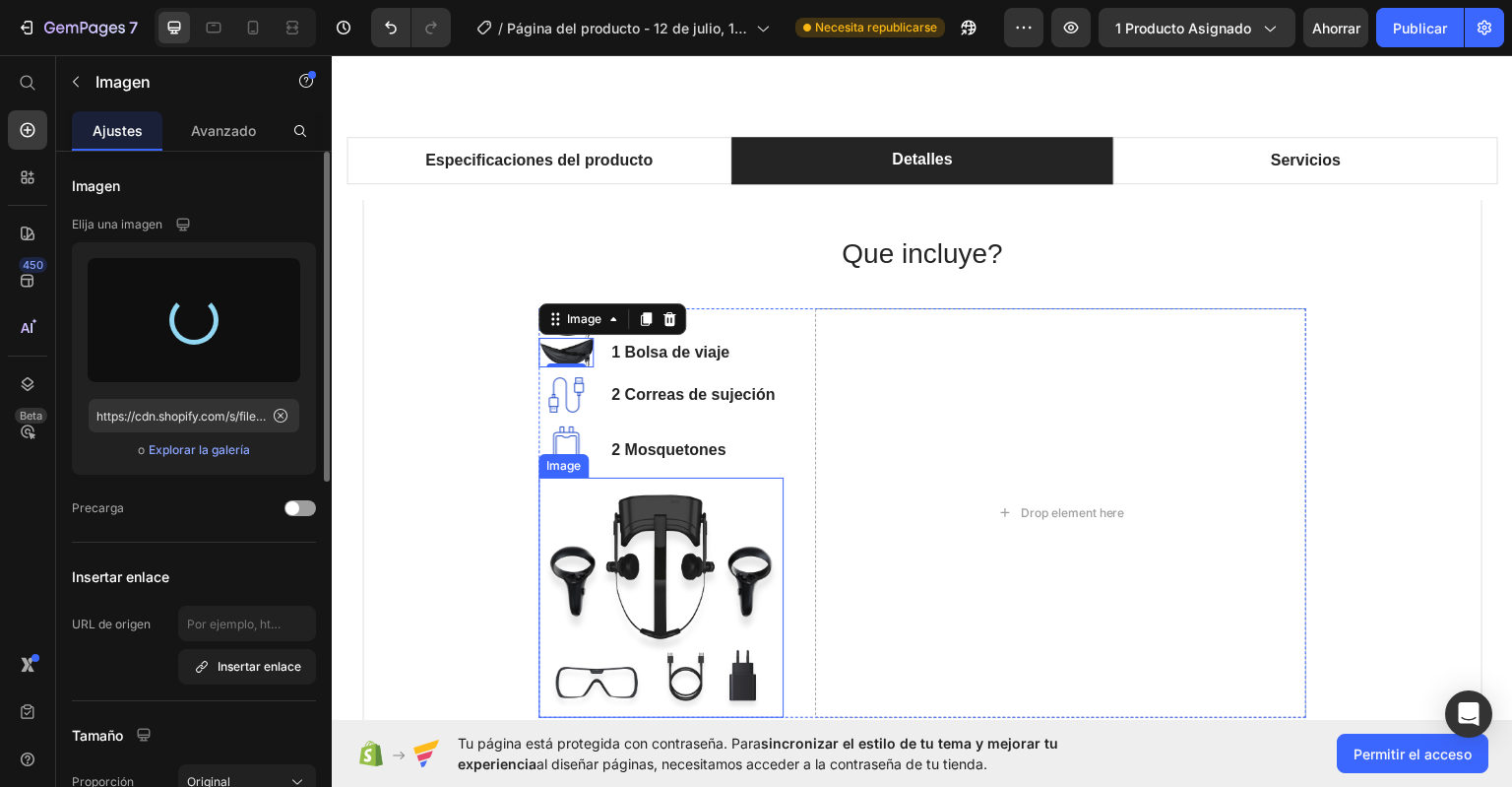 type on "https://cdn.shopify.com/s/files/1/0976/9300/8210/files/gempages_575132995795551461-5cdbf300-50e4-4b68-aeb9-525d212d3199.png" 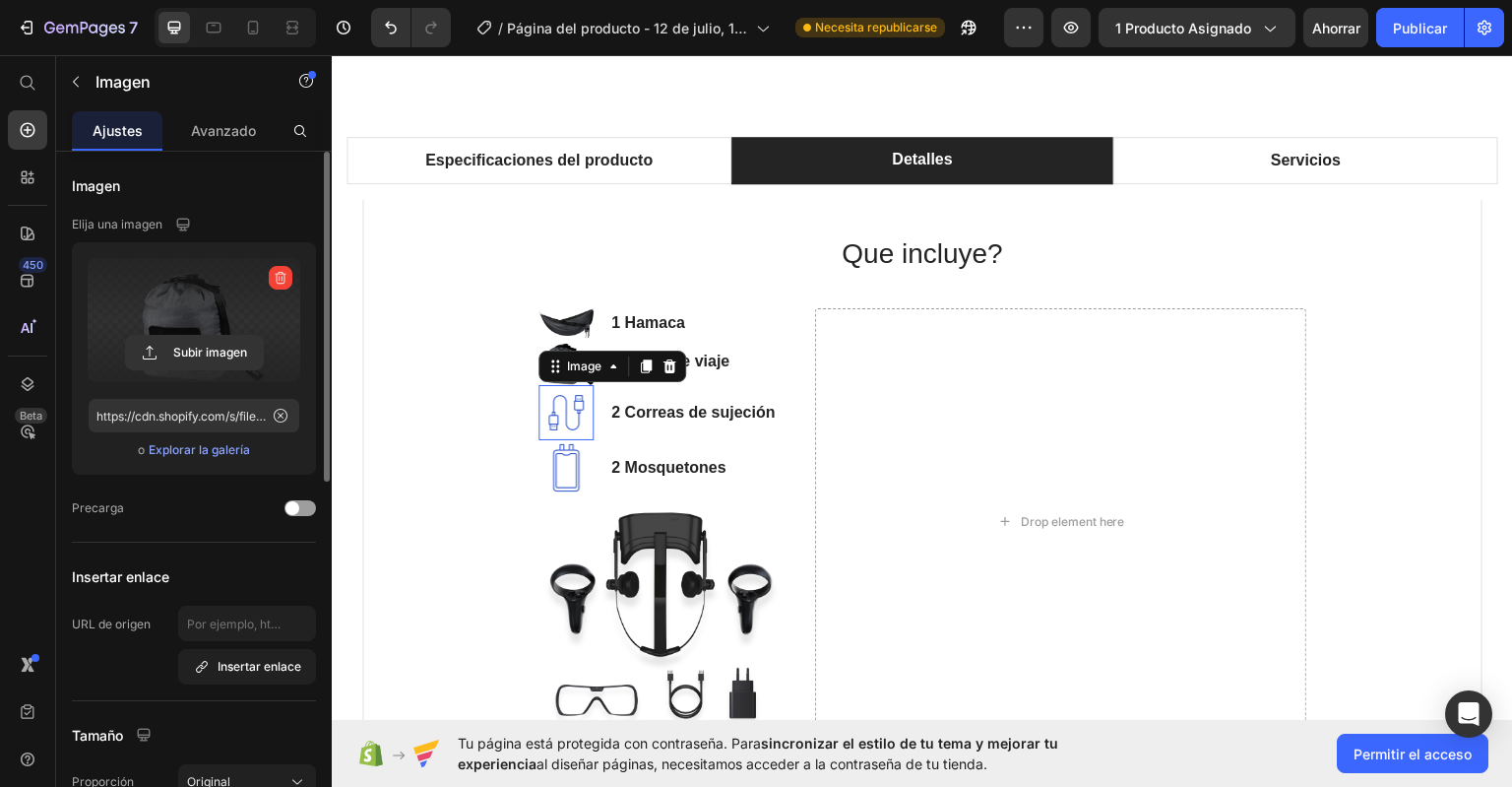 click at bounding box center (566, 412) 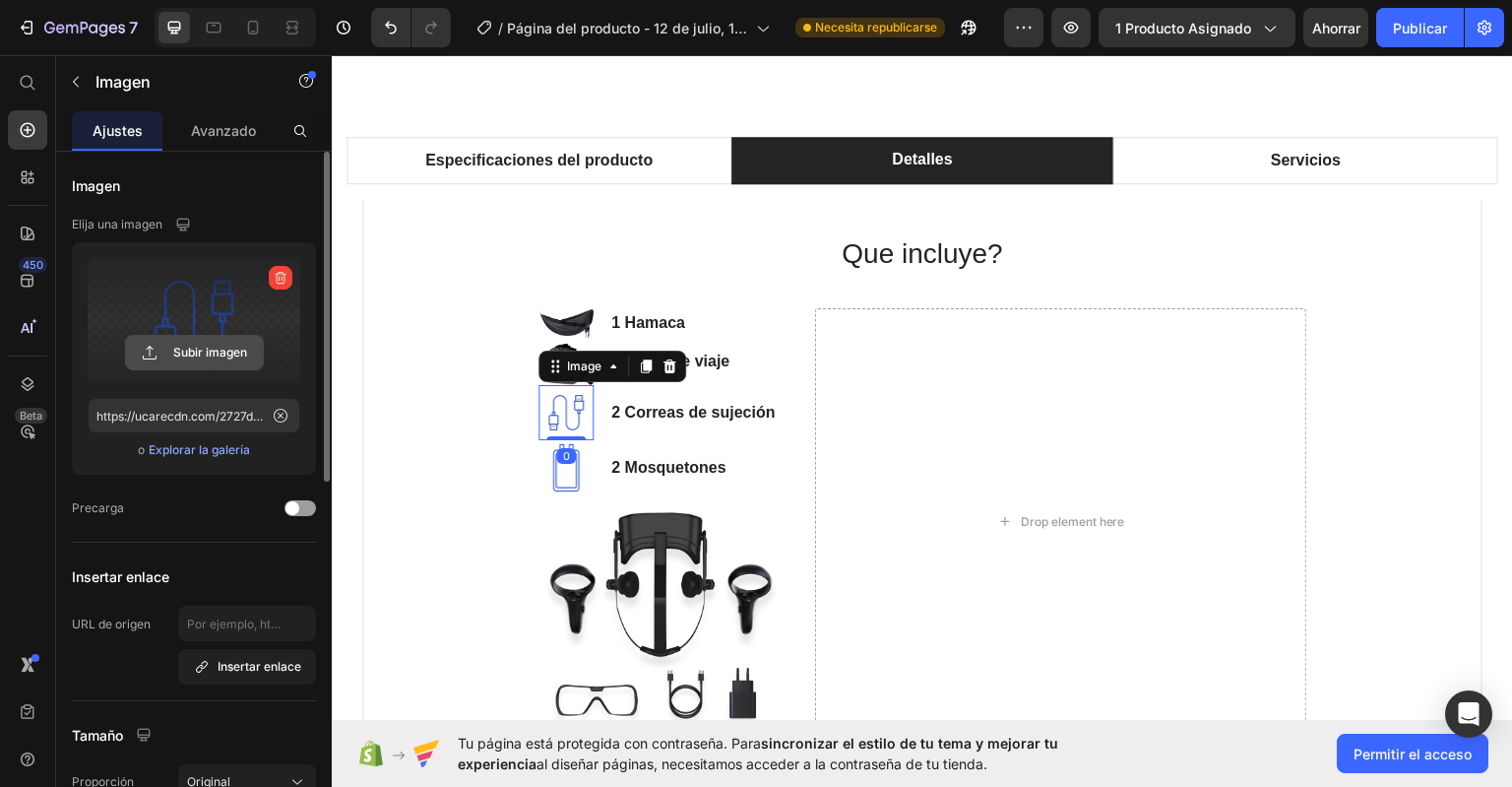 click 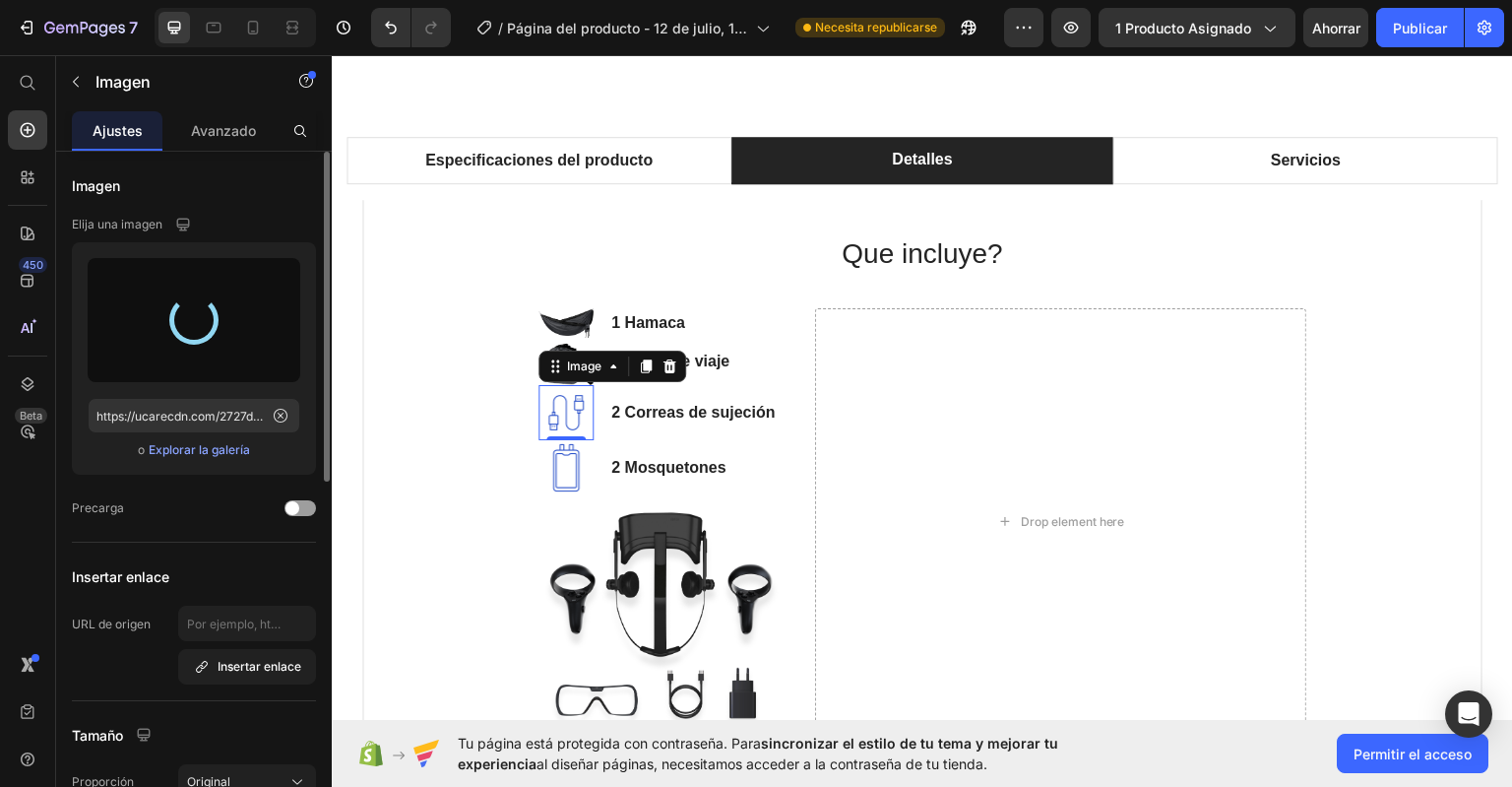 type on "https://cdn.shopify.com/s/files/1/0976/9300/8210/files/gempages_575132995795551461-8619459d-5be2-4ca9-ac79-7b750637daf5.png" 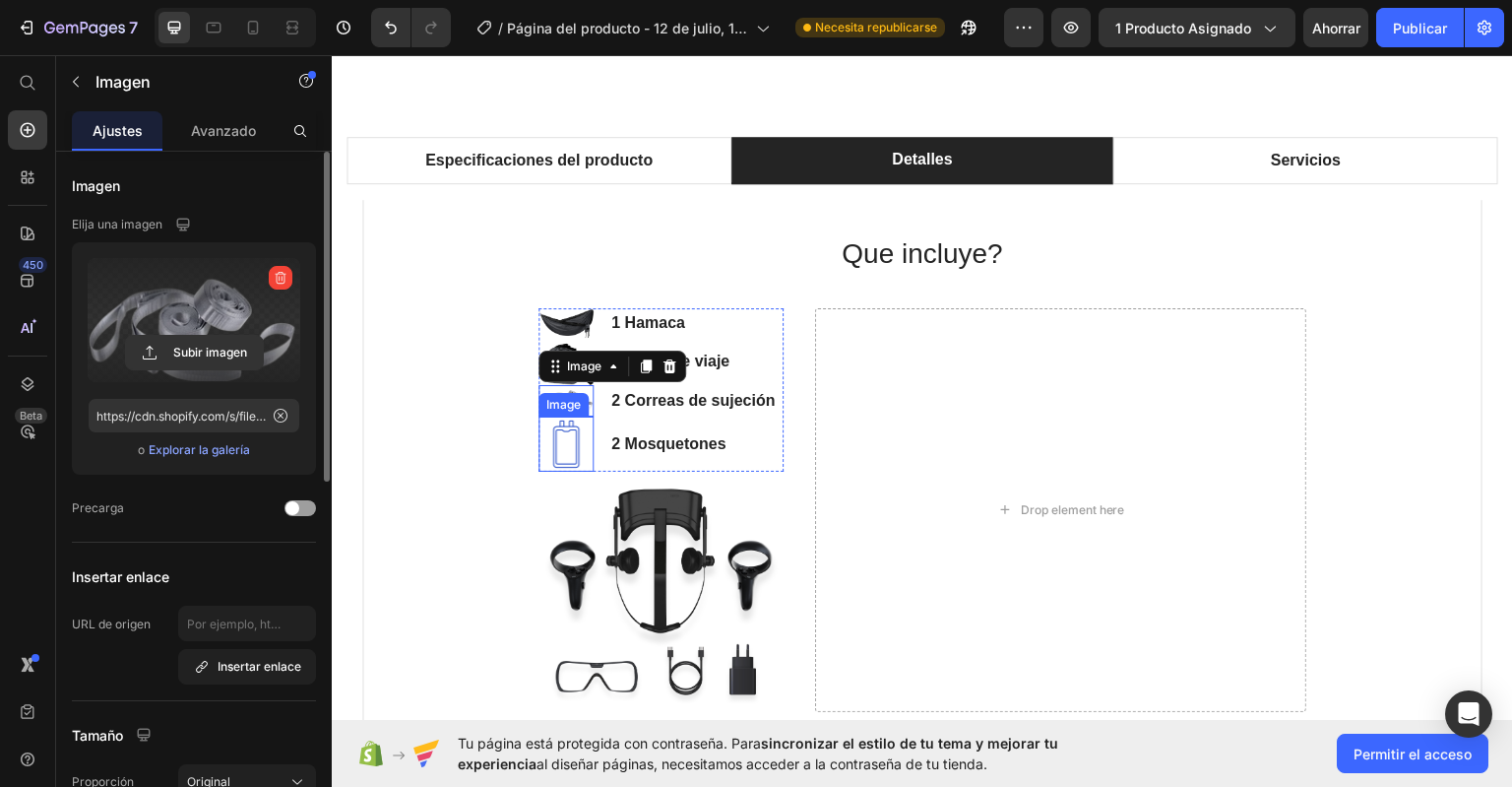 click at bounding box center [566, 443] 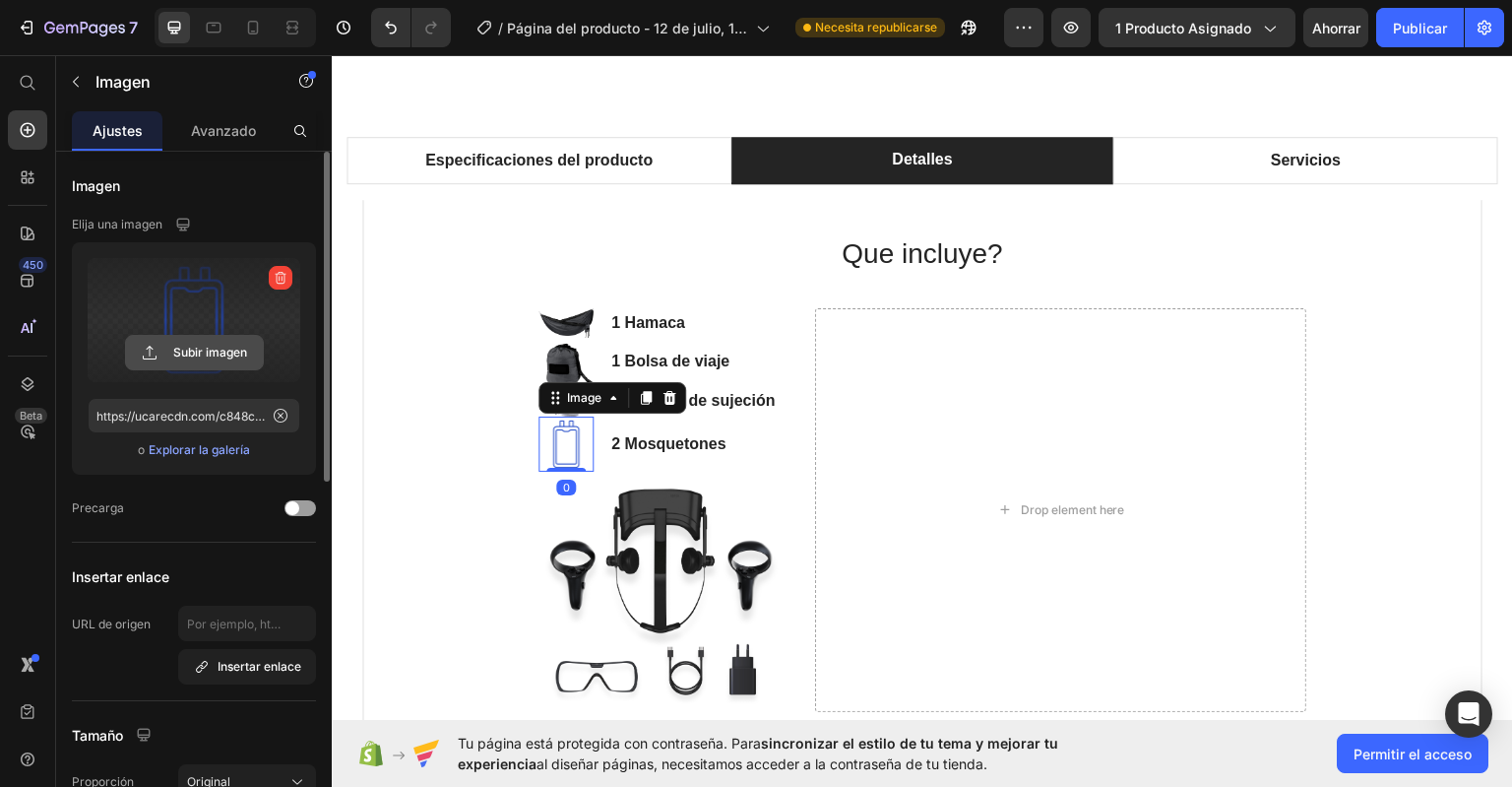click 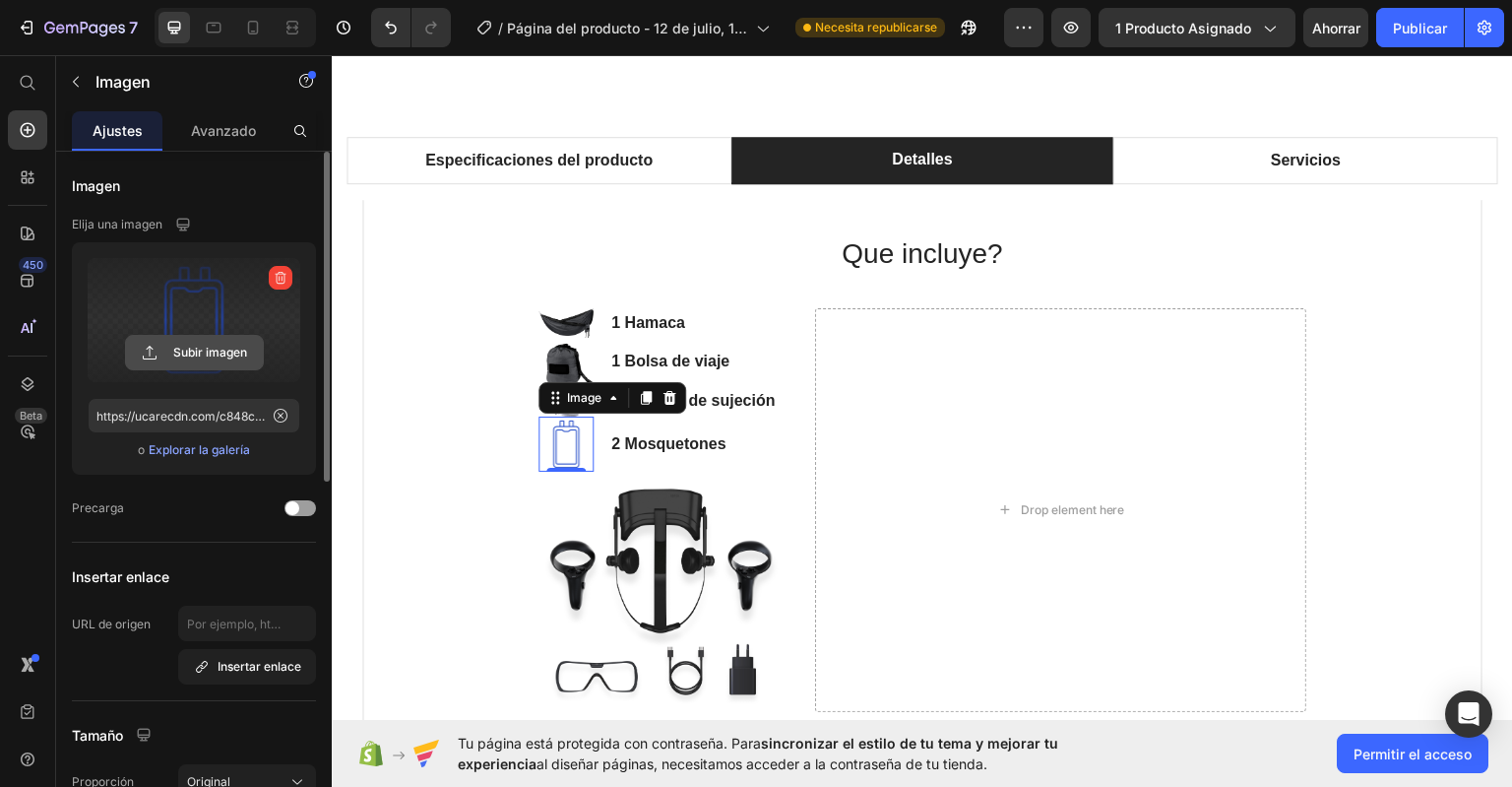 type on "https://cdn.shopify.com/s/files/1/0976/9300/8210/files/gempages_575132995795551461-bf73109d-c6d4-45fa-a2e3-4ec20692a993.png" 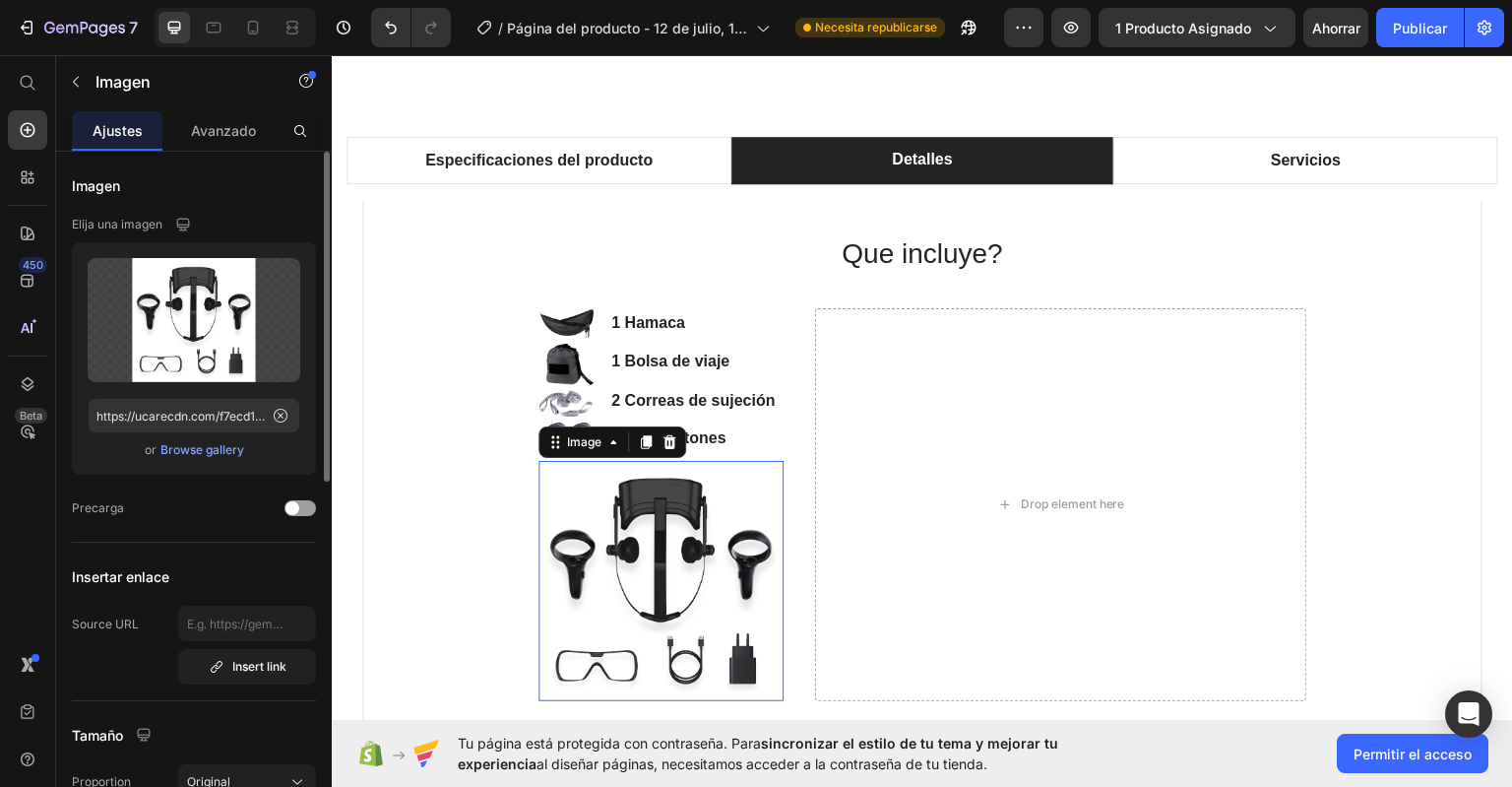 click at bounding box center (661, 580) 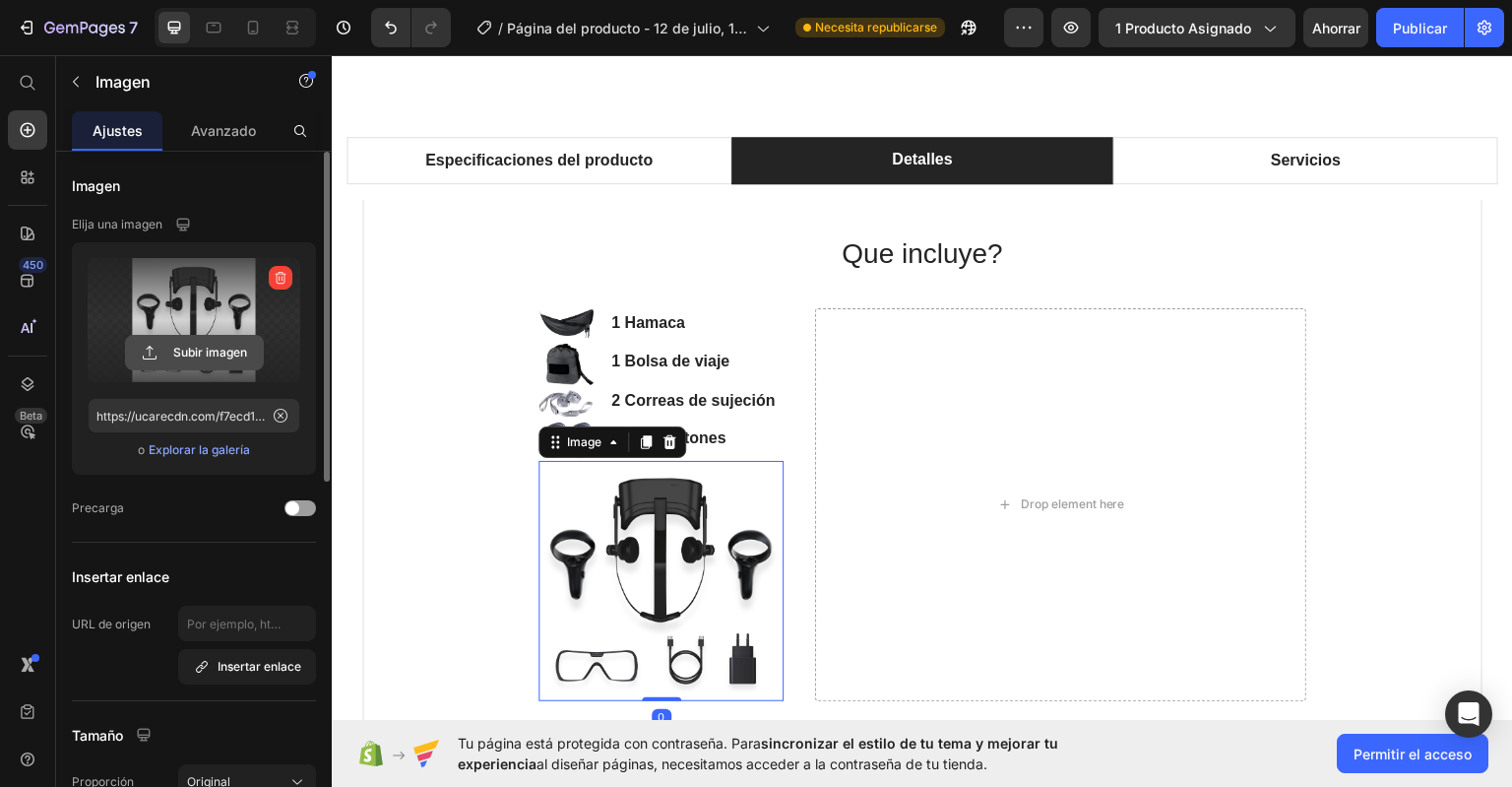 click 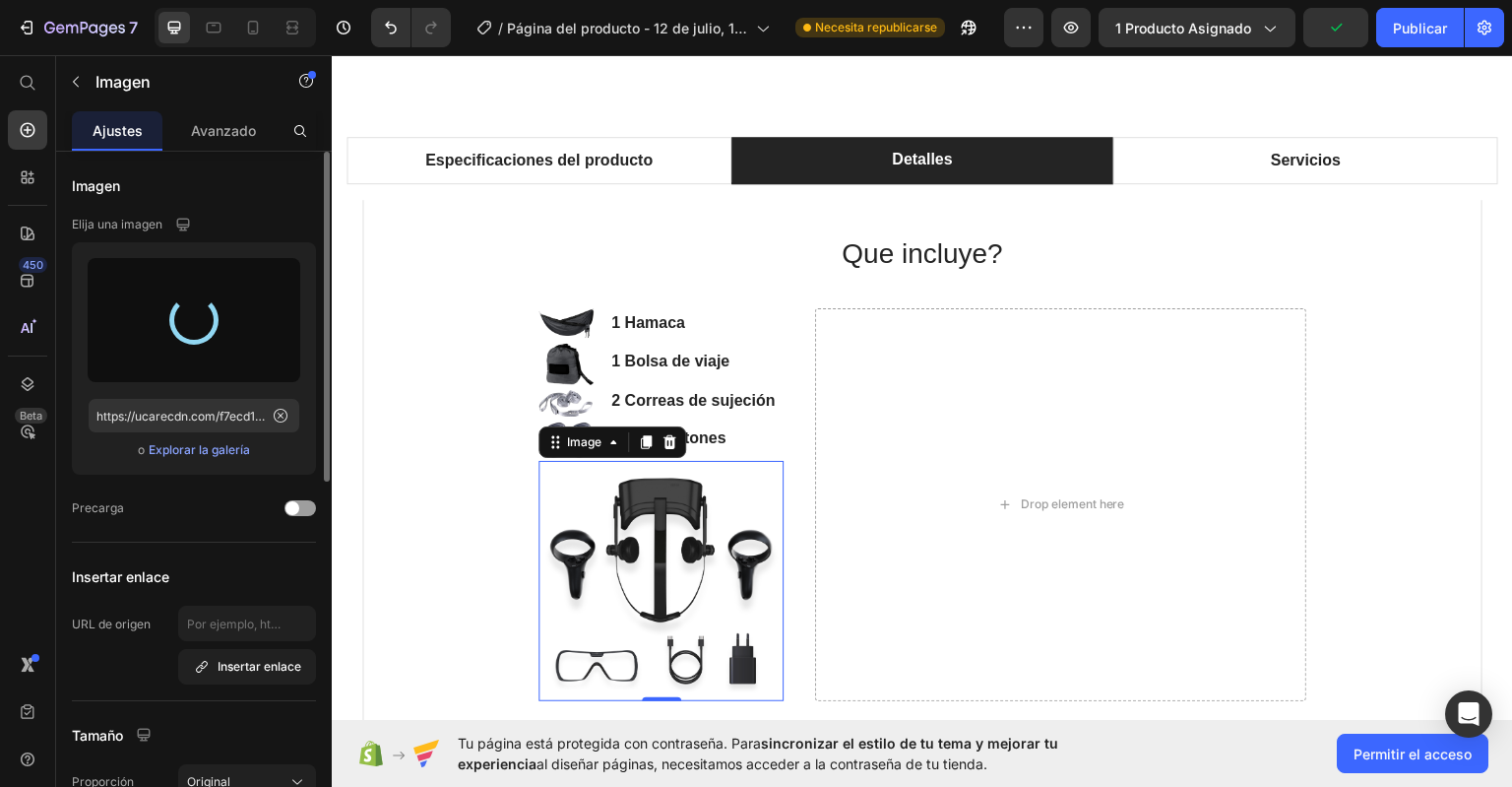 type on "https://cdn.shopify.com/s/files/1/0976/9300/8210/files/gempages_575132995795551461-2bce7d49-c591-4276-ba48-c7563c5df9bb.png" 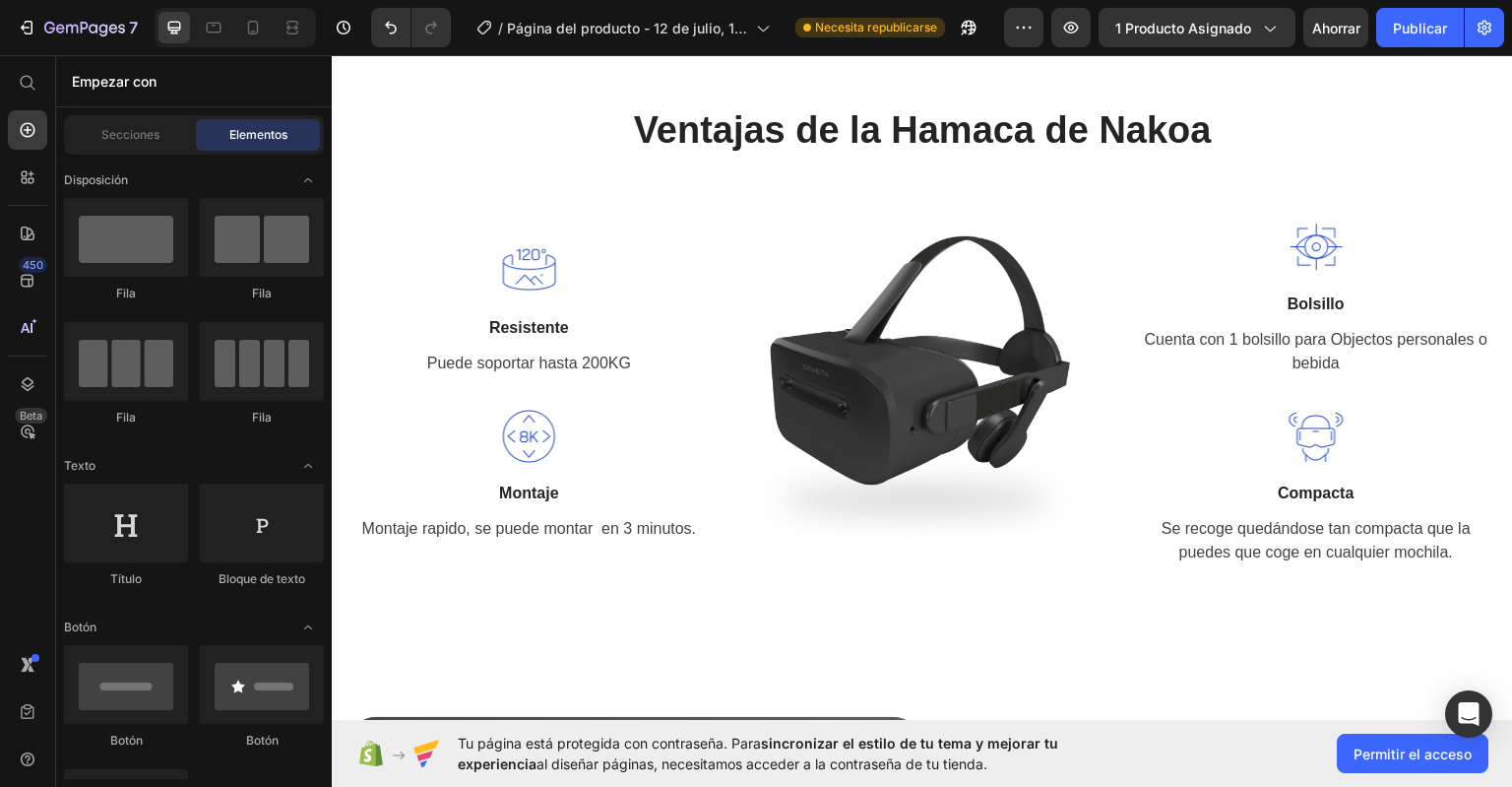 scroll, scrollTop: 1635, scrollLeft: 0, axis: vertical 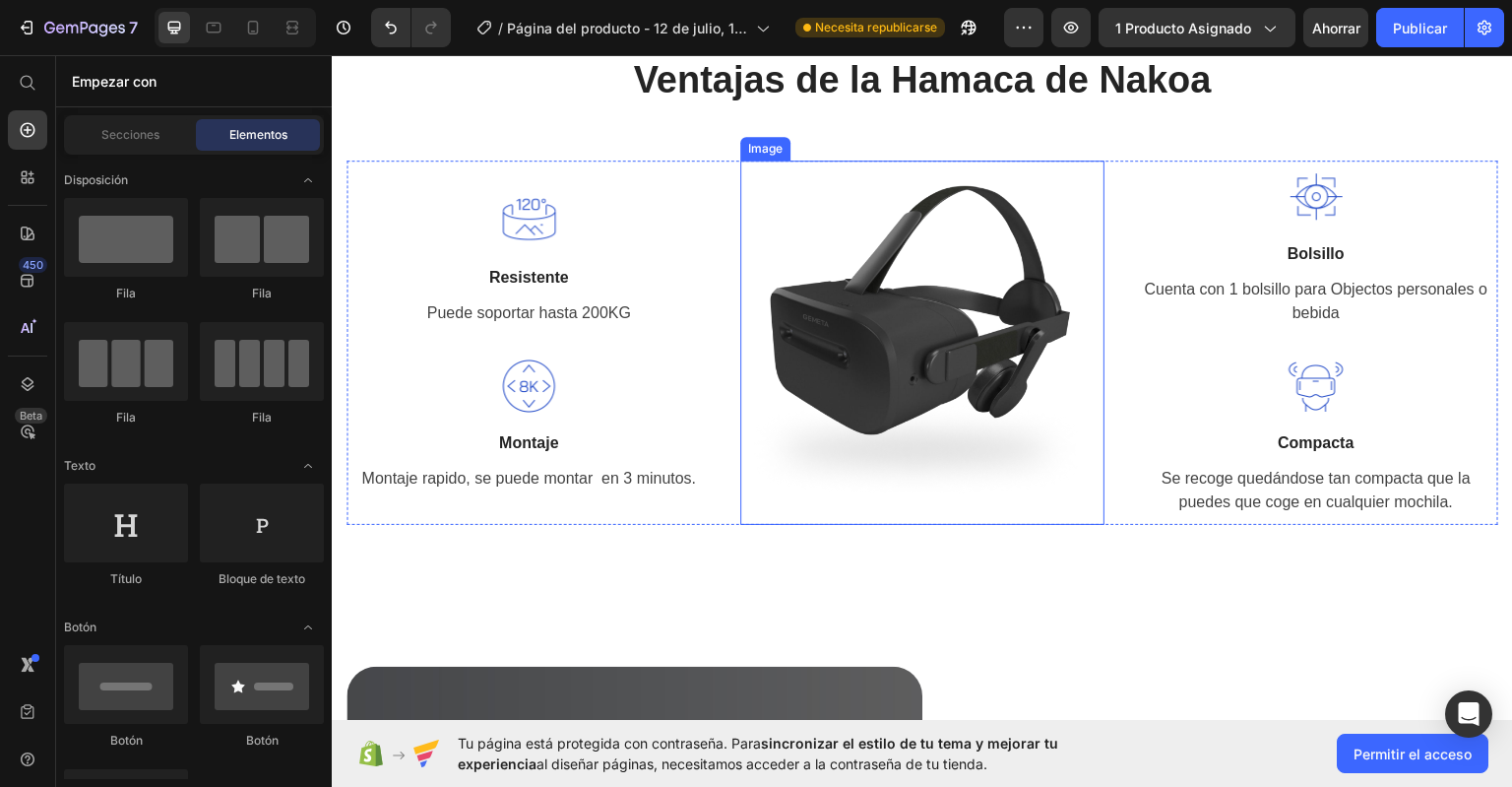 click at bounding box center [922, 342] 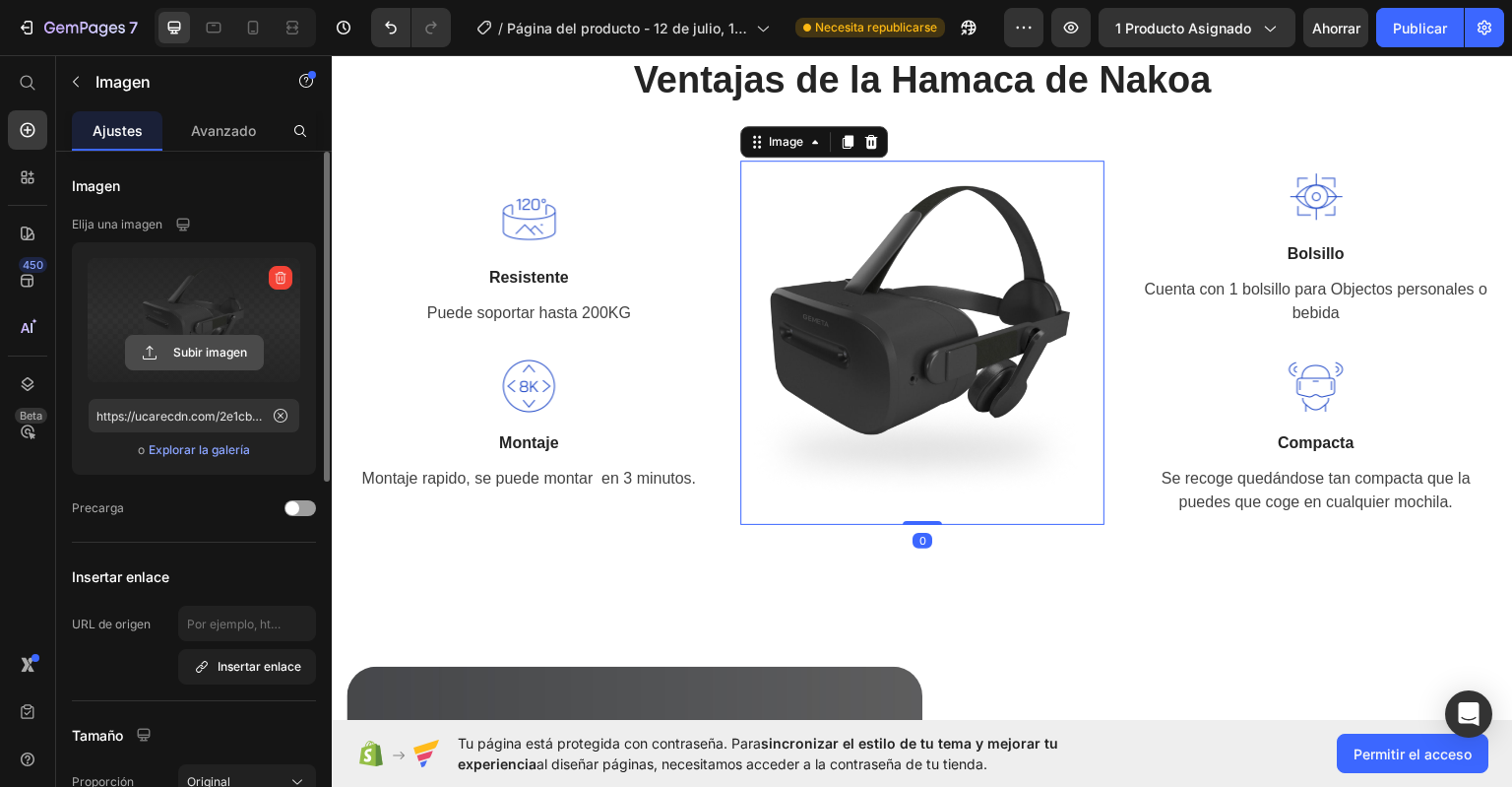 click 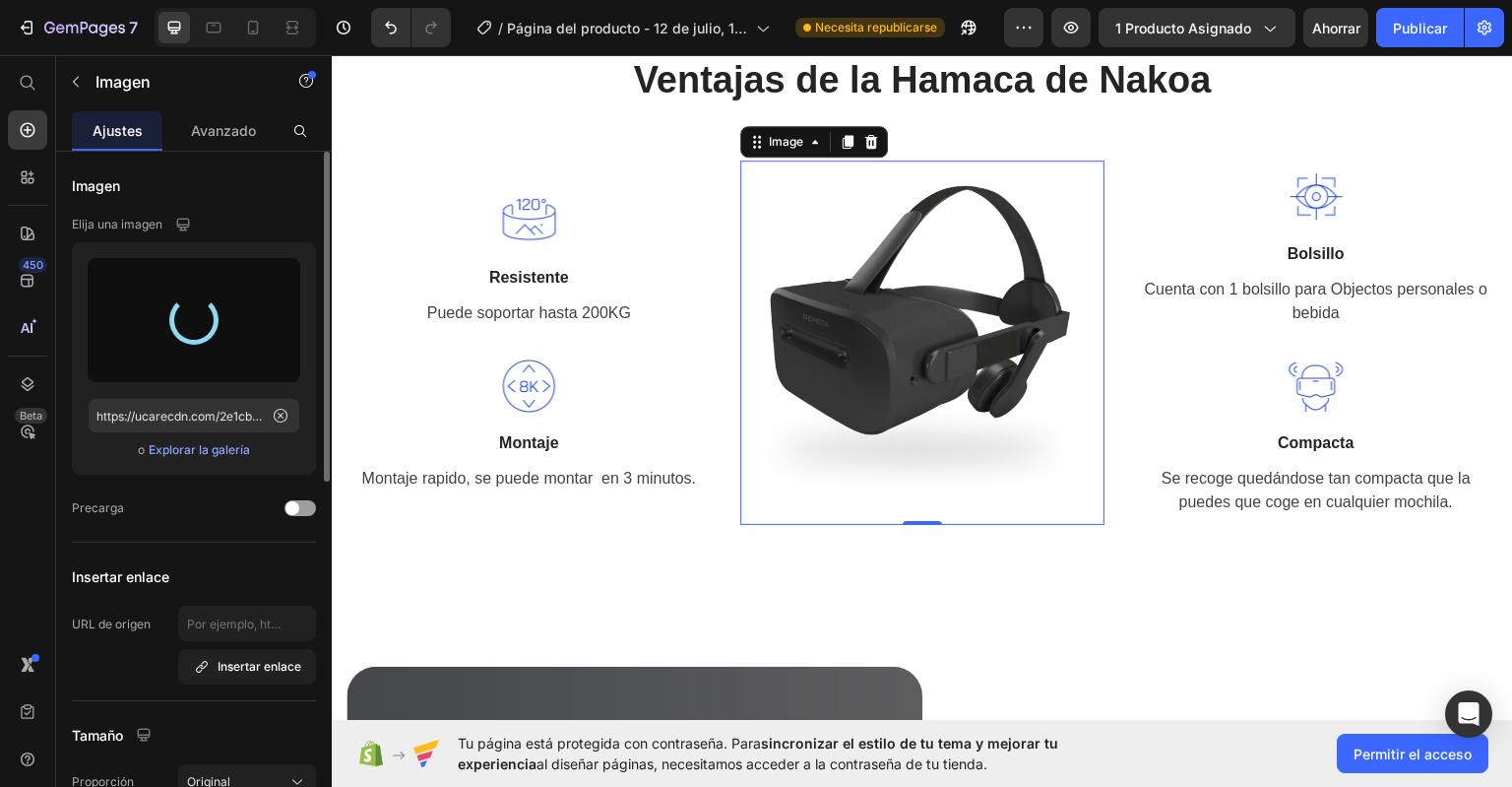 type on "https://cdn.shopify.com/s/files/1/0976/9300/8210/files/gempages_575132995795551461-a84029ea-6428-41f5-b255-8d8e486875a7.png" 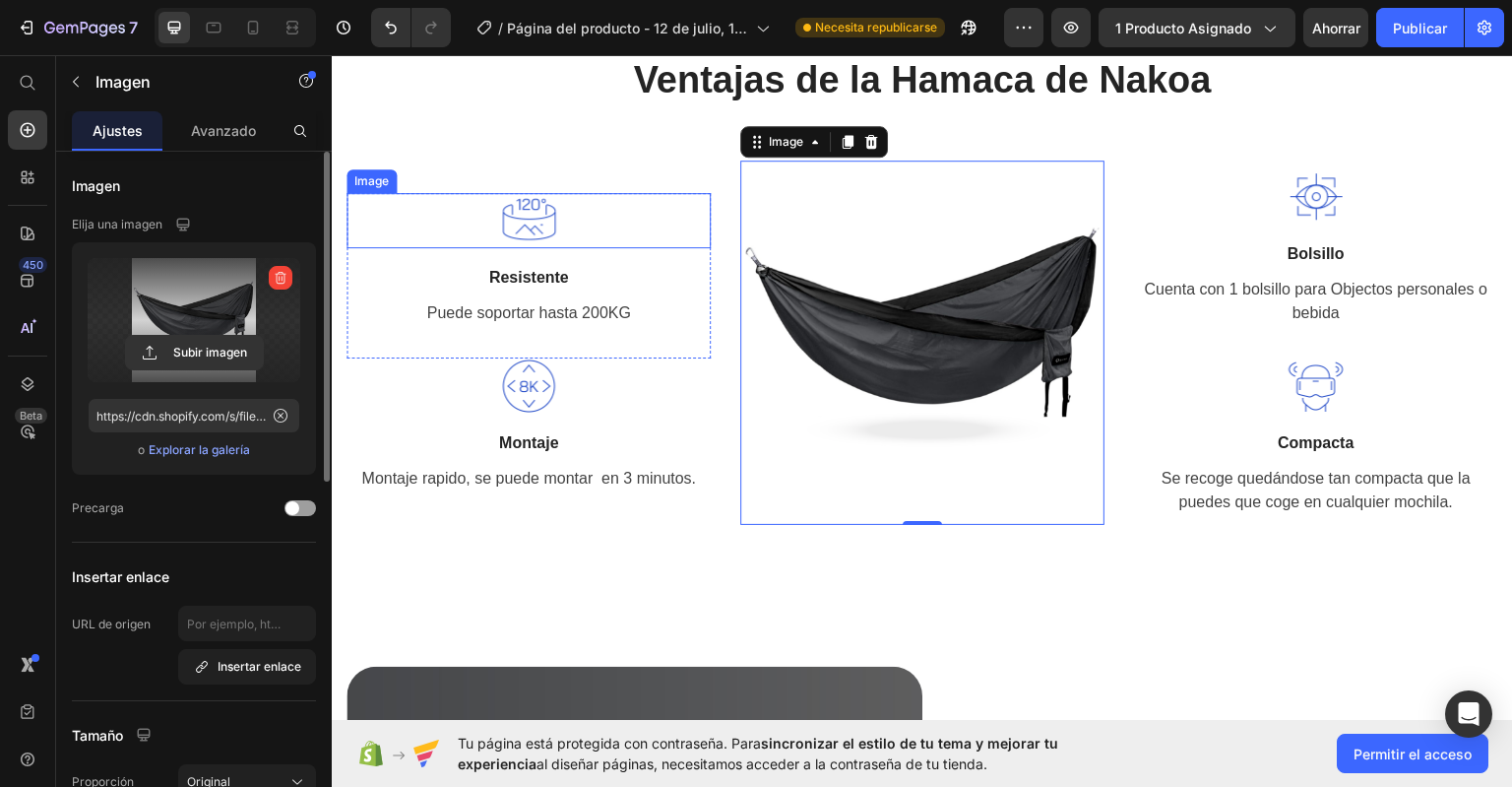 click at bounding box center [529, 220] 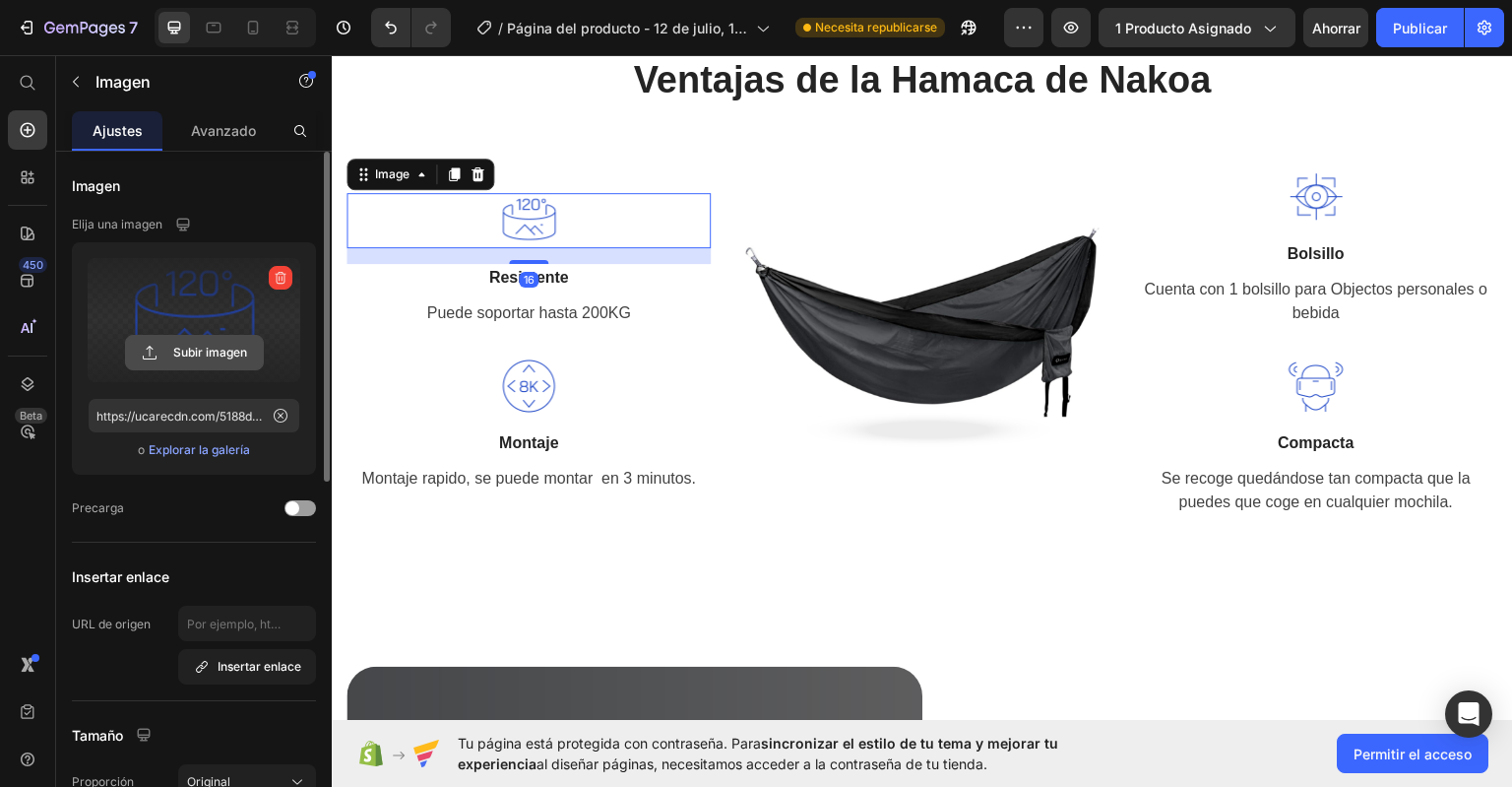 click 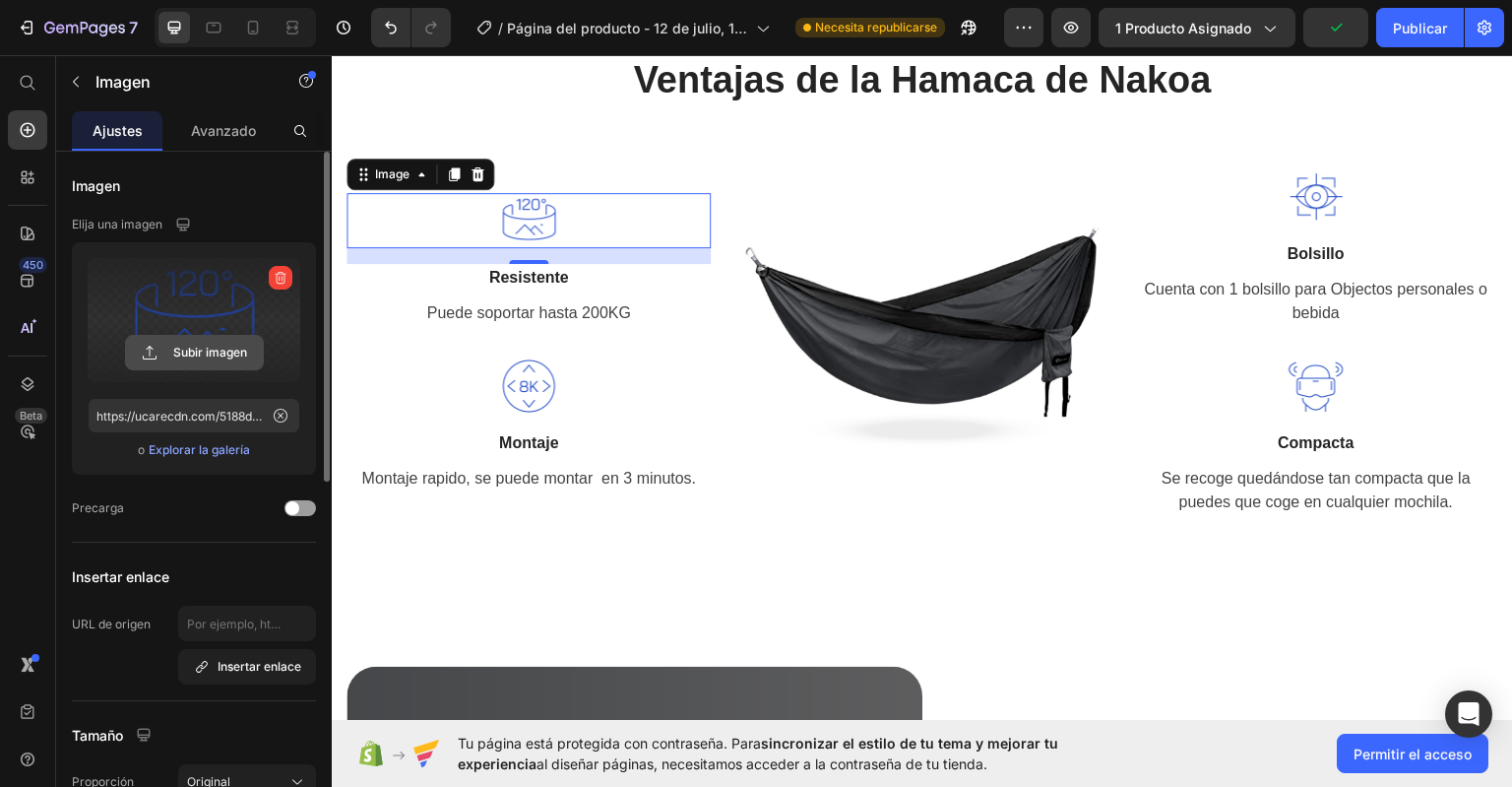 click 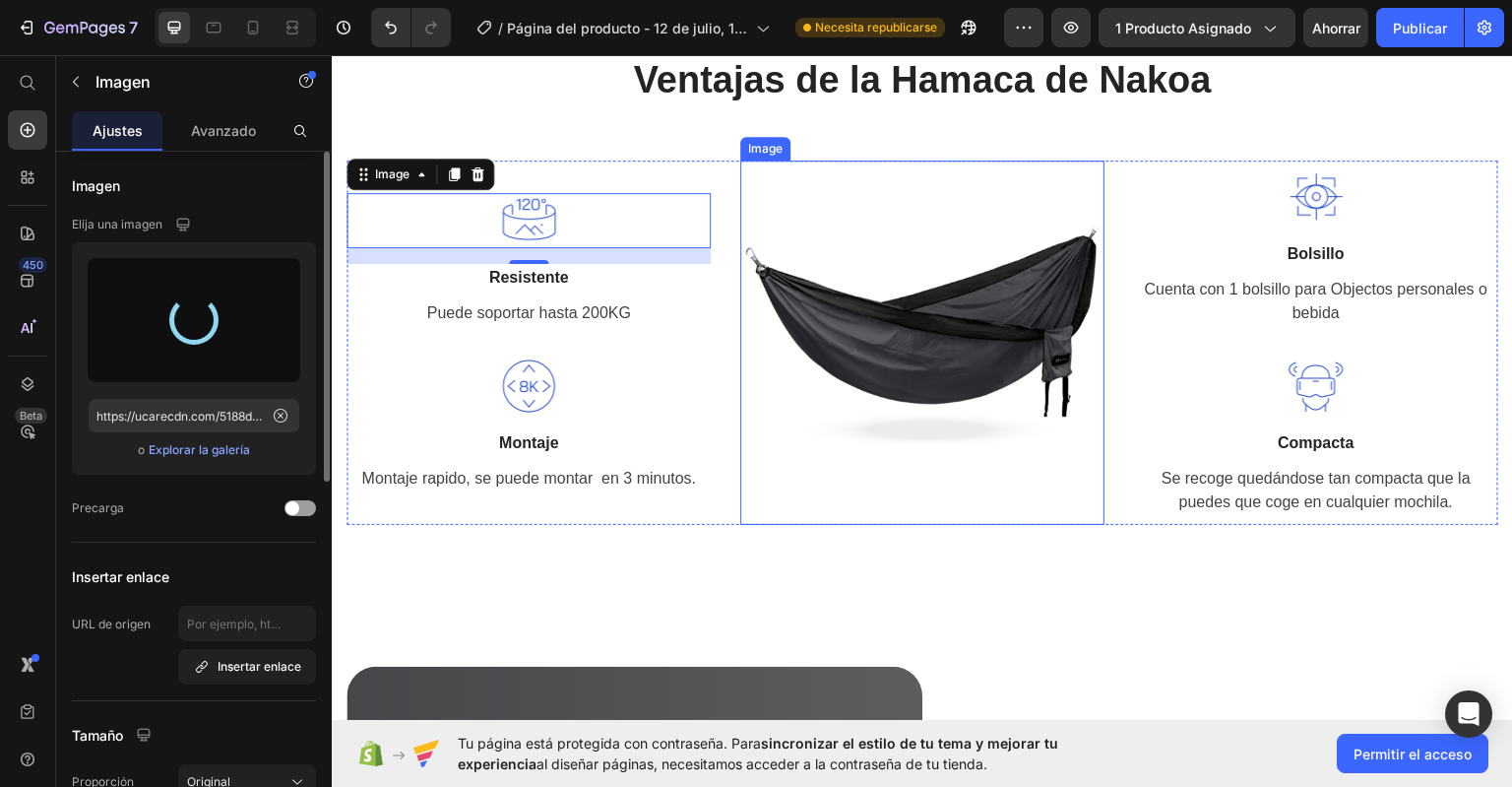type on "https://cdn.shopify.com/s/files/1/0976/9300/8210/files/gempages_575132995795551461-d2a56852-2a91-4363-98f5-156a1ab105ad.png" 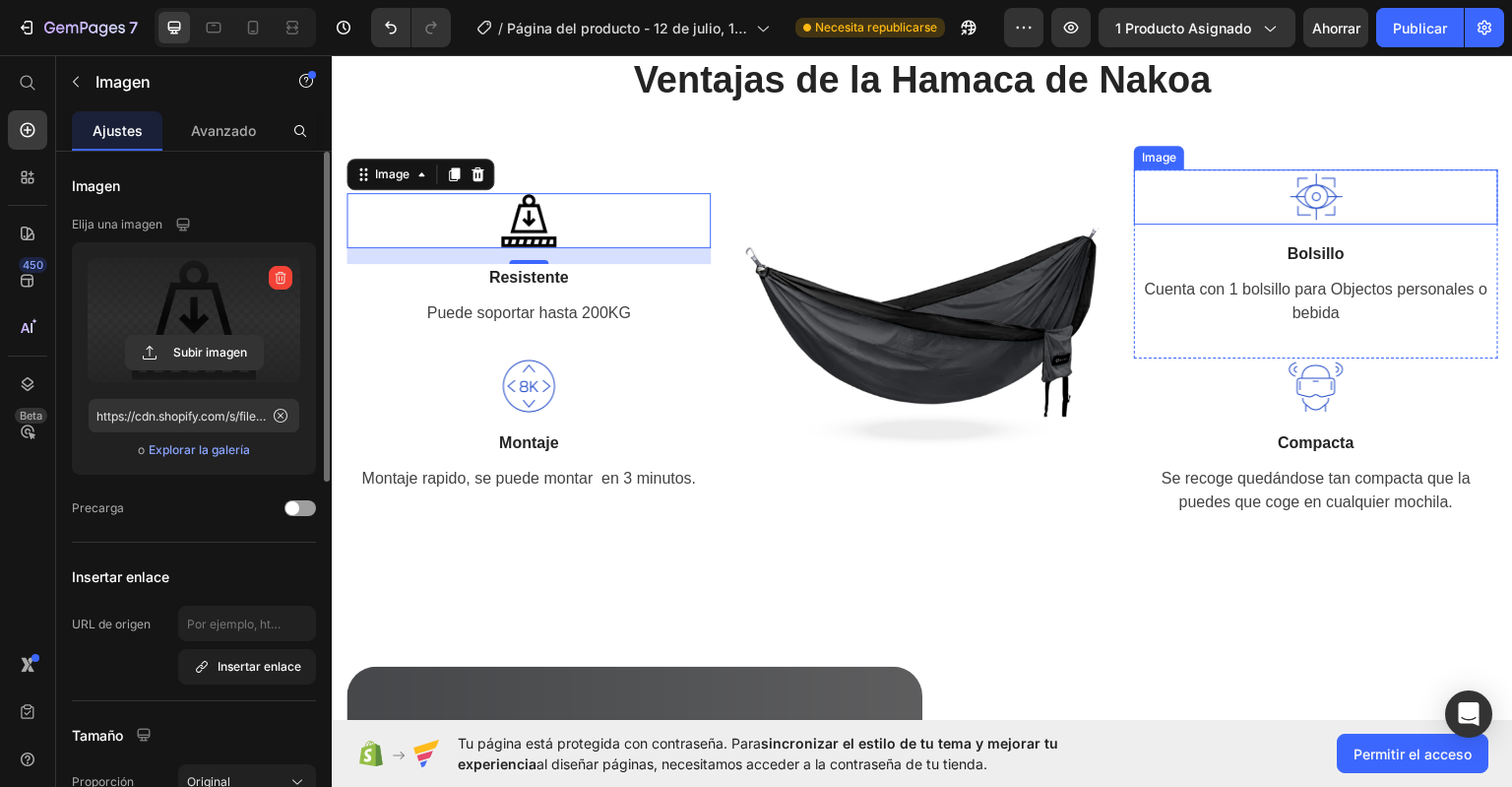 click at bounding box center (1316, 196) 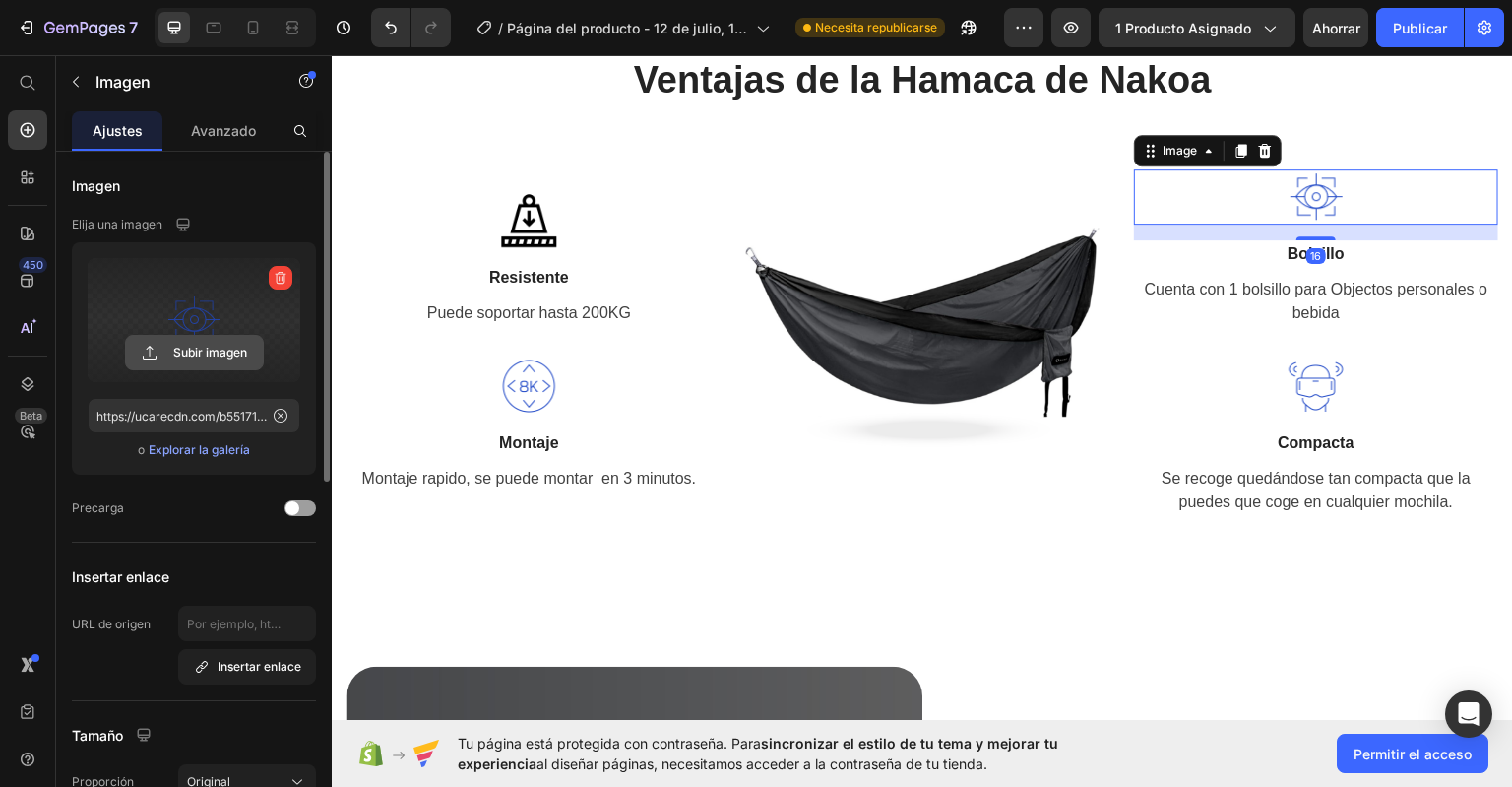 click 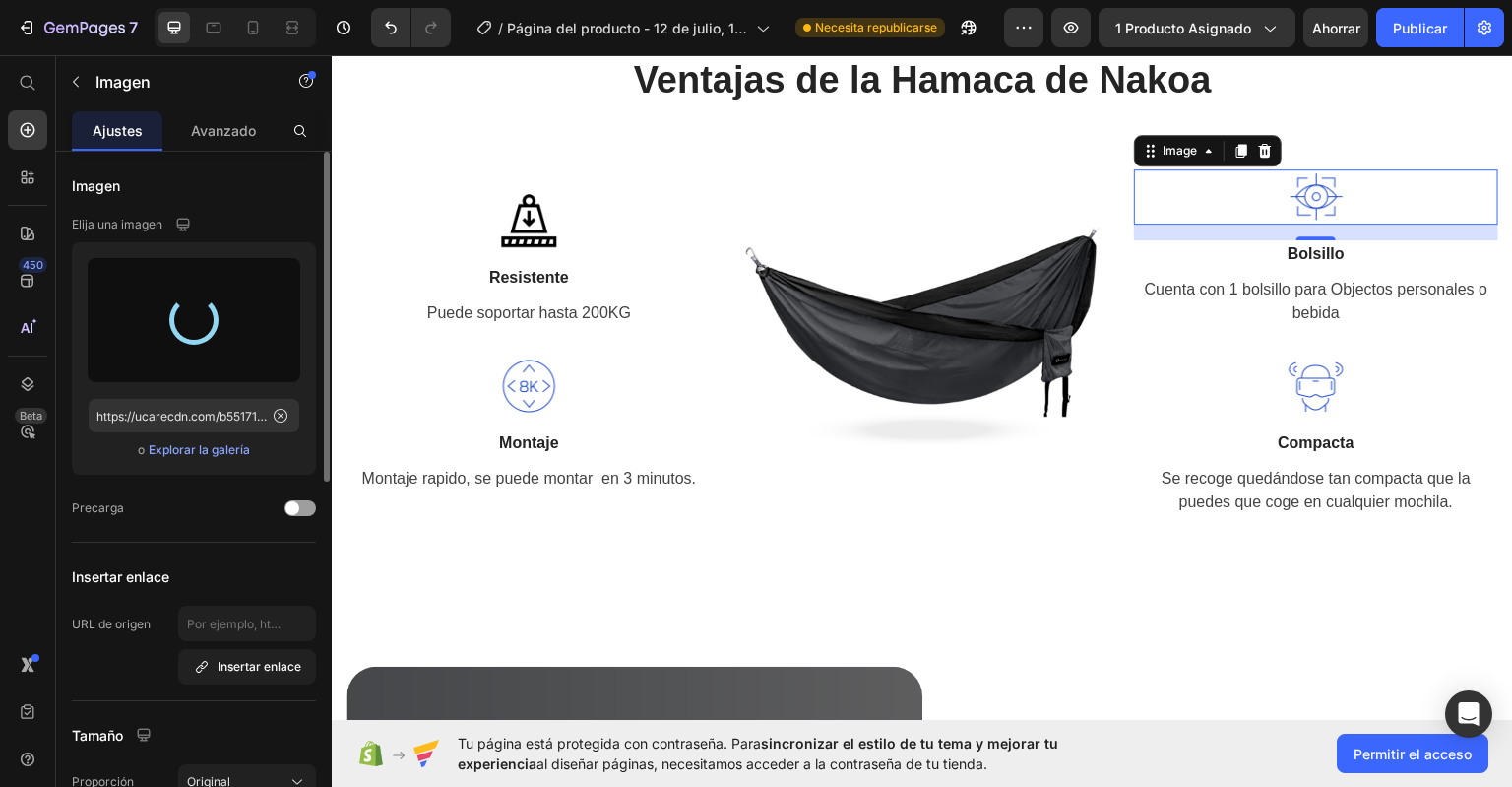 type on "https://cdn.shopify.com/s/files/1/0976/9300/8210/files/gempages_575132995795551461-45a4a398-b5c9-4c66-a619-08ec349e6235.png" 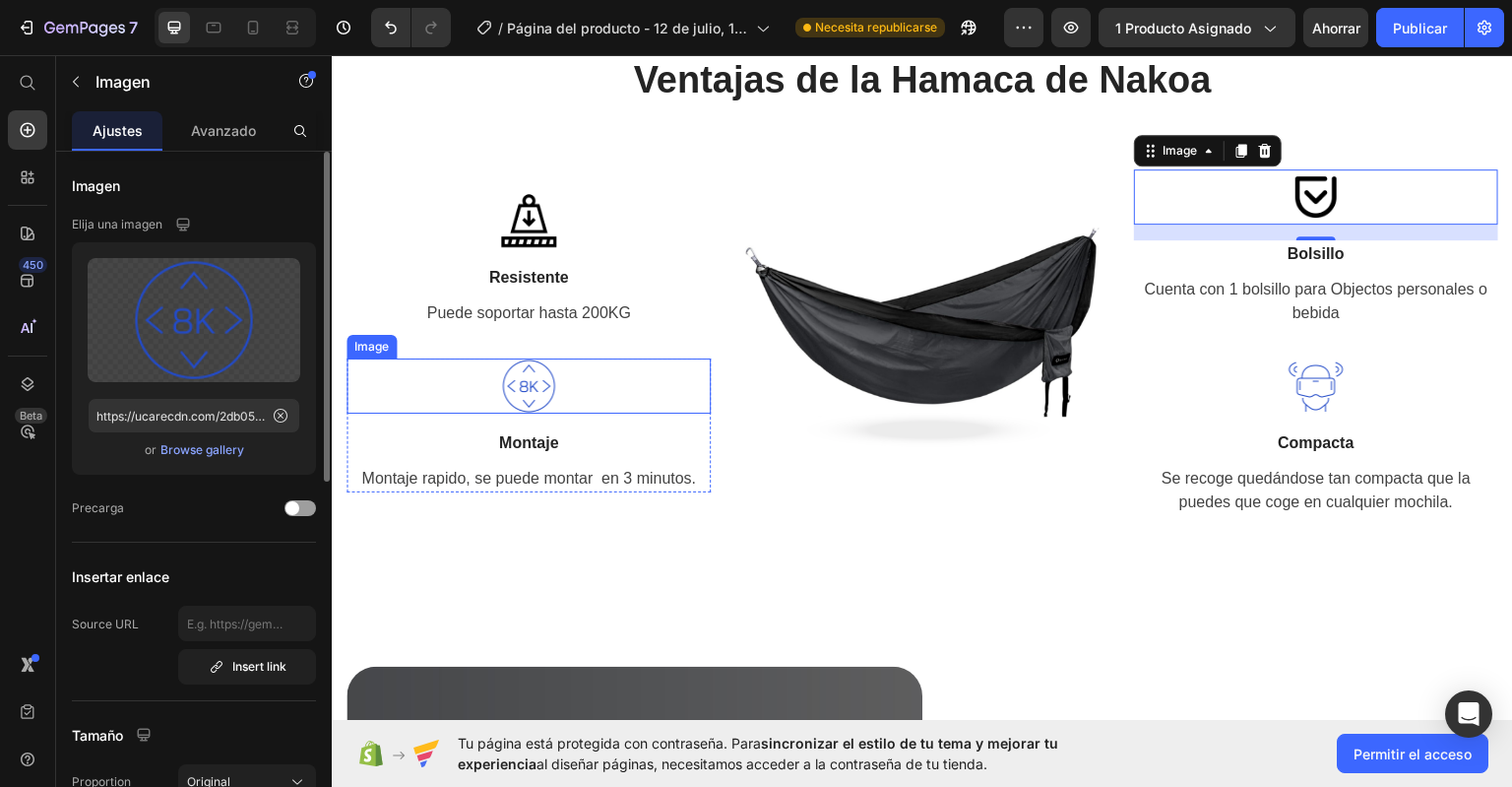 click at bounding box center (529, 385) 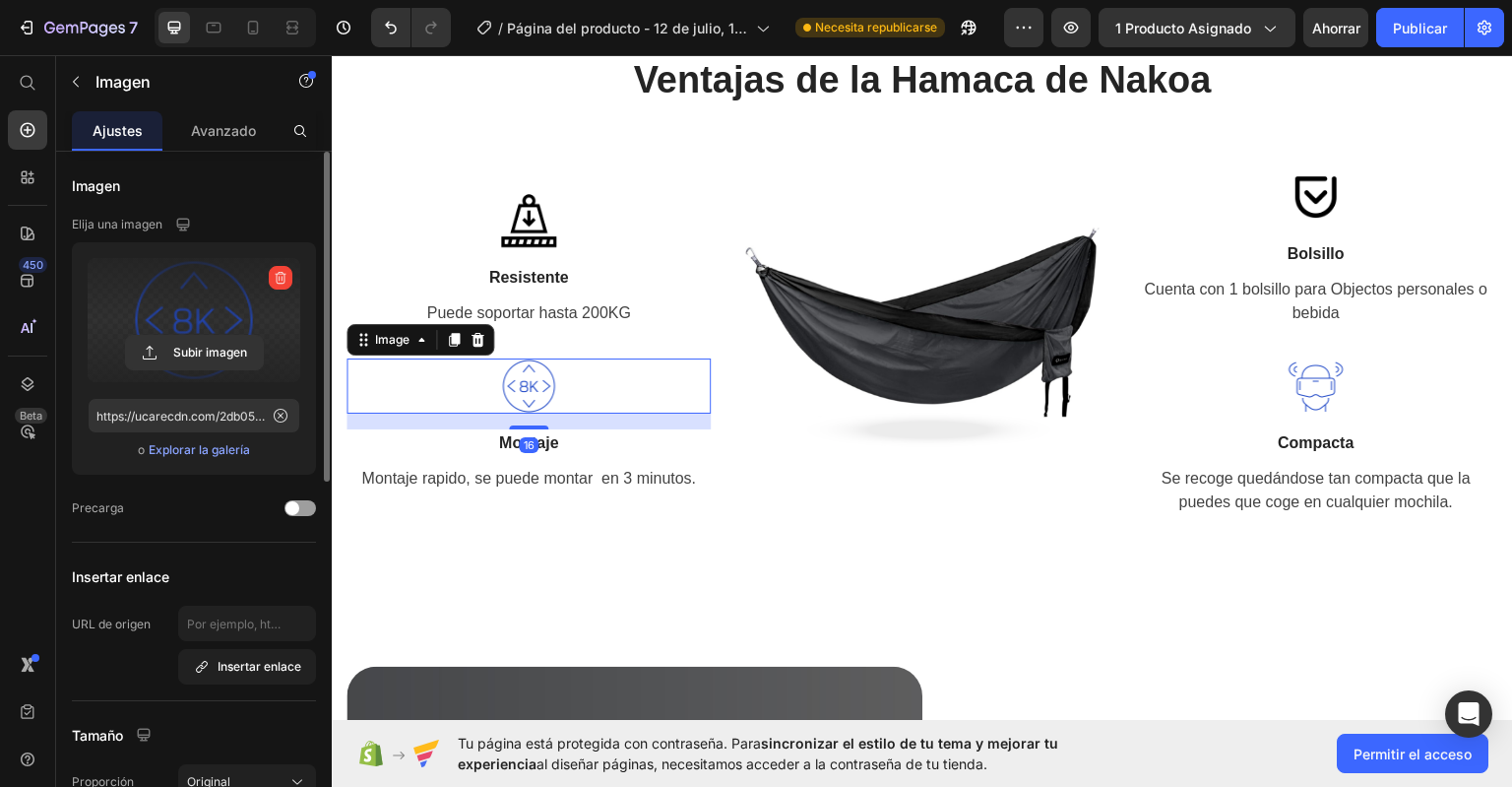 click at bounding box center [194, 320] 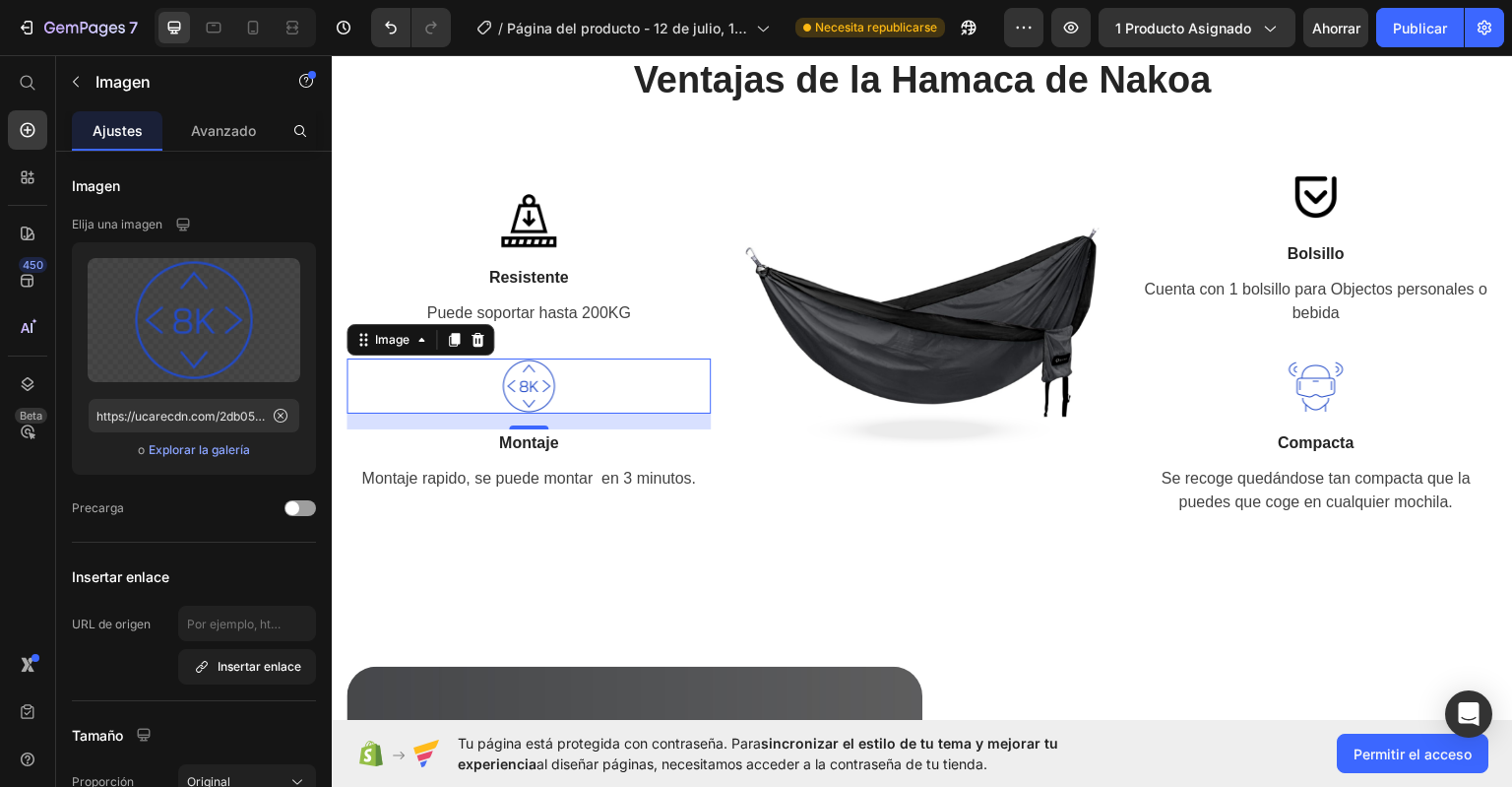 type on "https://cdn.shopify.com/s/files/1/0976/9300/8210/files/gempages_575132995795551461-ba71f858-1096-4a41-9e40-8d6e1e7feeee.png" 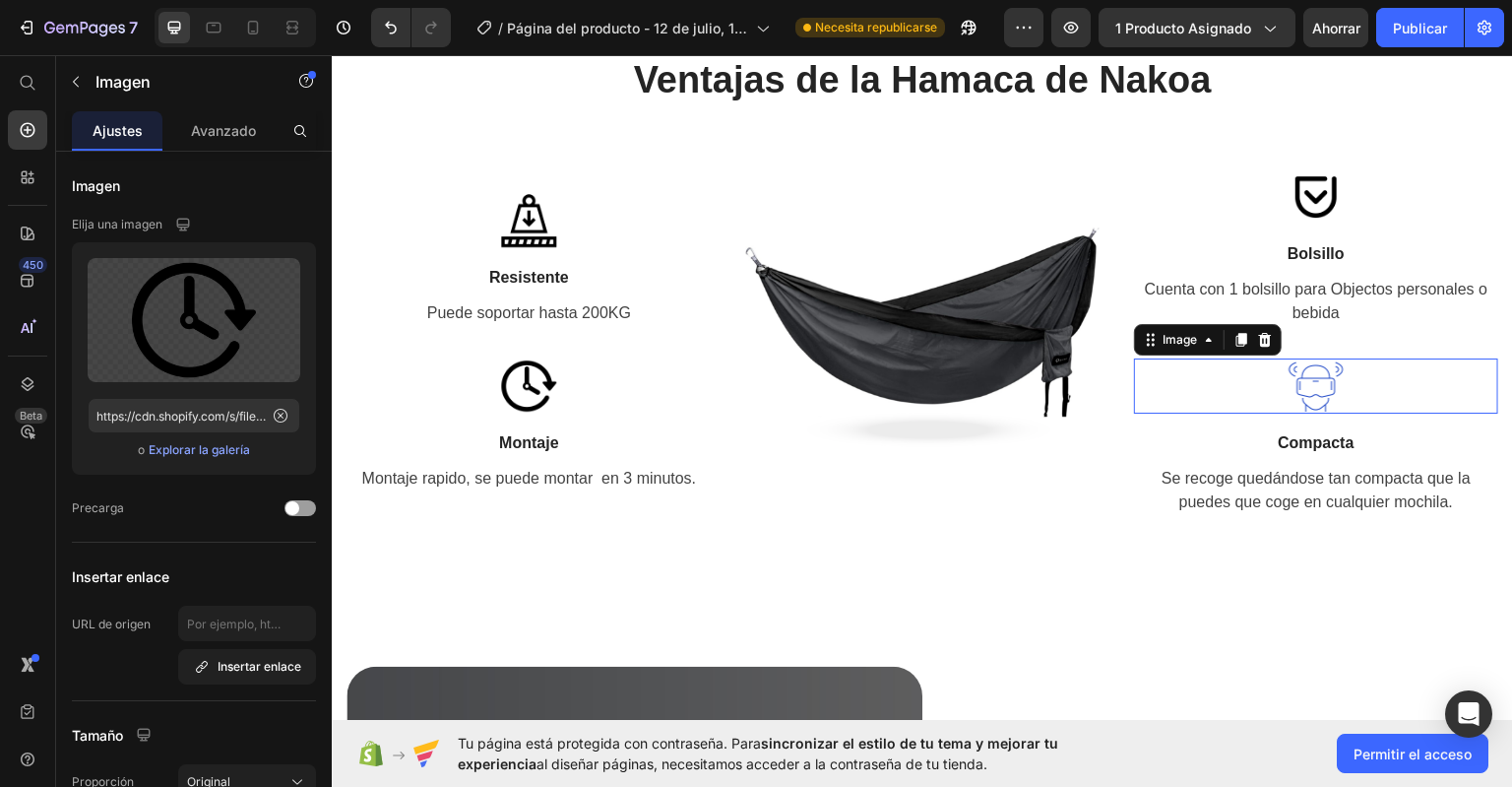 click at bounding box center (1316, 385) 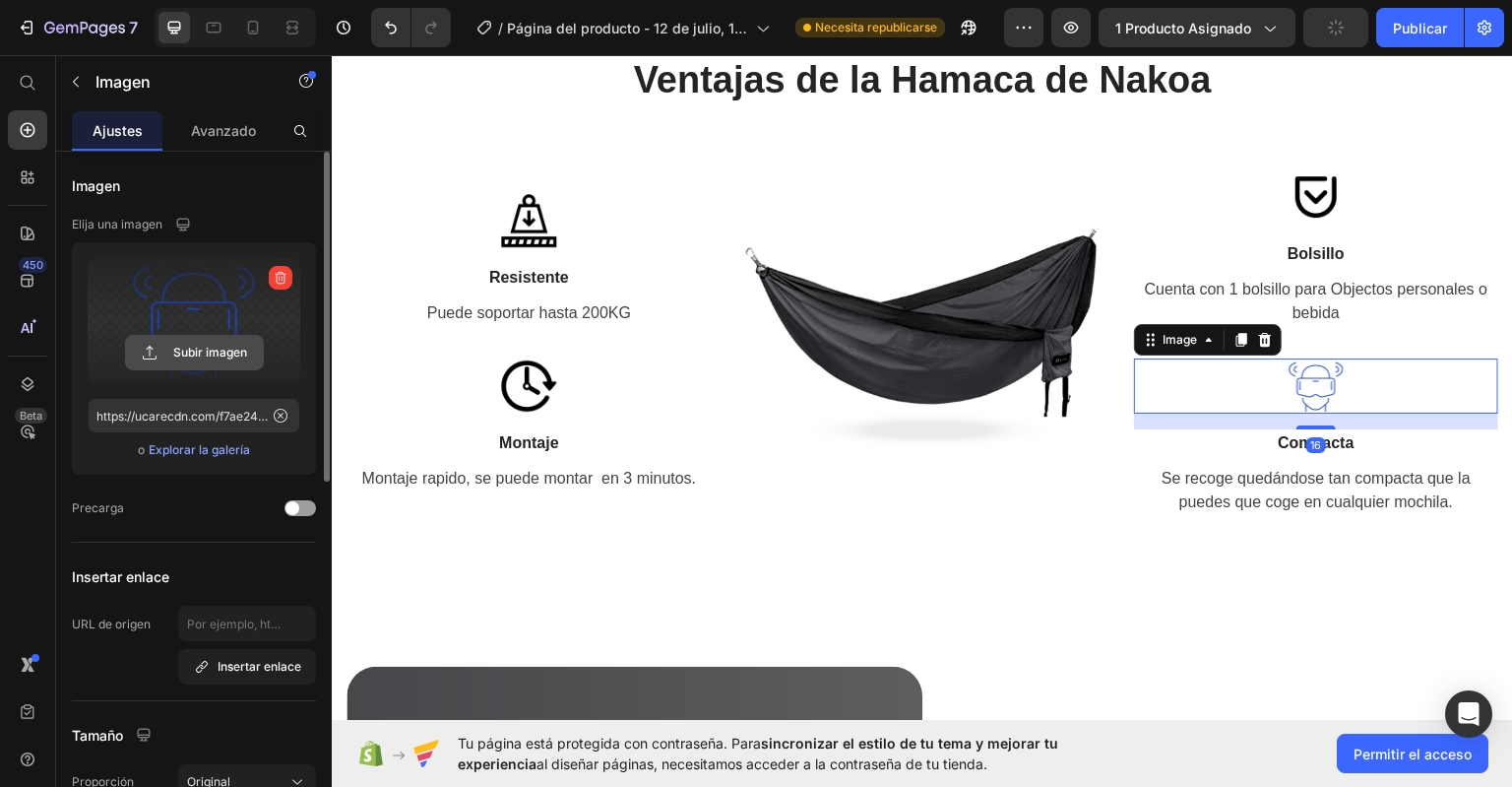 click 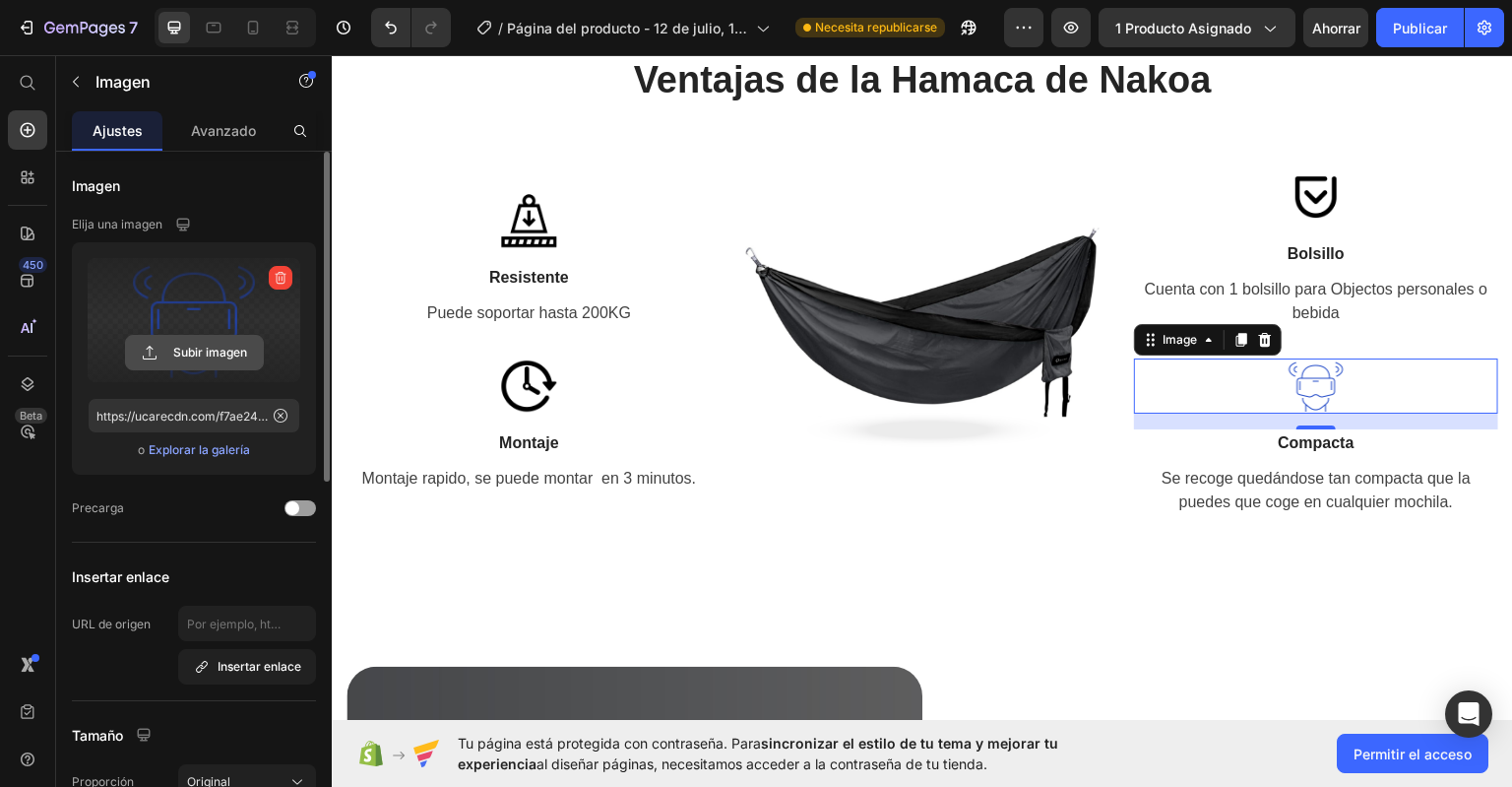 type on "https://cdn.shopify.com/s/files/1/0976/9300/8210/files/gempages_575132995795551461-b68c1aef-f747-4cd8-b9c4-6fef605ecbe0.png" 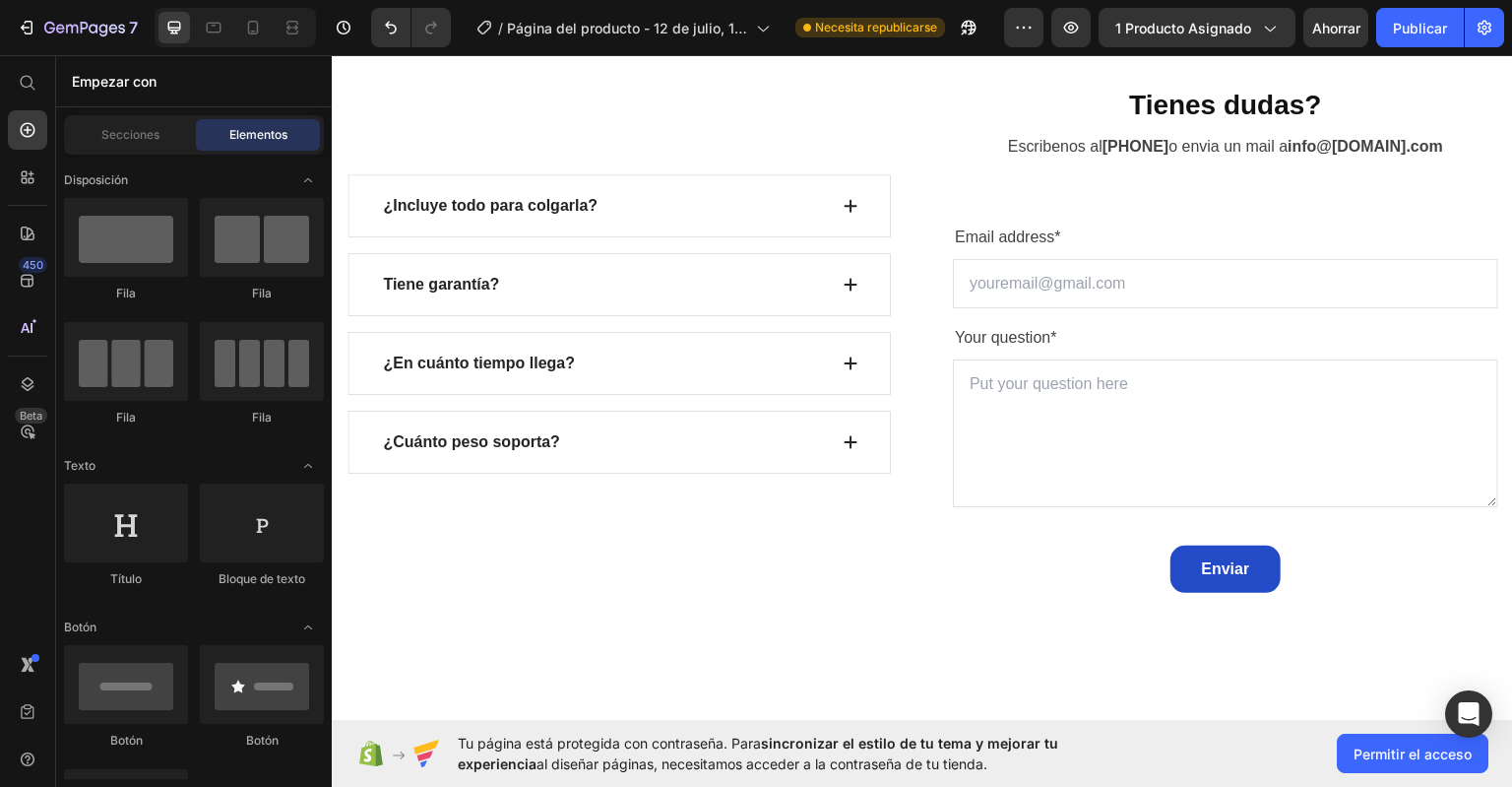 scroll, scrollTop: 5417, scrollLeft: 0, axis: vertical 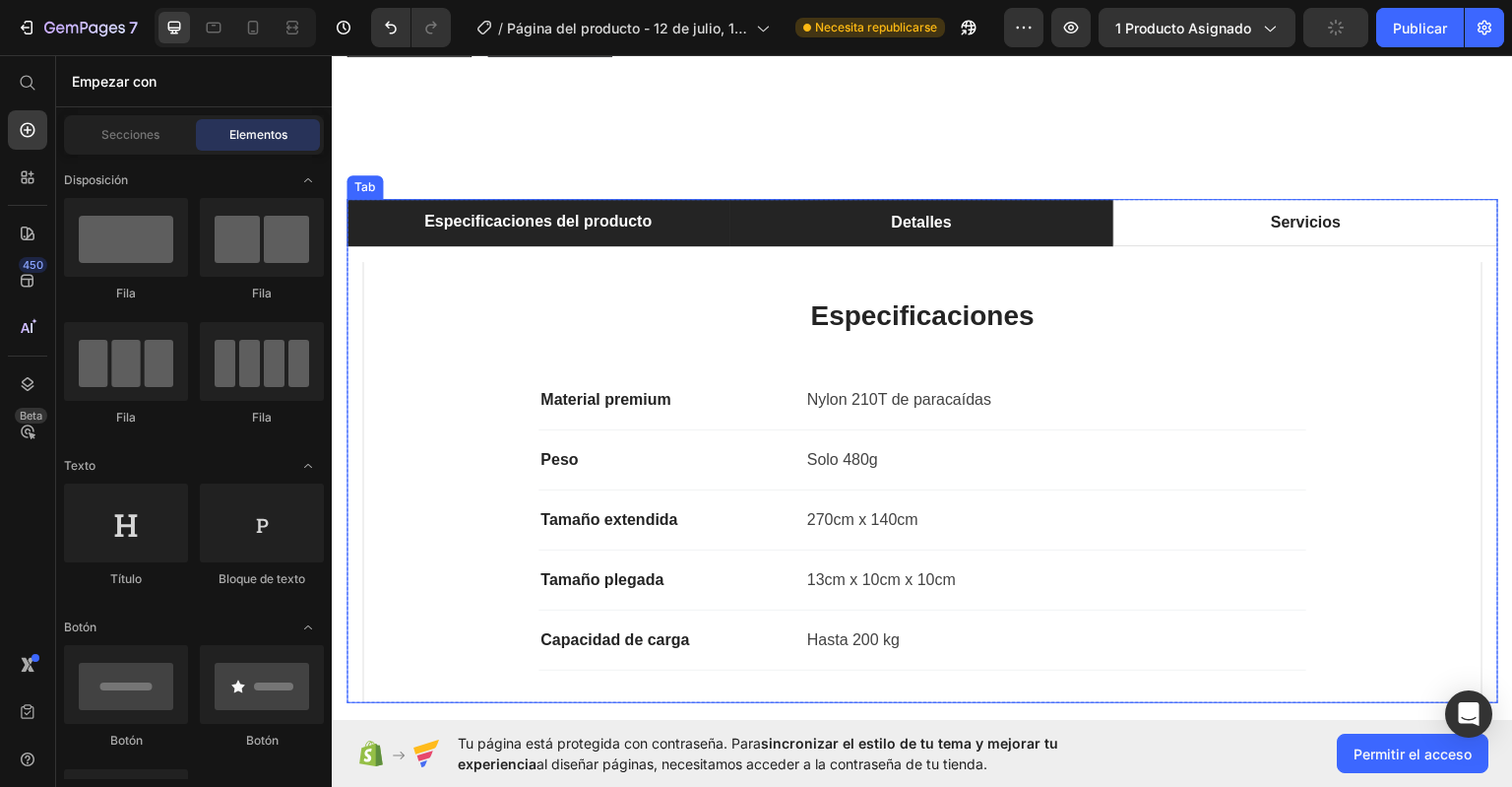 click on "Detalles" at bounding box center [920, 222] 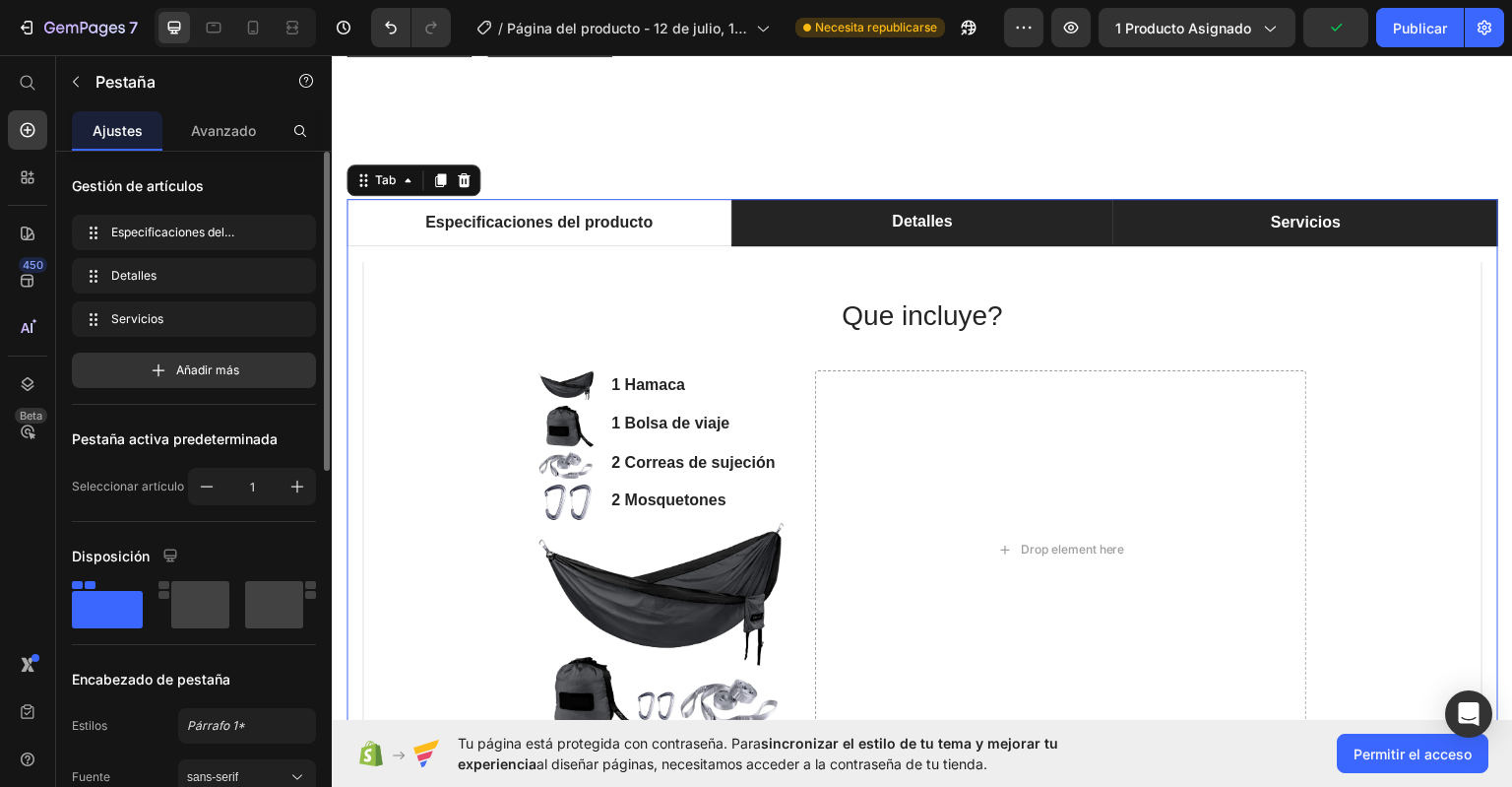 click on "Servicios" at bounding box center [1305, 222] 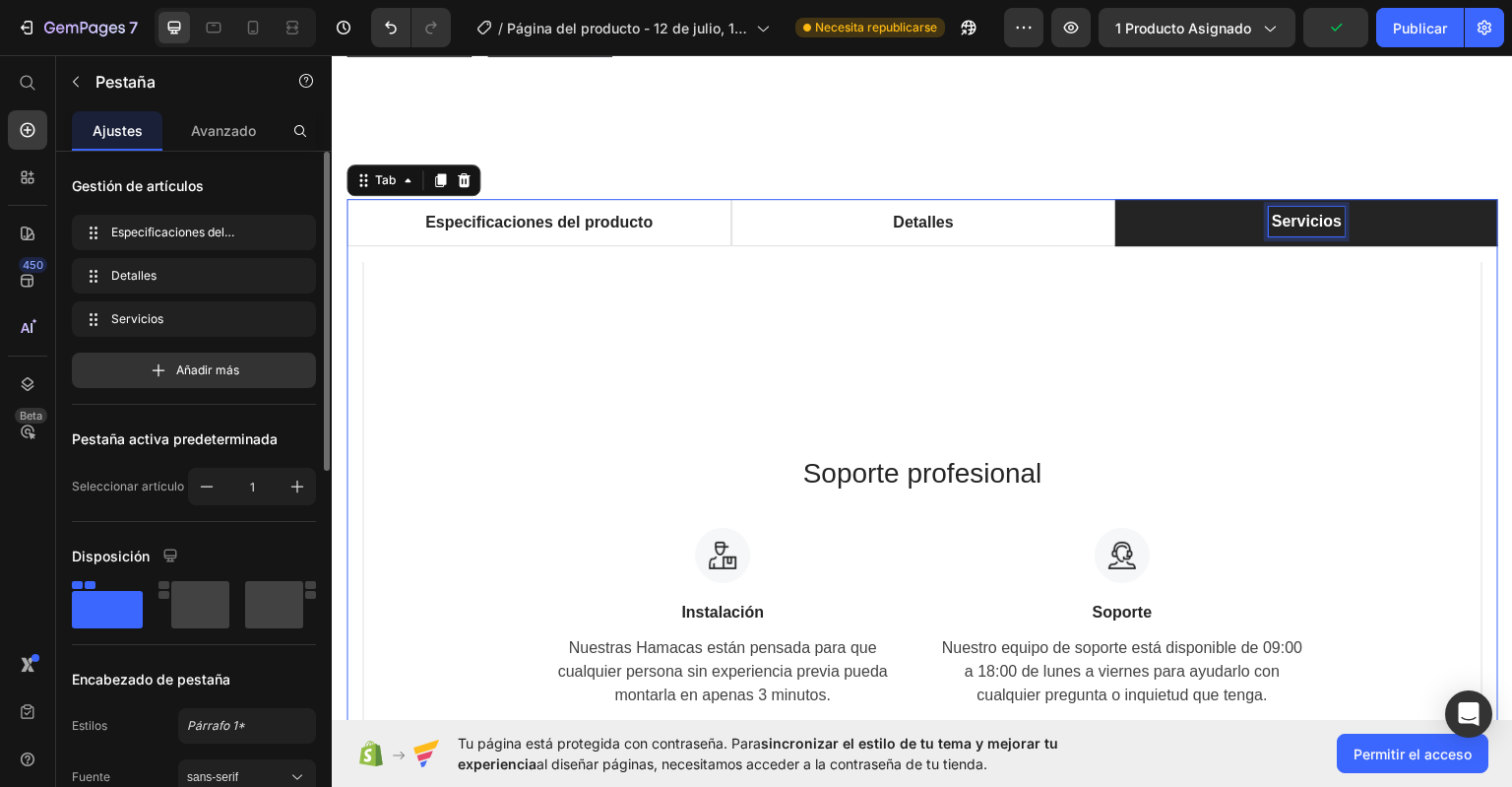 scroll, scrollTop: 796, scrollLeft: 0, axis: vertical 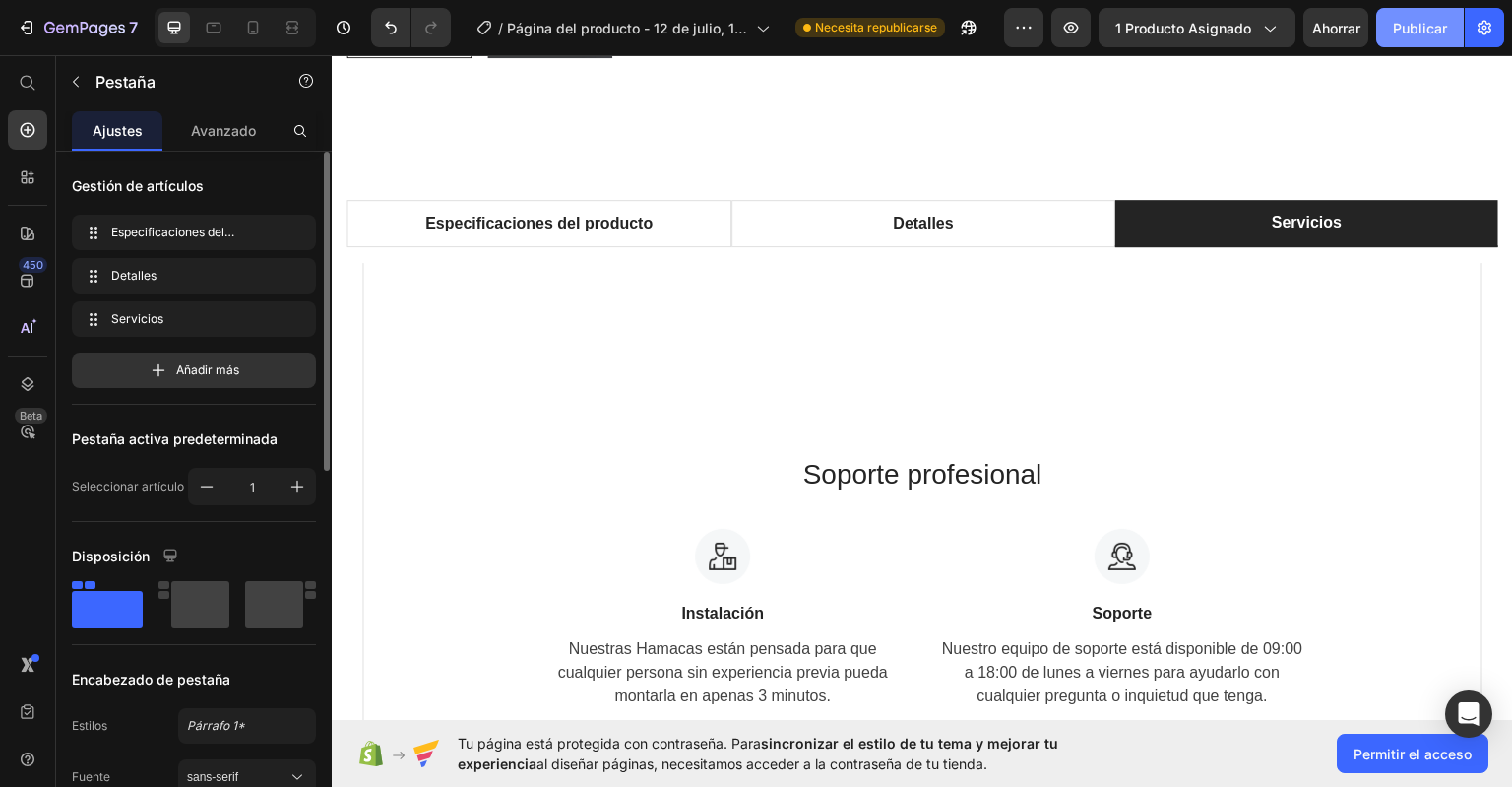 click on "Publicar" at bounding box center (1419, 28) 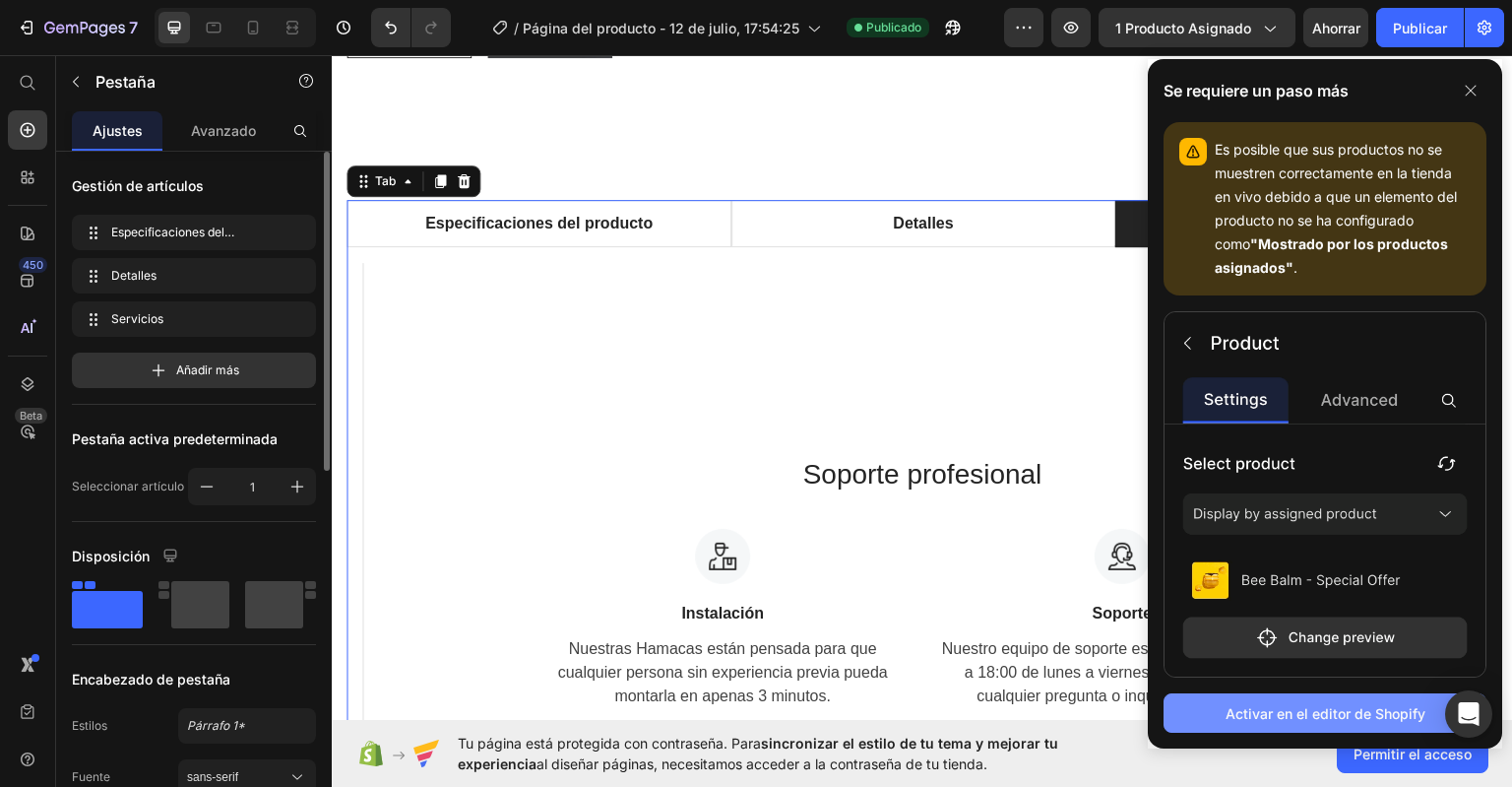 click on "Activar en el editor de Shopify" at bounding box center (1325, 713) 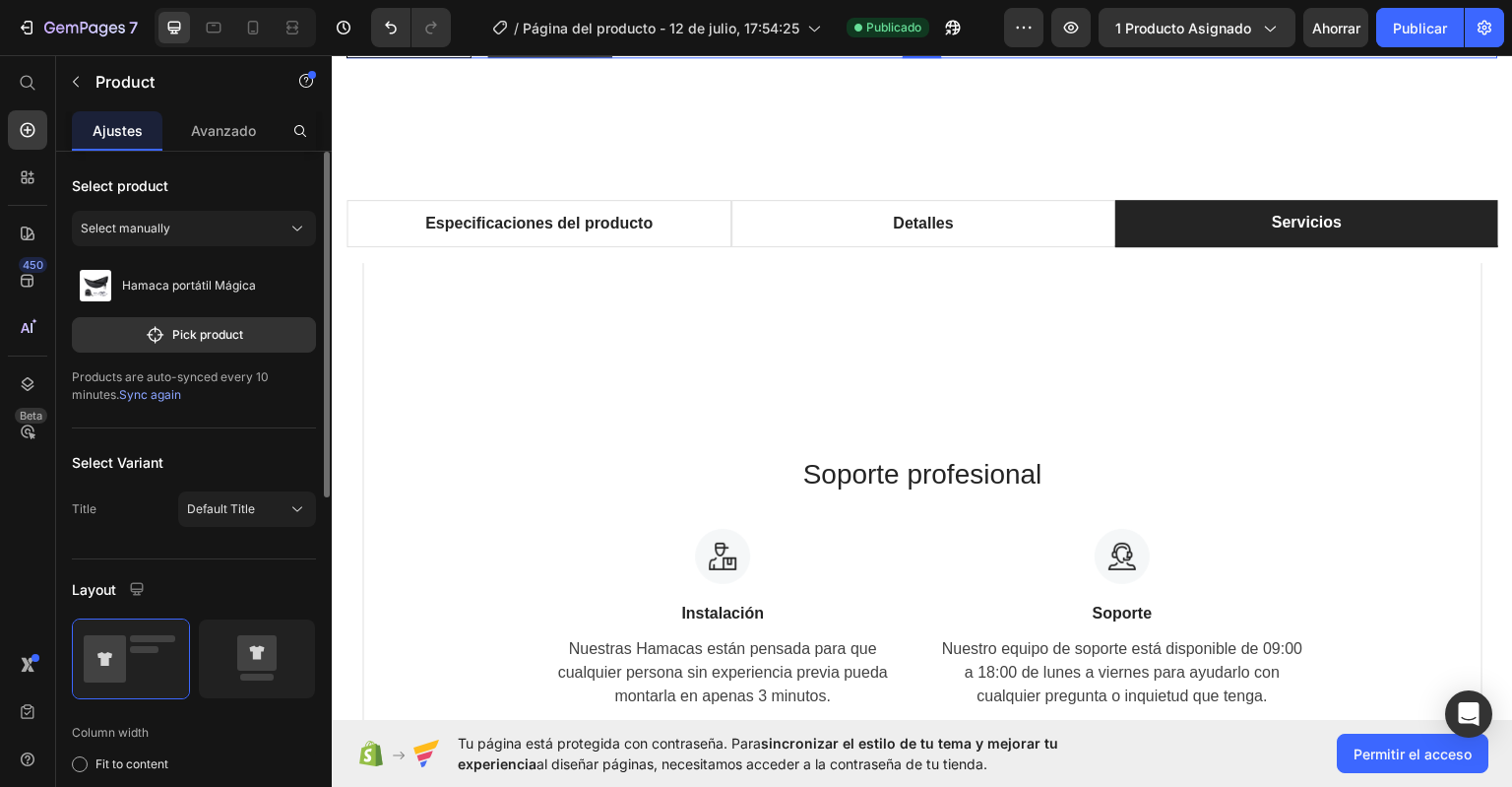 scroll, scrollTop: 41, scrollLeft: 0, axis: vertical 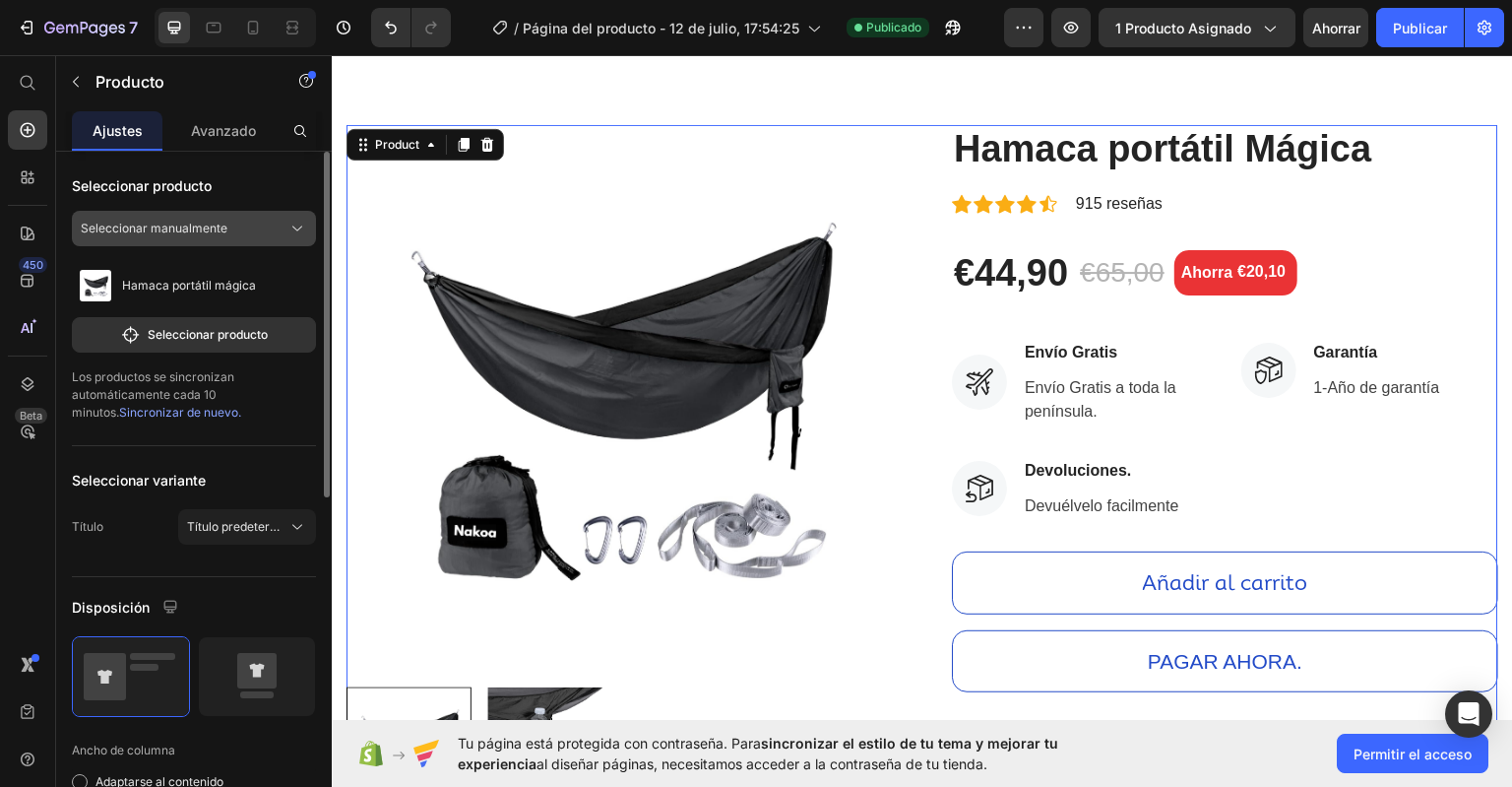 click on "Seleccionar manualmente" at bounding box center (194, 229) 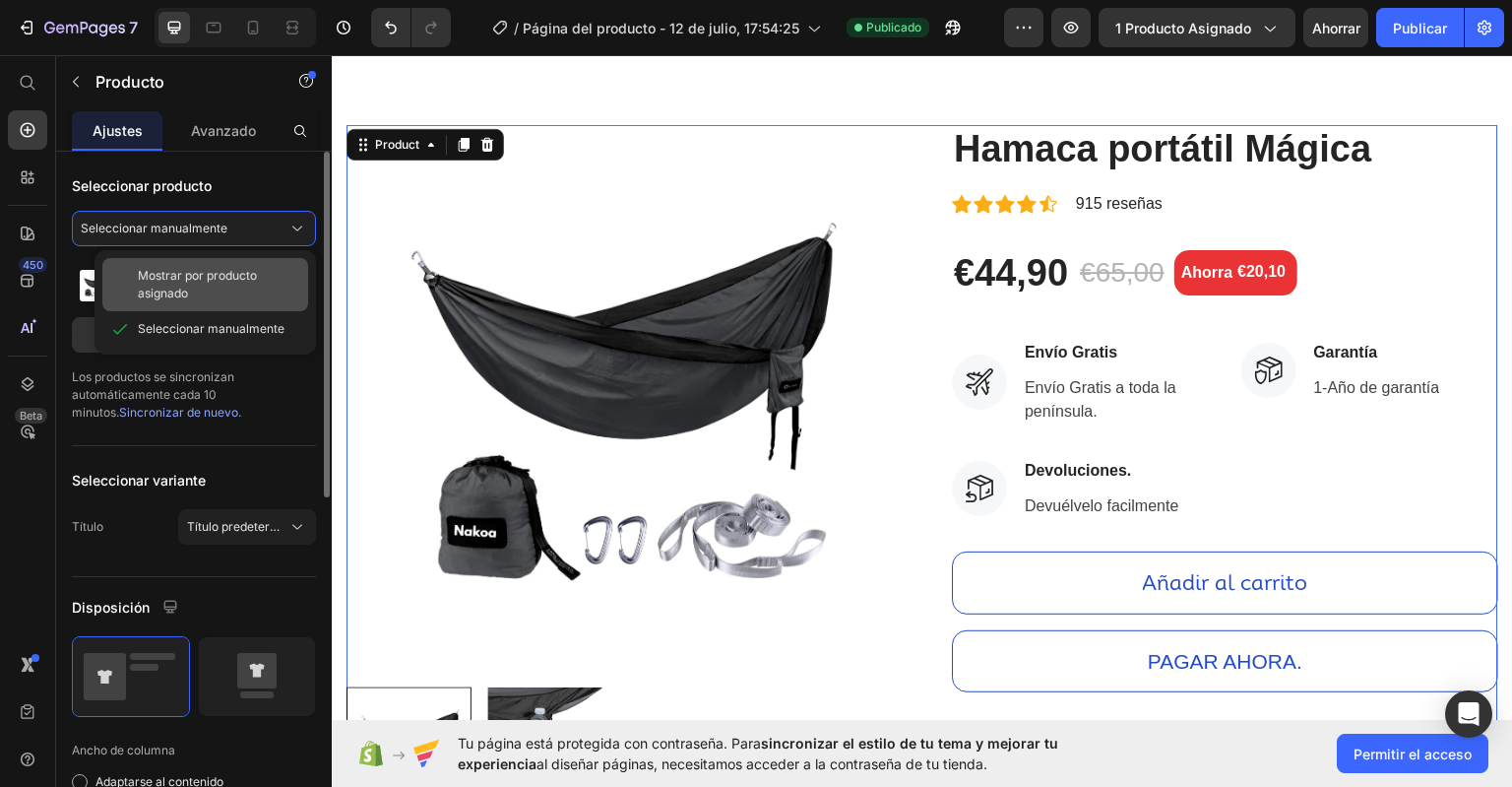 click on "Mostrar por producto asignado" at bounding box center [197, 284] 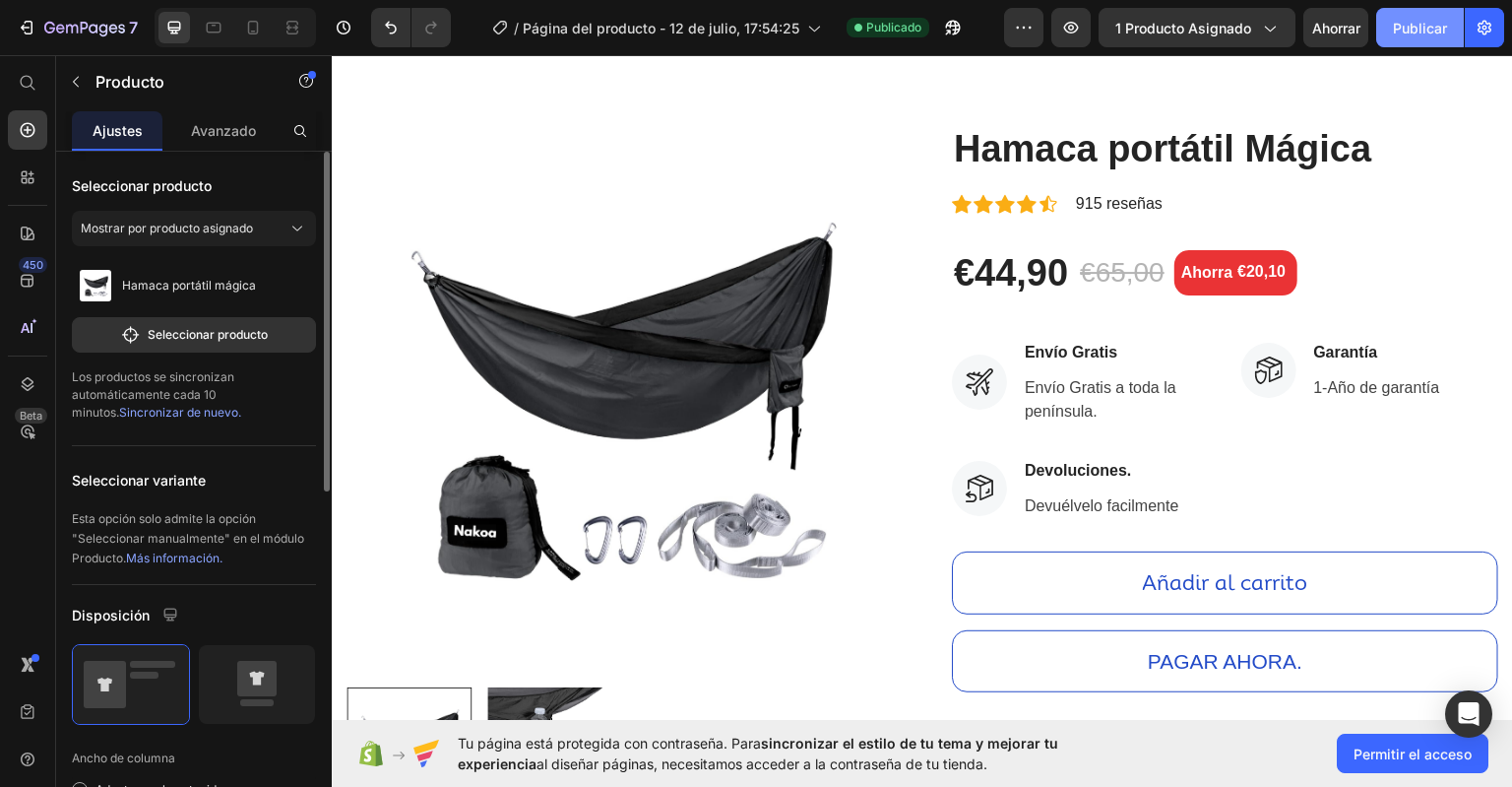 click on "Publicar" at bounding box center [1419, 28] 